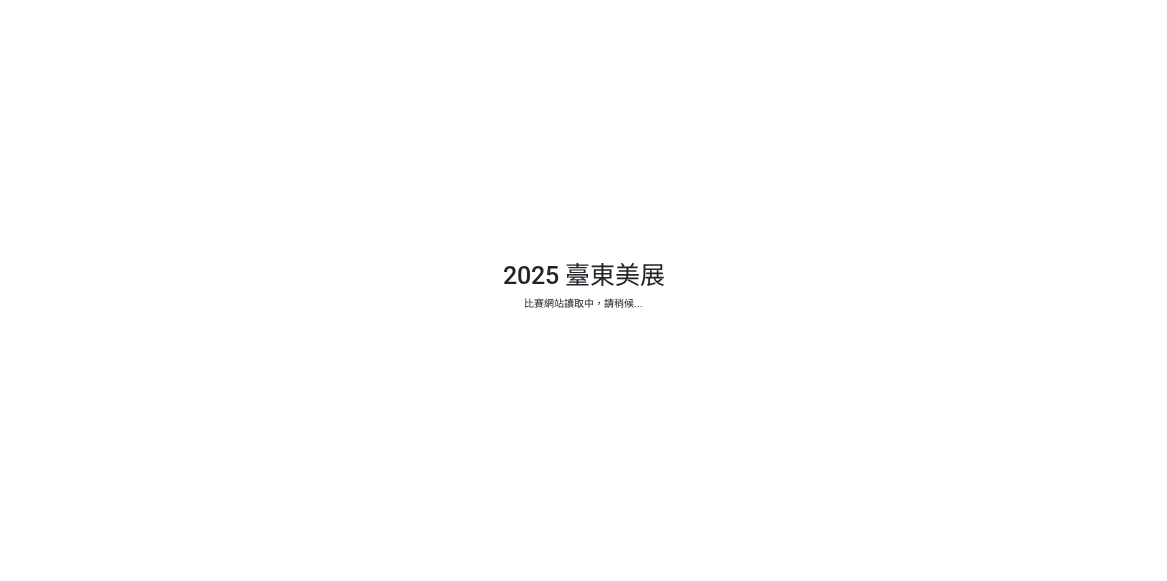 scroll, scrollTop: 0, scrollLeft: 0, axis: both 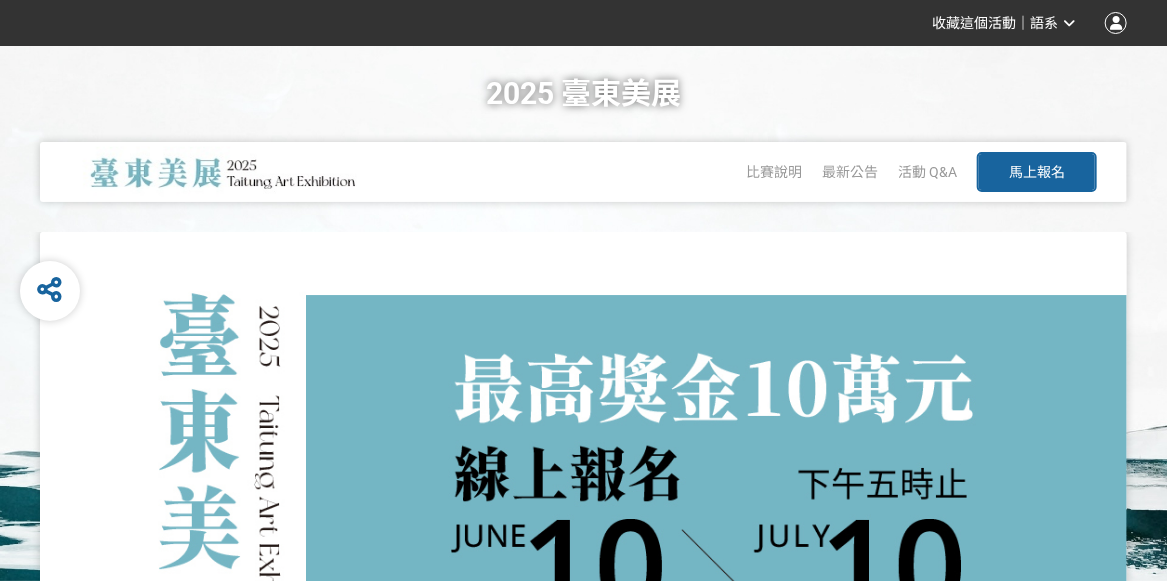 click on "馬上報名" at bounding box center [1037, 172] 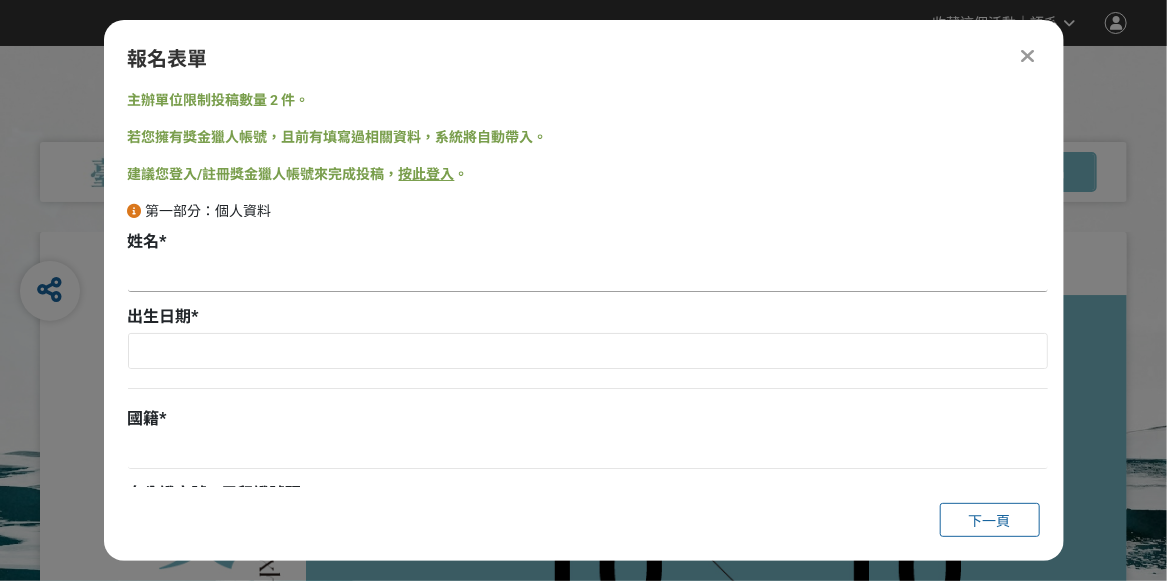 click at bounding box center (588, 275) 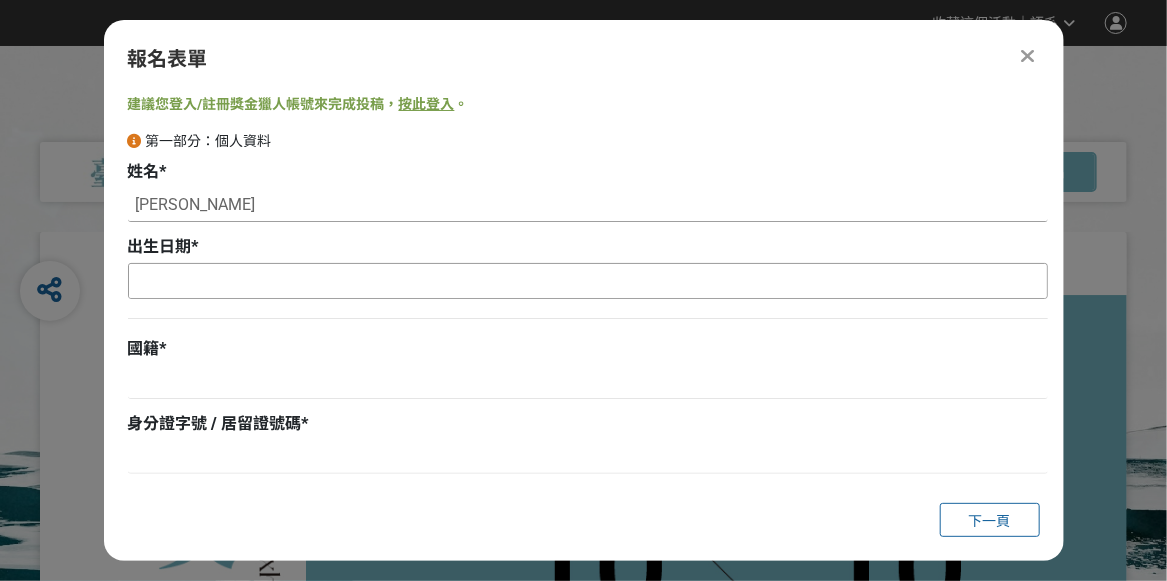 scroll, scrollTop: 100, scrollLeft: 0, axis: vertical 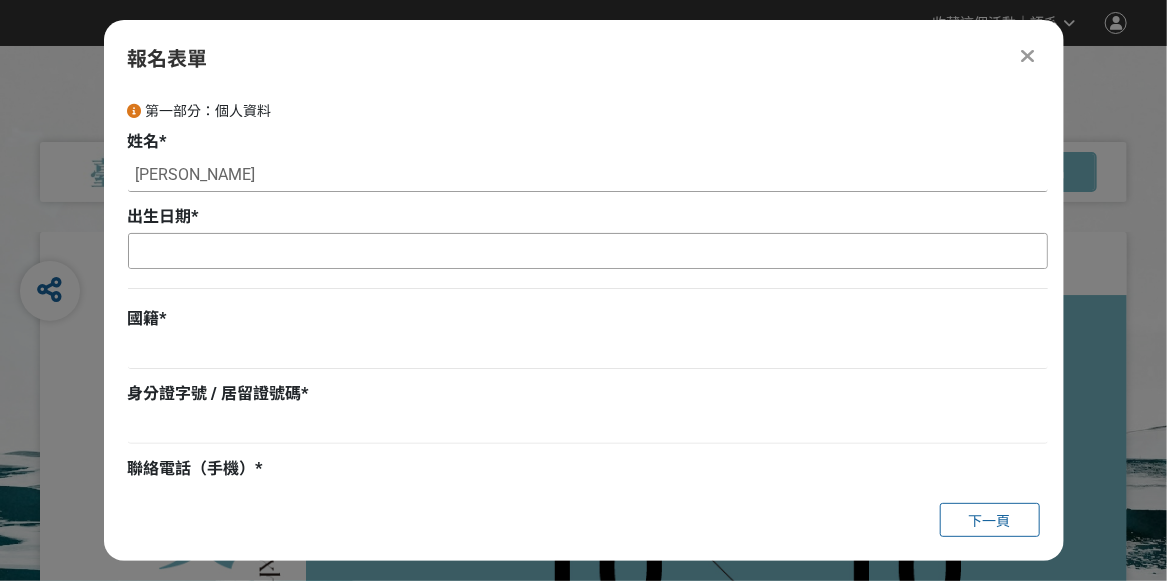 type on "[PERSON_NAME]" 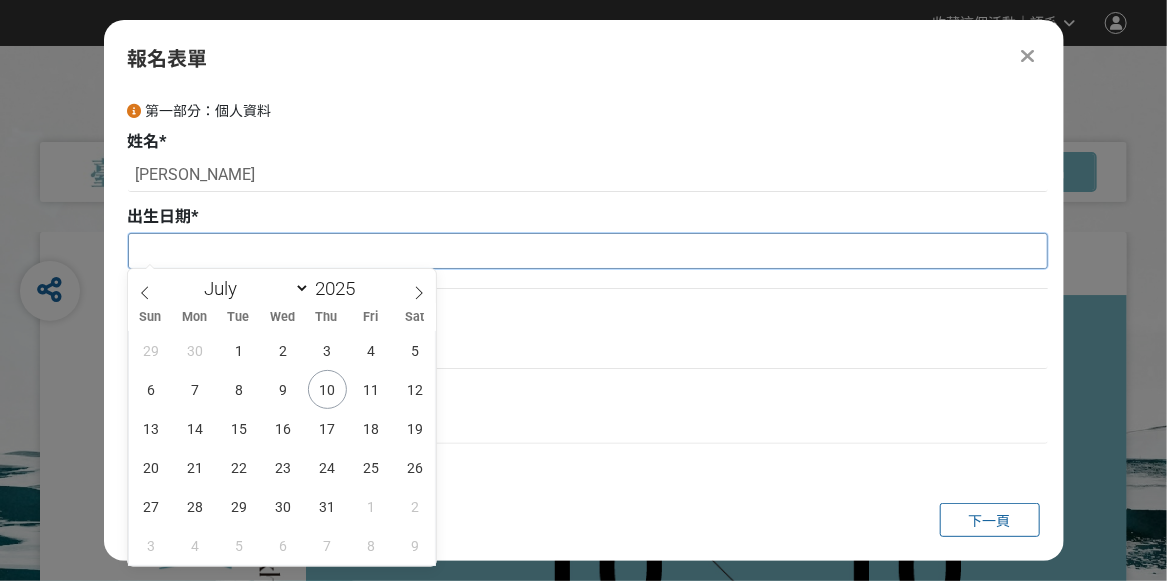 click at bounding box center [588, 251] 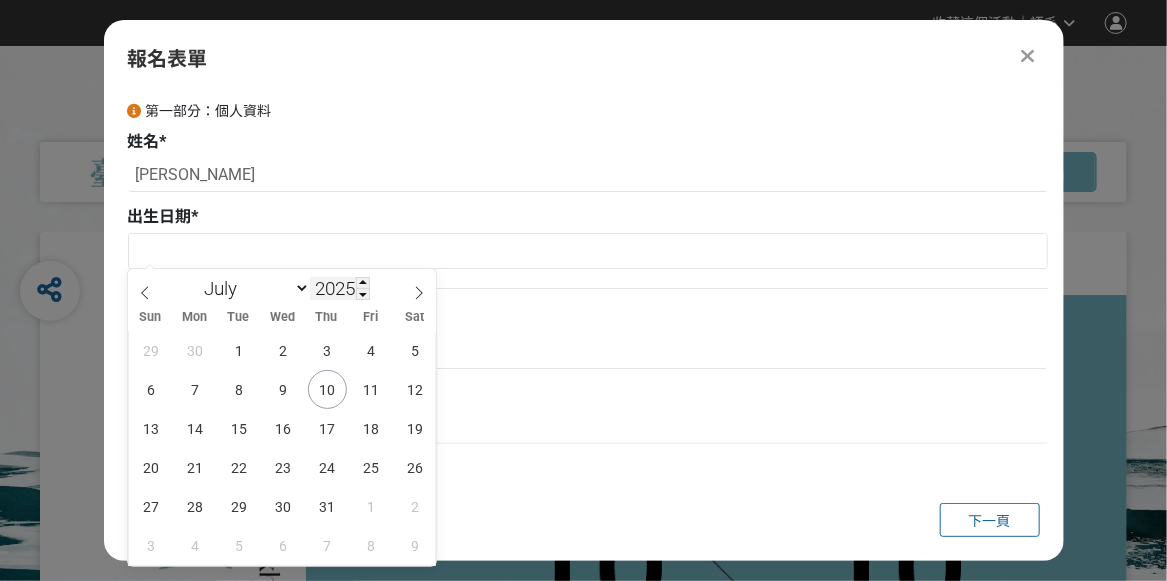 click on "2025" at bounding box center [340, 288] 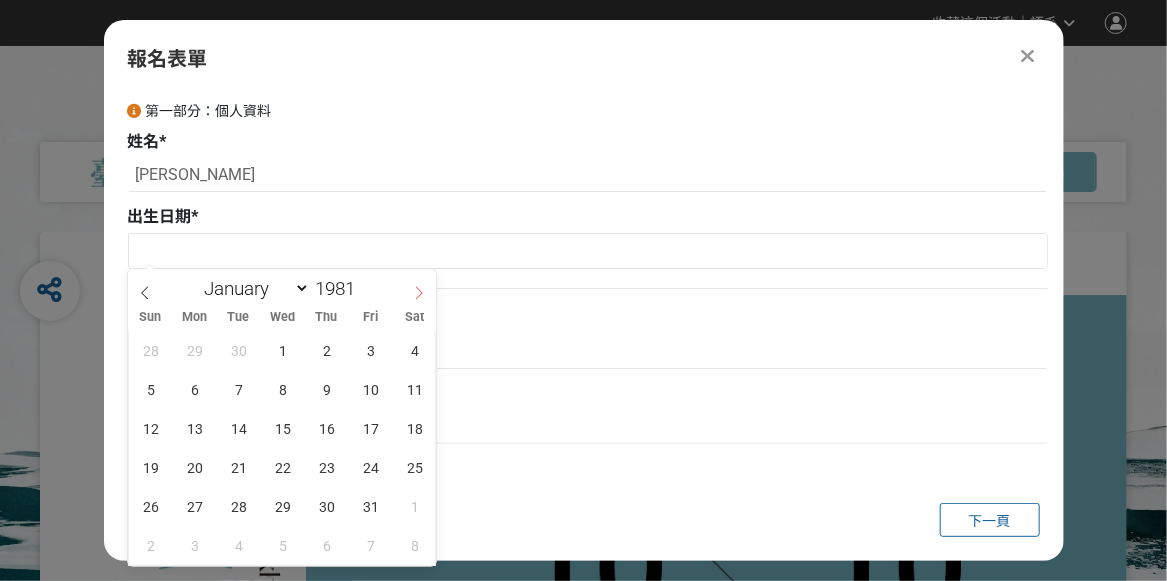 type on "1981" 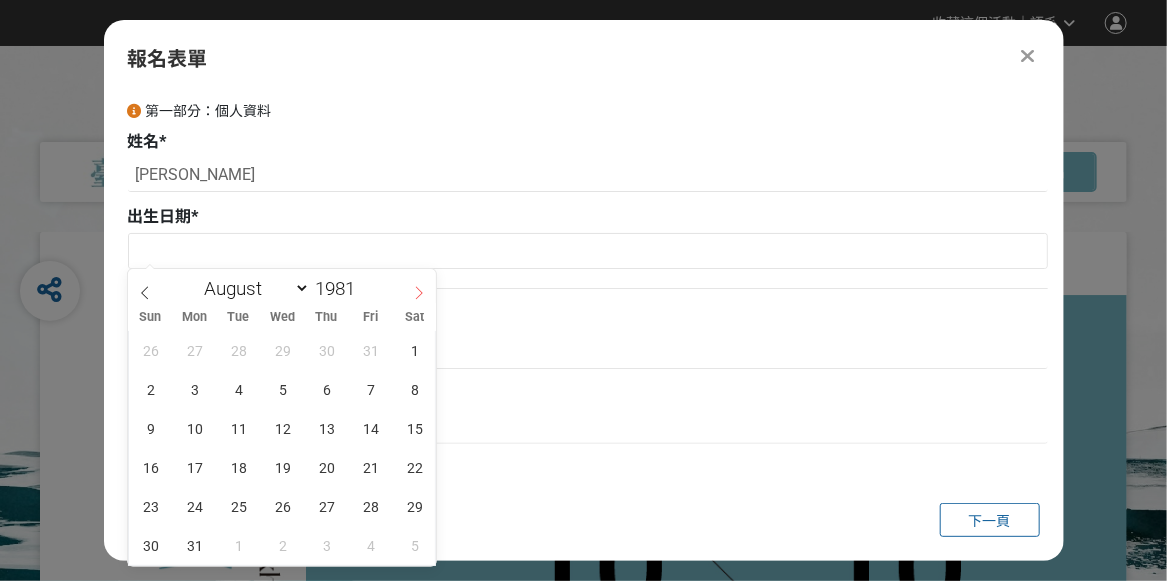 click 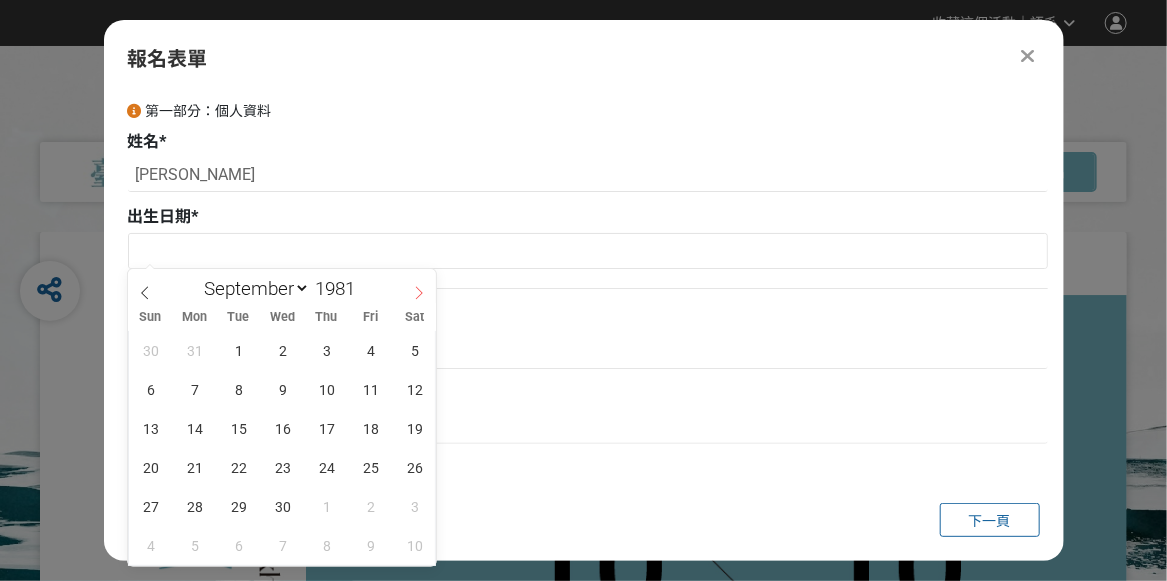click 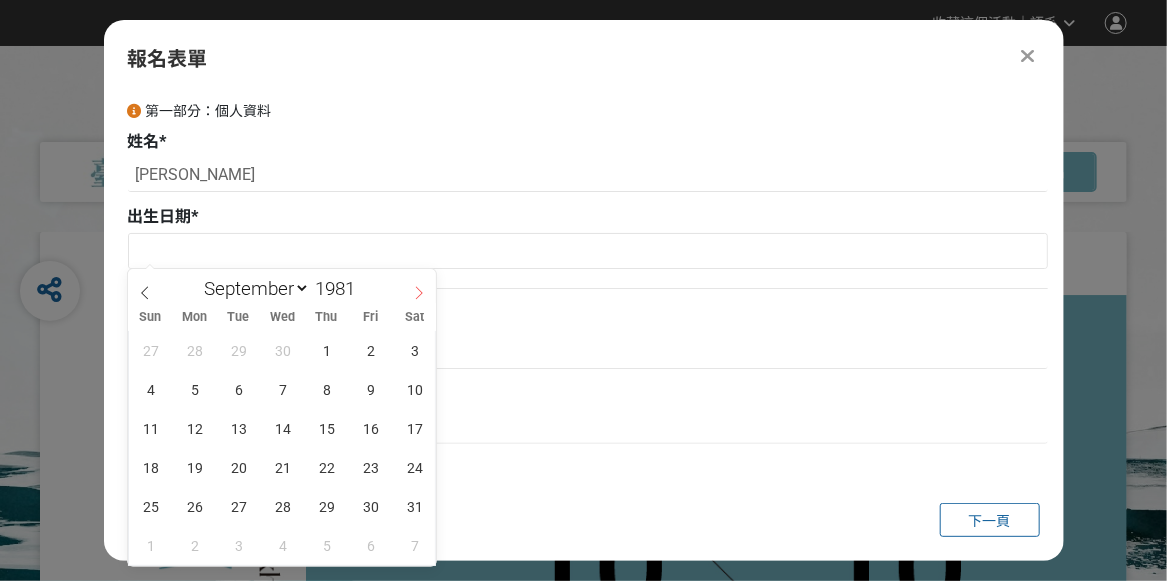 select on "9" 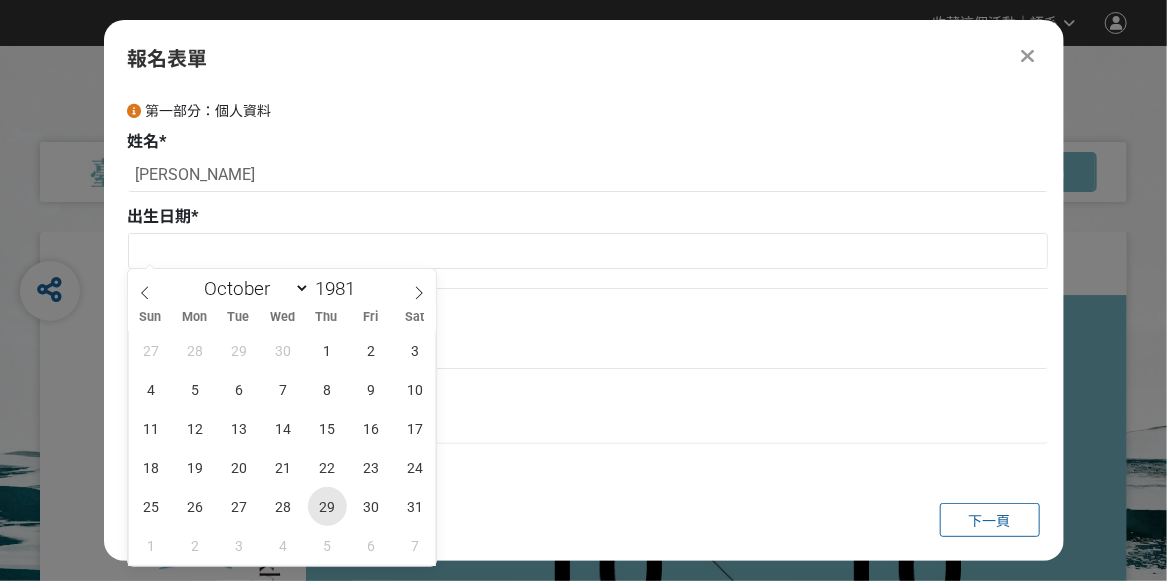 click on "29" at bounding box center [327, 506] 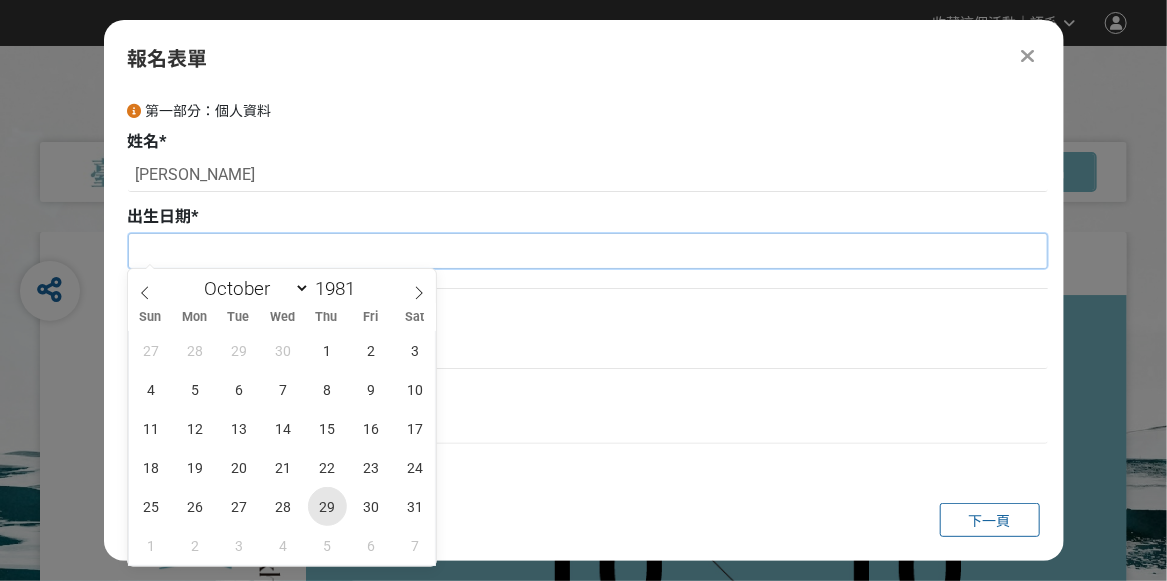 type on "19[DATE]" 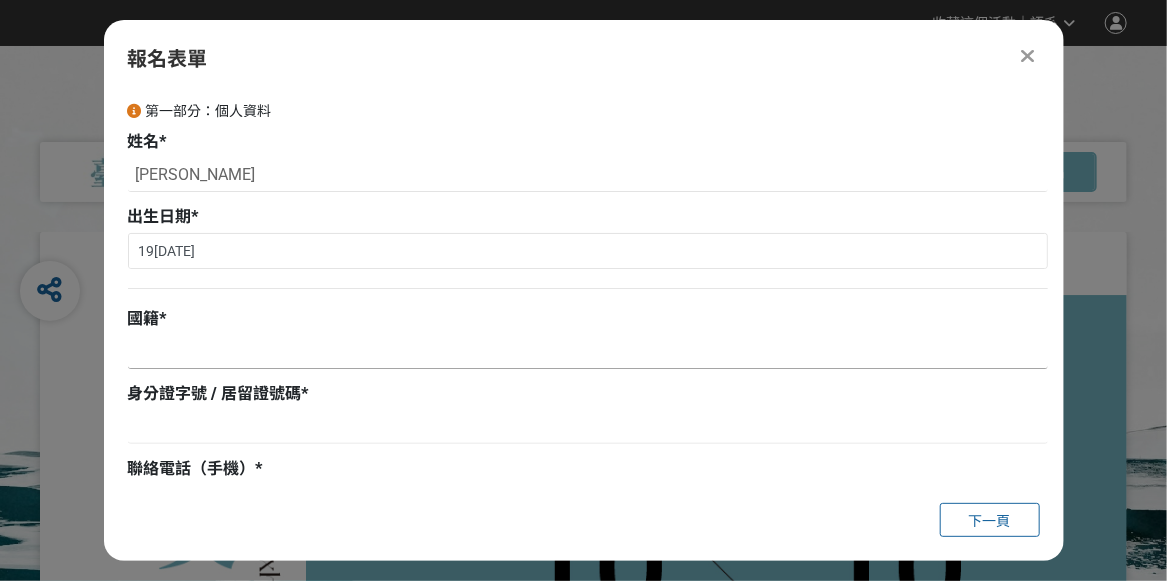 click at bounding box center (588, 352) 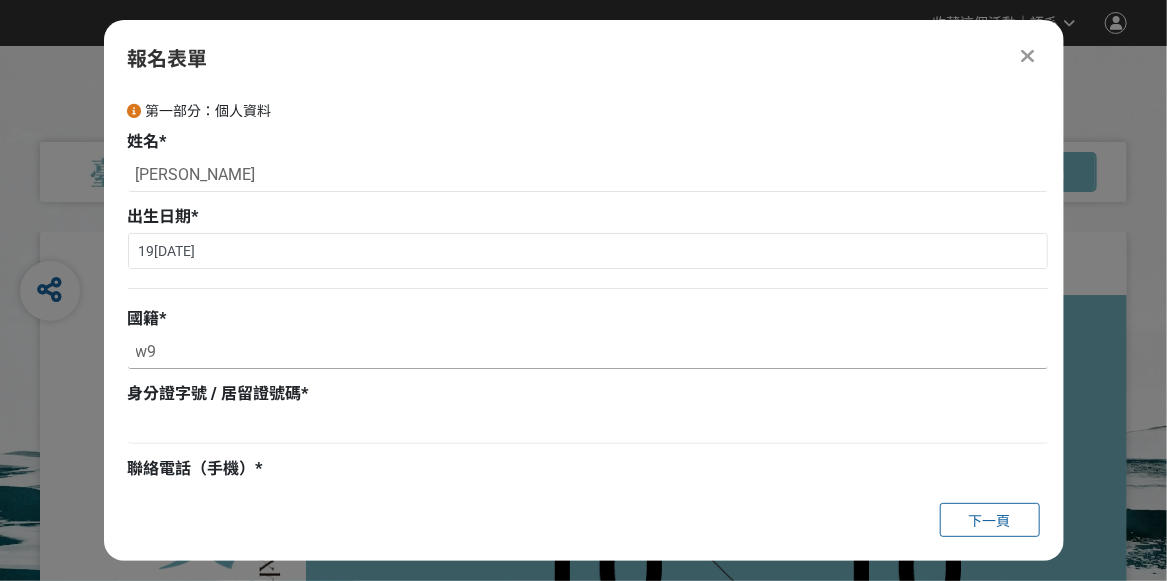 type on "w" 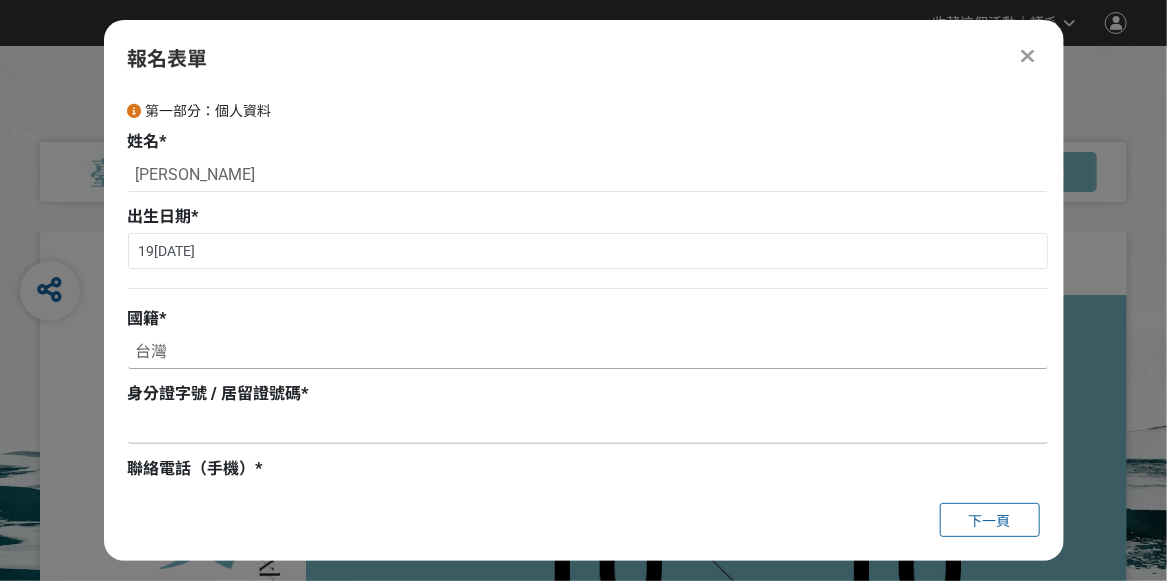type on "台灣" 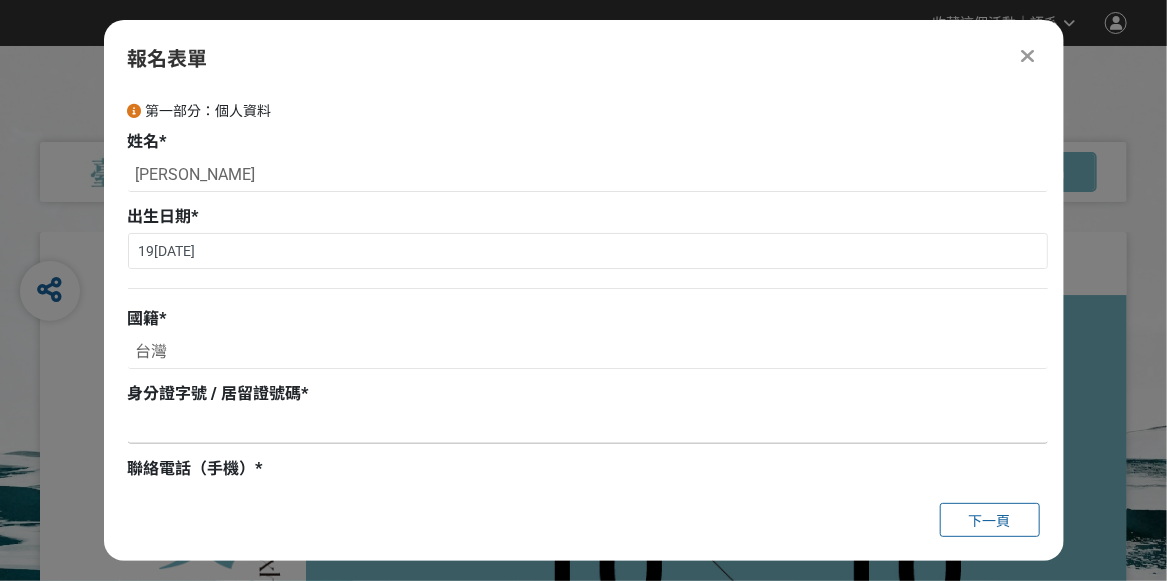 click at bounding box center (588, 427) 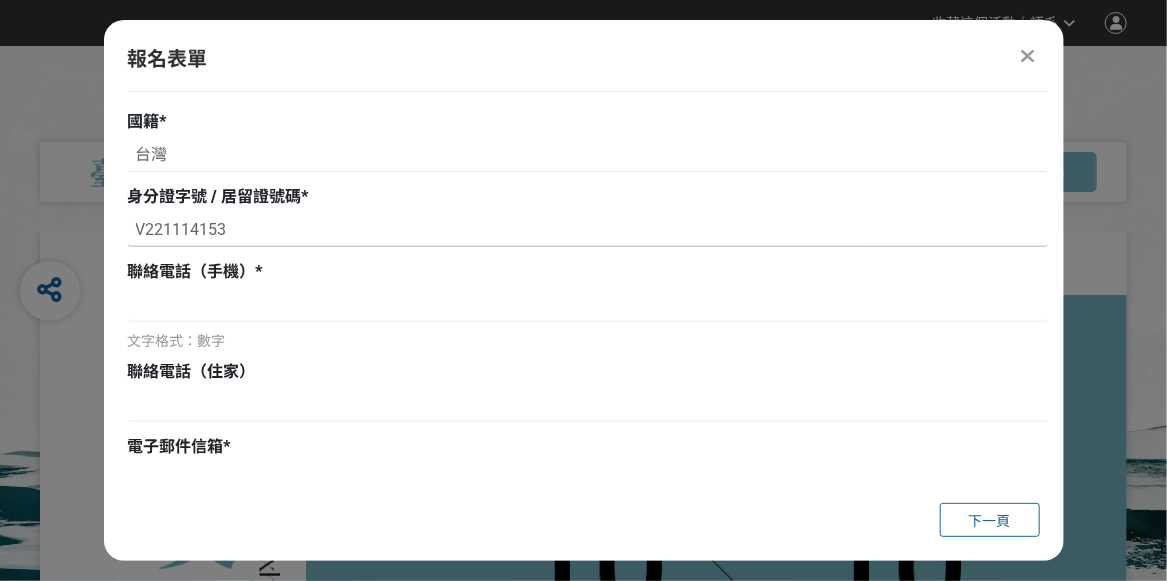 scroll, scrollTop: 300, scrollLeft: 0, axis: vertical 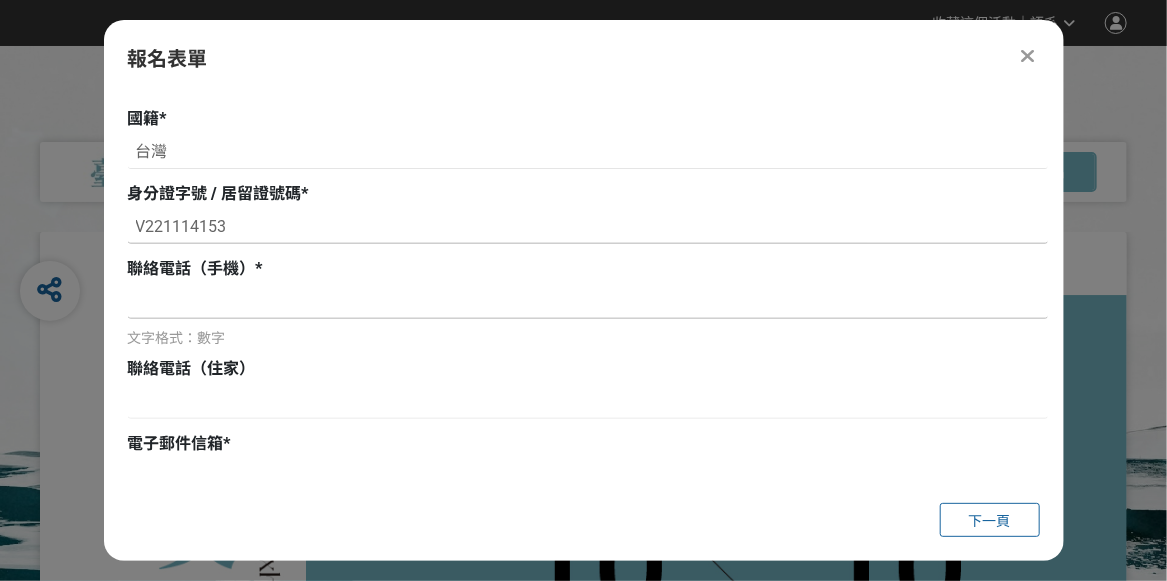 type on "V221114153" 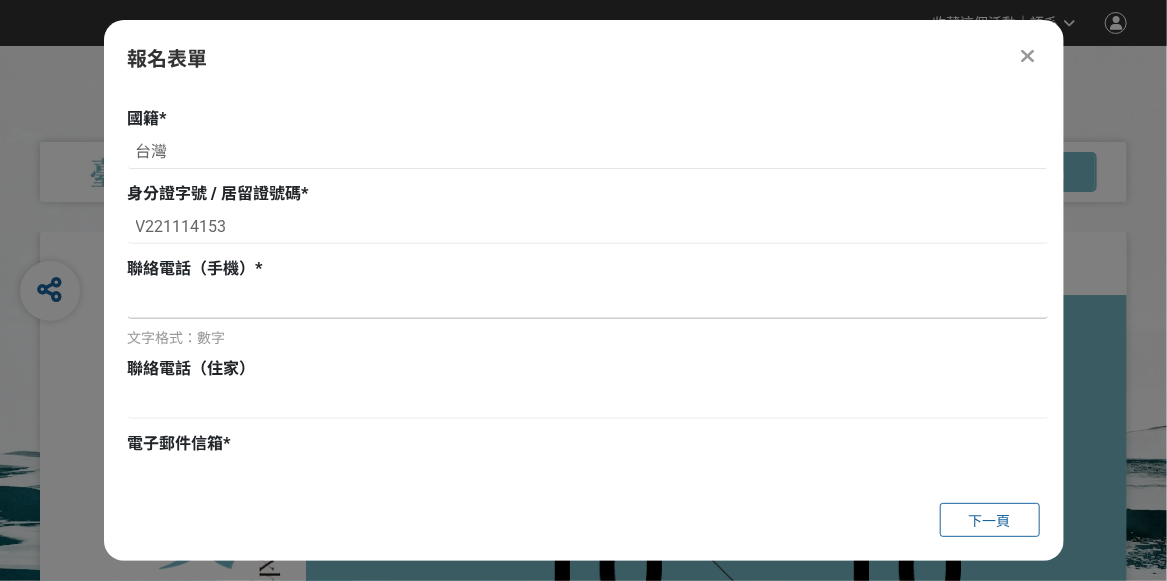 click at bounding box center (588, 302) 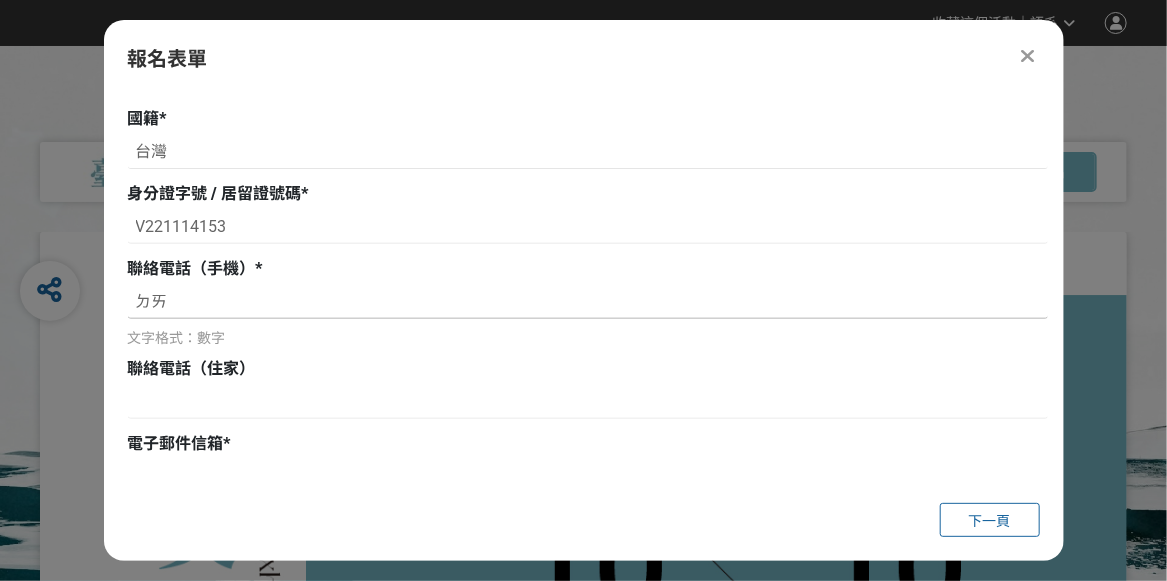 type on "ㄅㄞ" 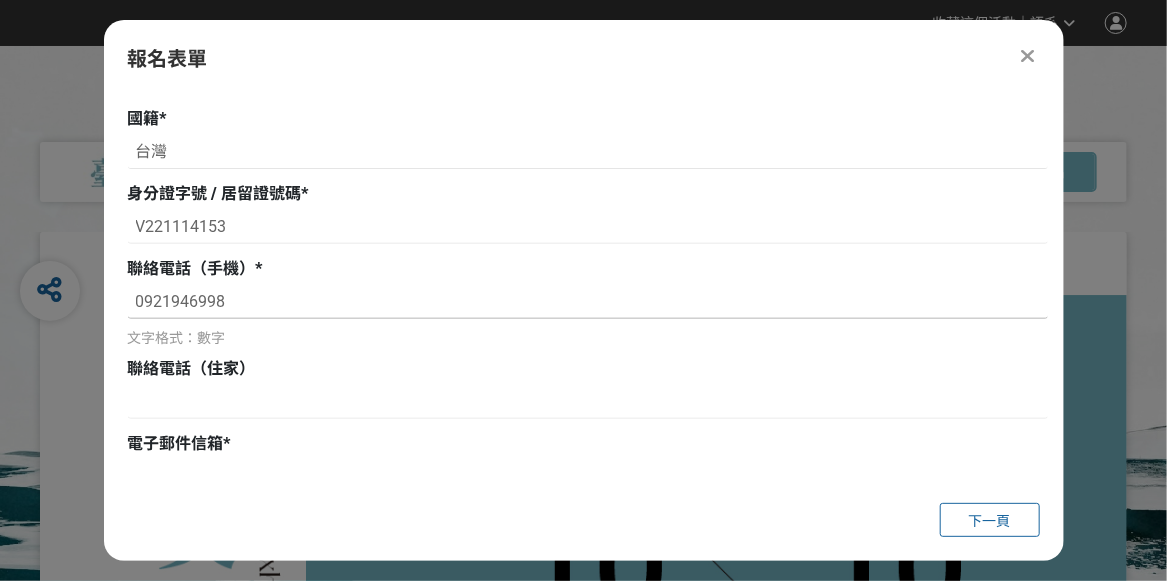 drag, startPoint x: 168, startPoint y: 299, endPoint x: 197, endPoint y: 298, distance: 29.017237 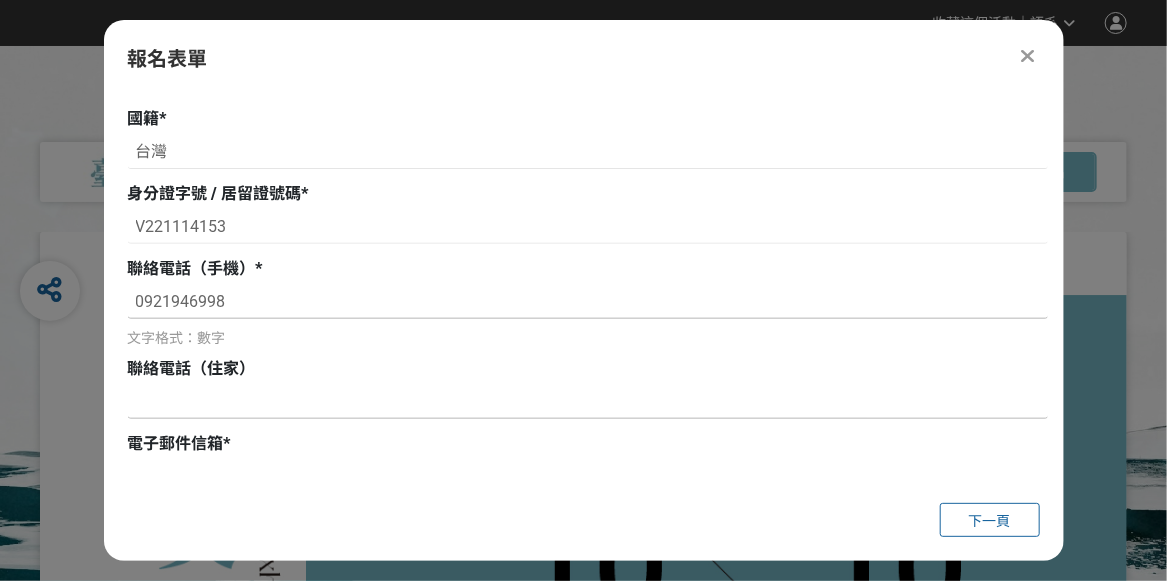 type on "0921946998" 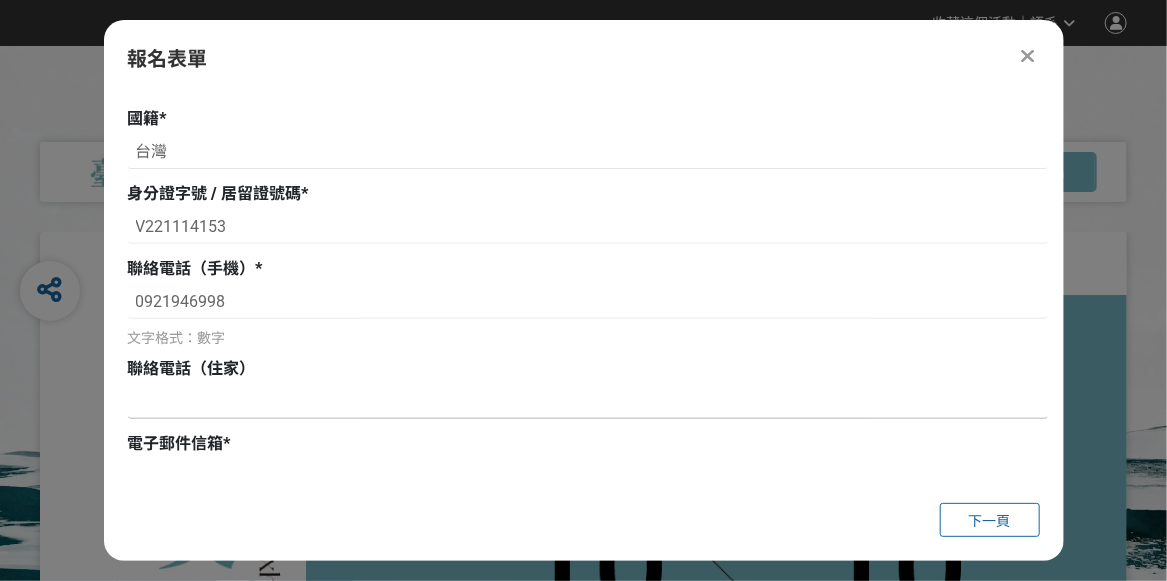 click at bounding box center (588, 402) 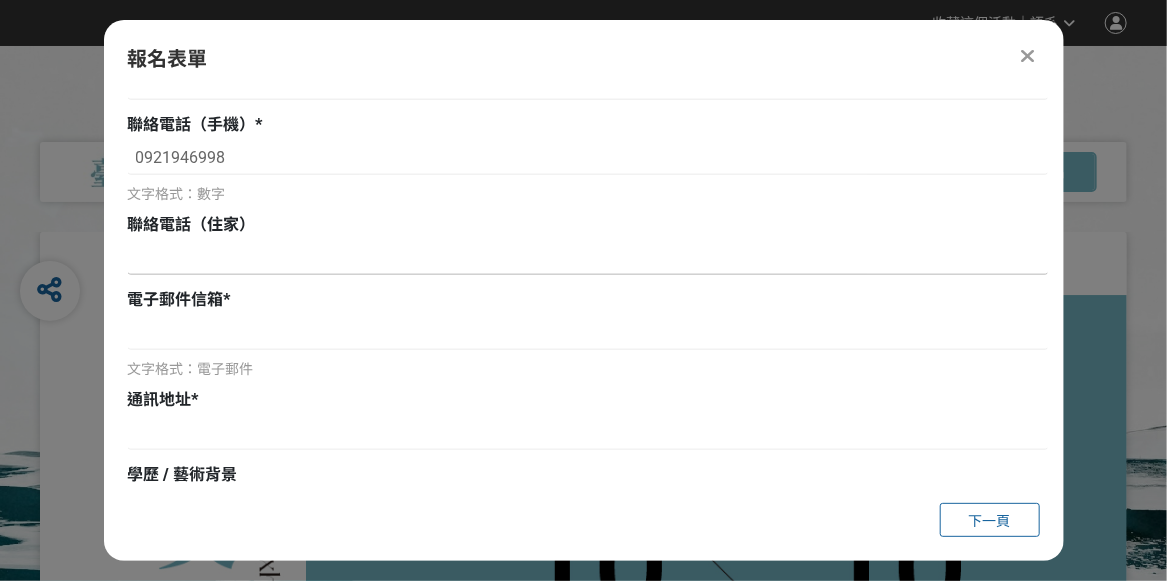 scroll, scrollTop: 400, scrollLeft: 0, axis: vertical 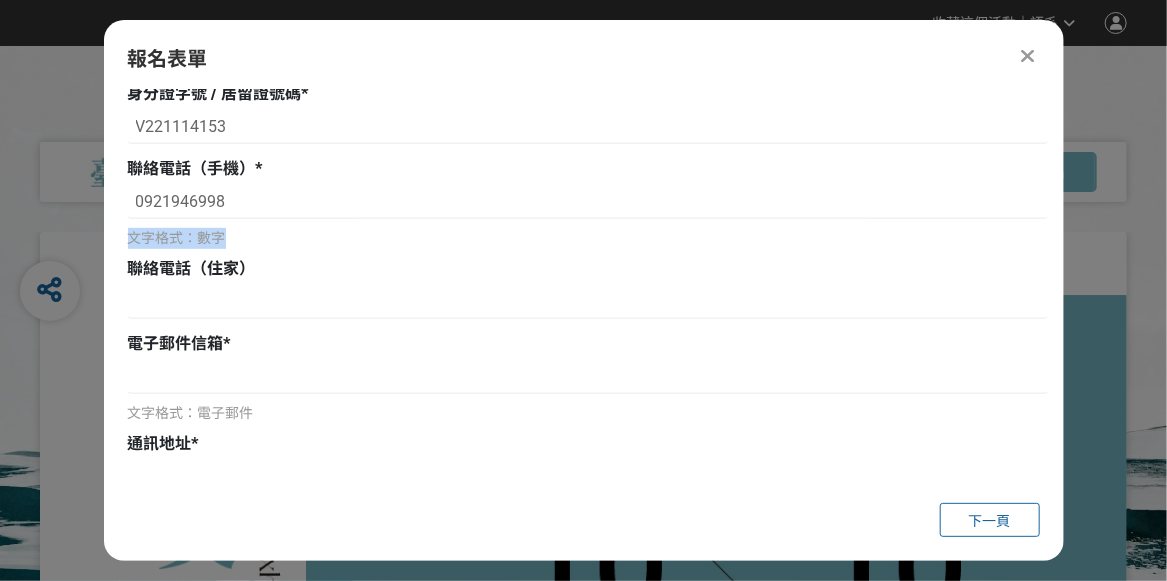 drag, startPoint x: 132, startPoint y: 240, endPoint x: 226, endPoint y: 237, distance: 94.04786 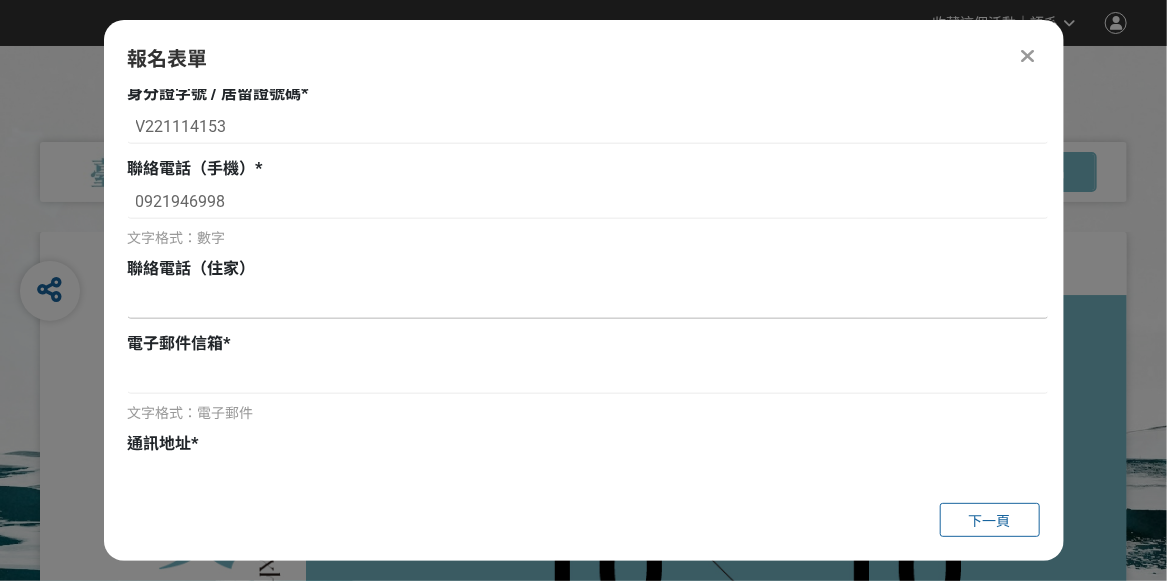 click at bounding box center (588, 302) 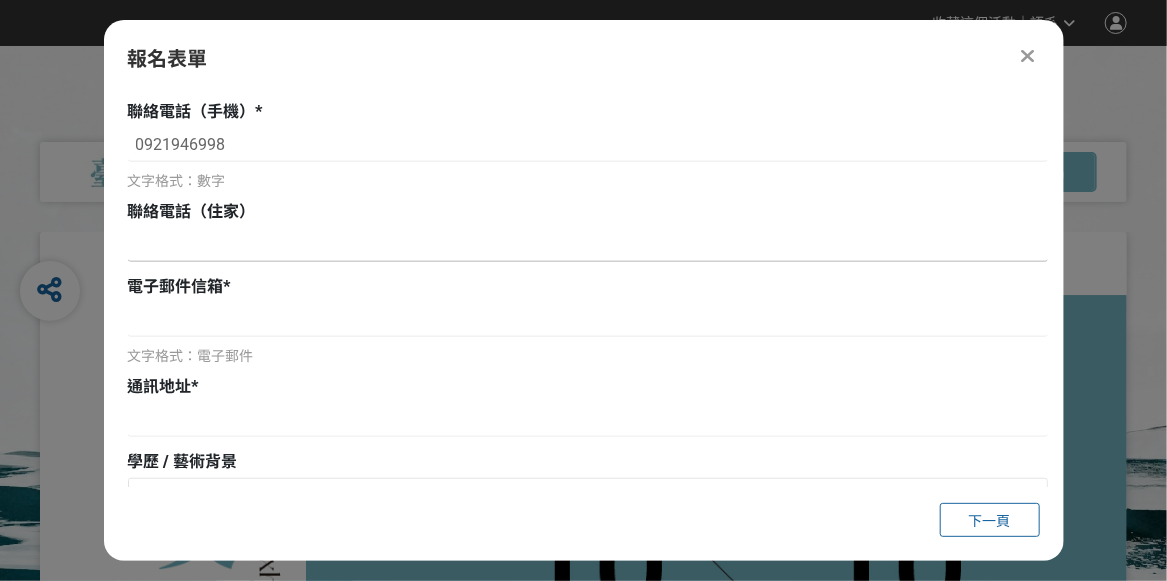 scroll, scrollTop: 500, scrollLeft: 0, axis: vertical 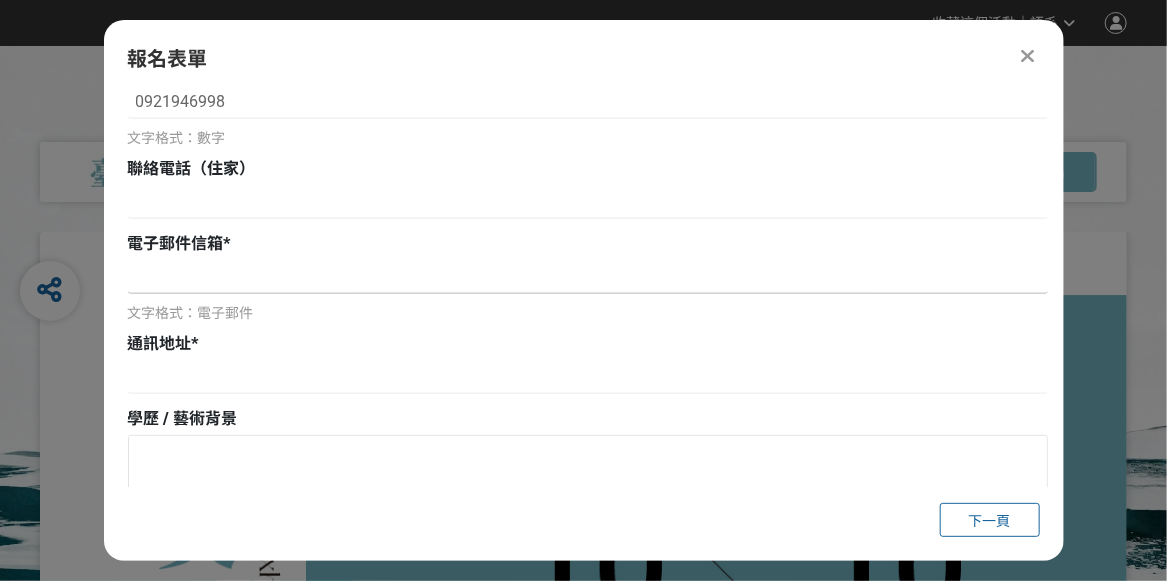 click at bounding box center (588, 277) 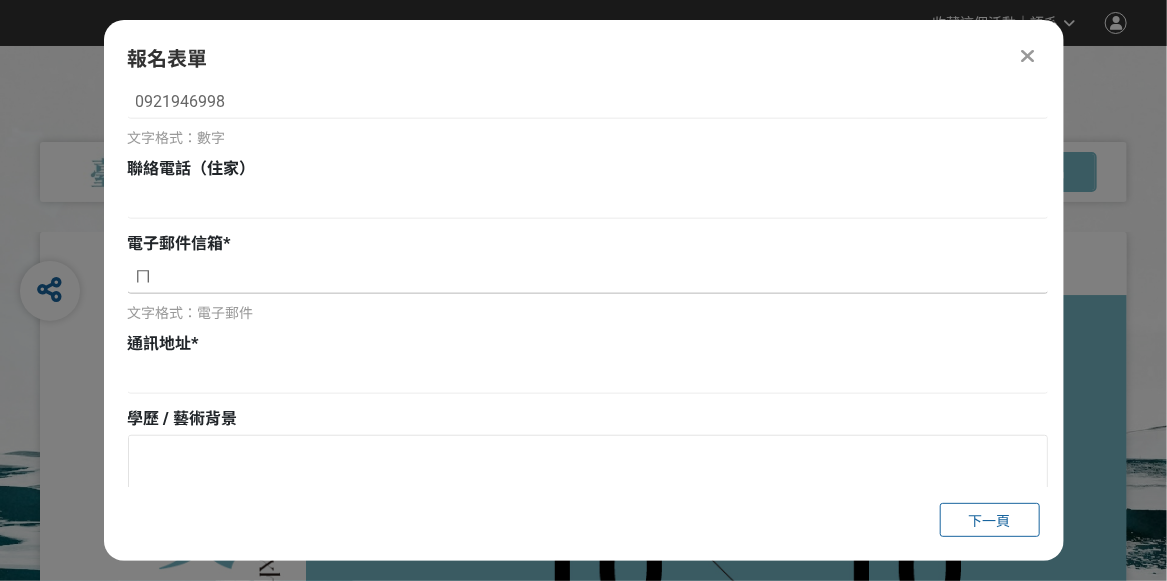 type on "ㄙ" 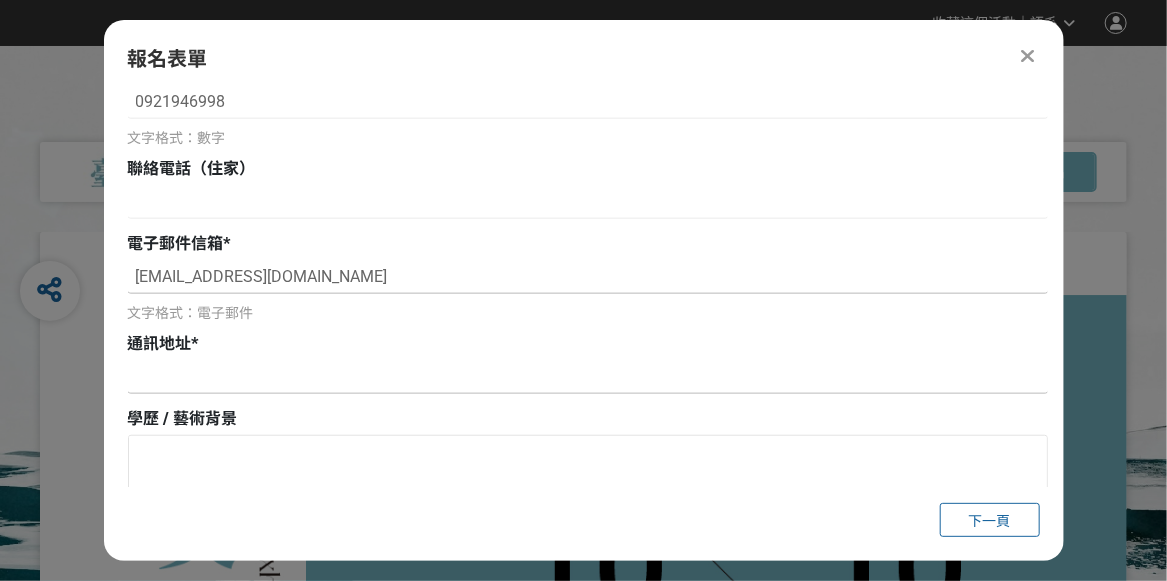 type on "[EMAIL_ADDRESS][DOMAIN_NAME]" 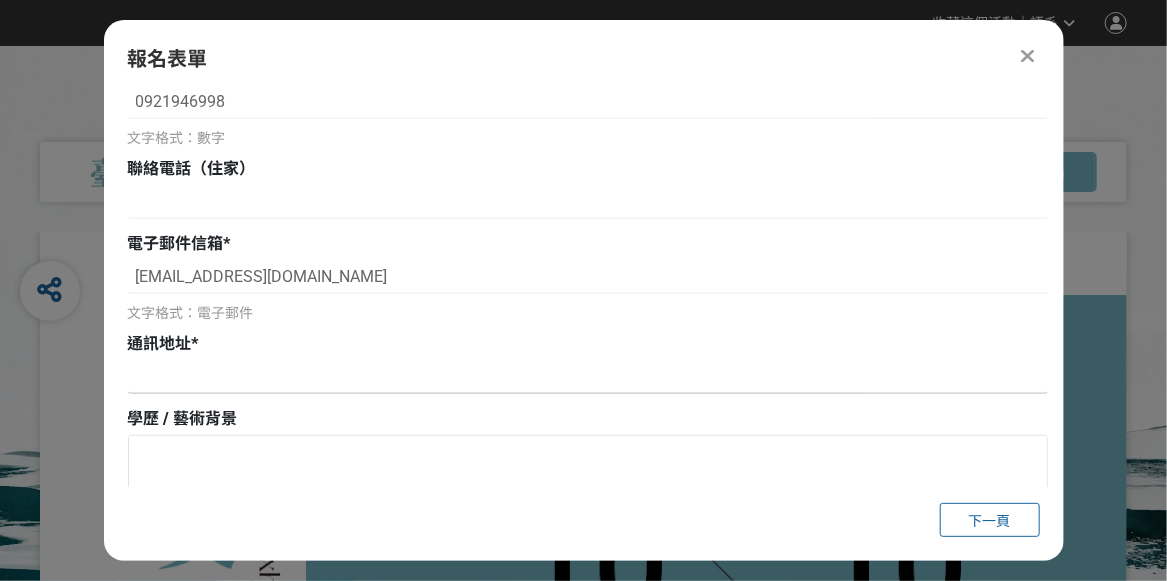click at bounding box center (588, 377) 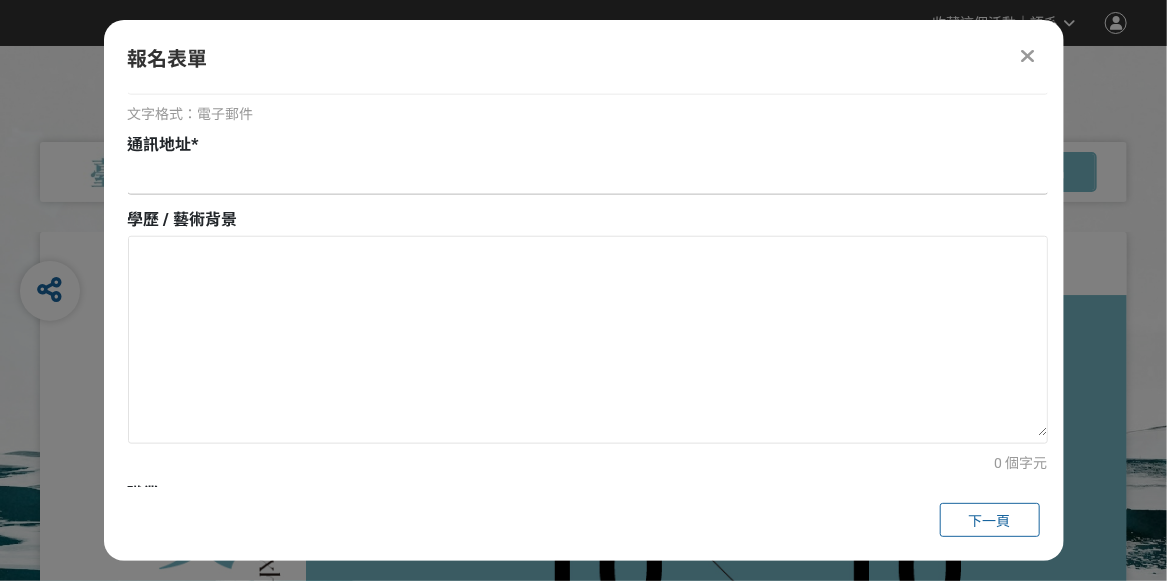 scroll, scrollTop: 700, scrollLeft: 0, axis: vertical 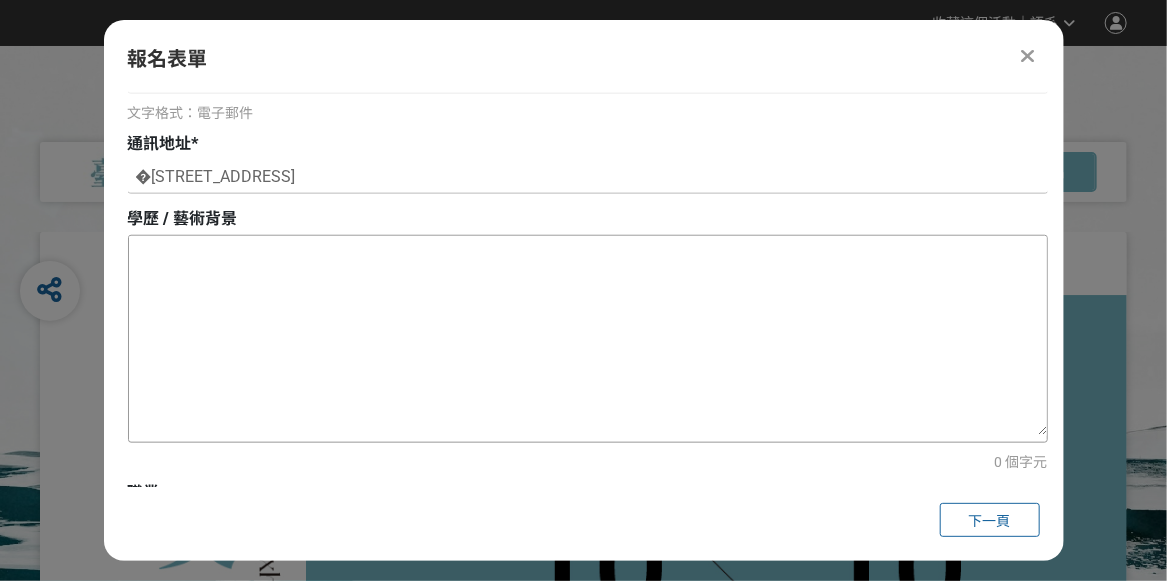 type on "�[STREET_ADDRESS]" 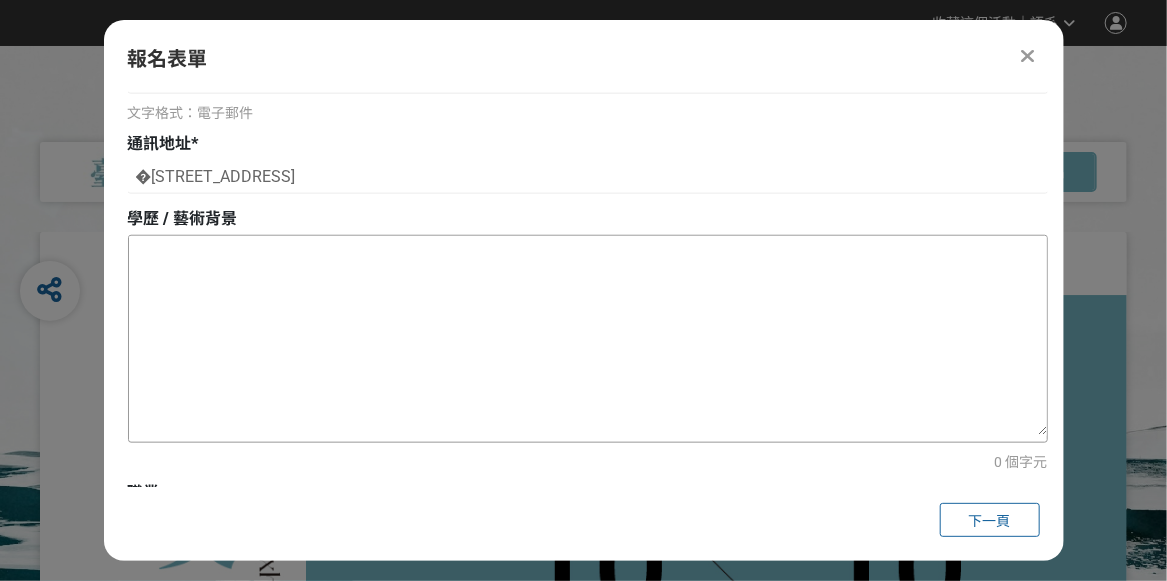 click at bounding box center (588, 336) 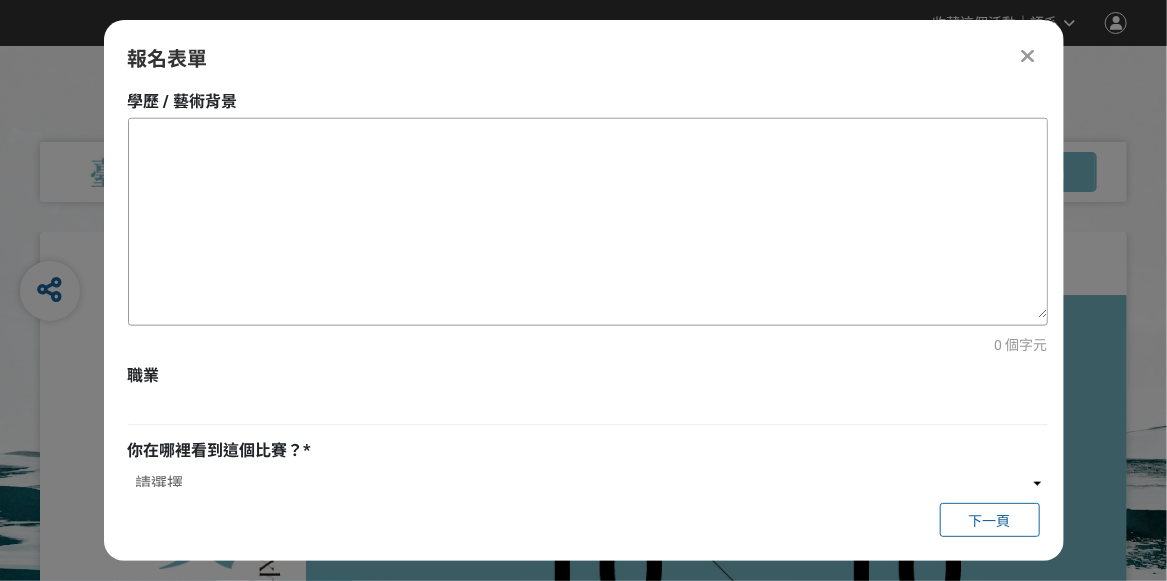 scroll, scrollTop: 833, scrollLeft: 0, axis: vertical 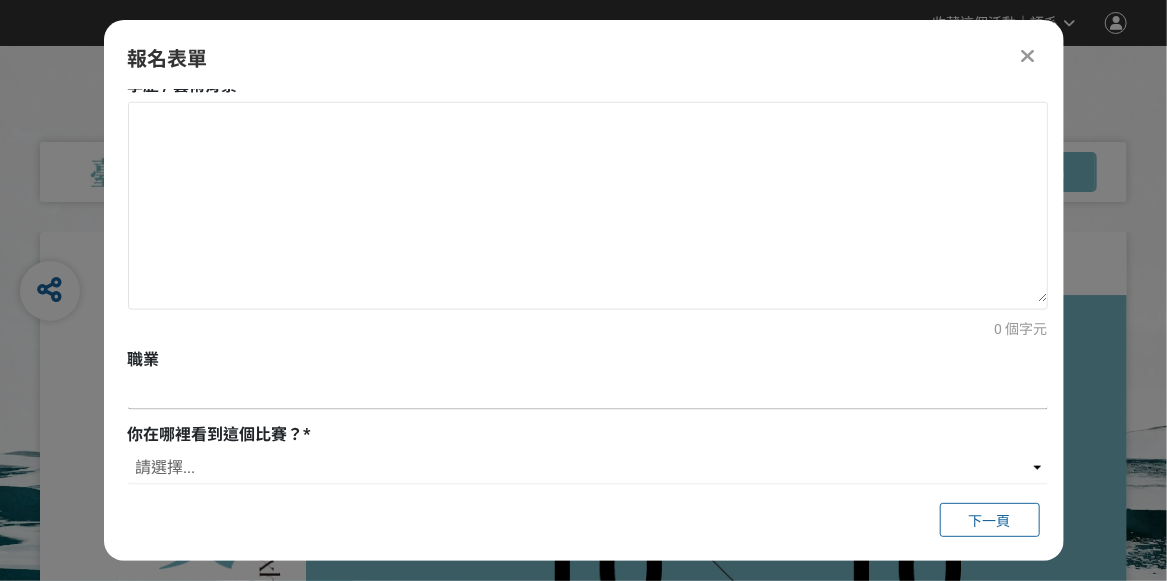 click at bounding box center (588, 393) 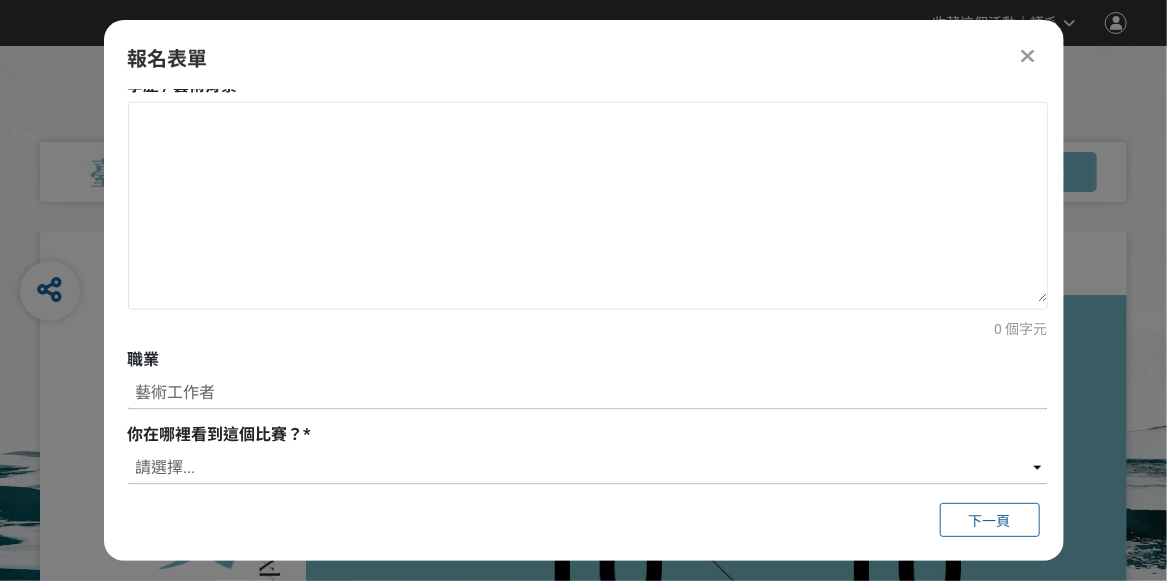 type on "藝術工作者" 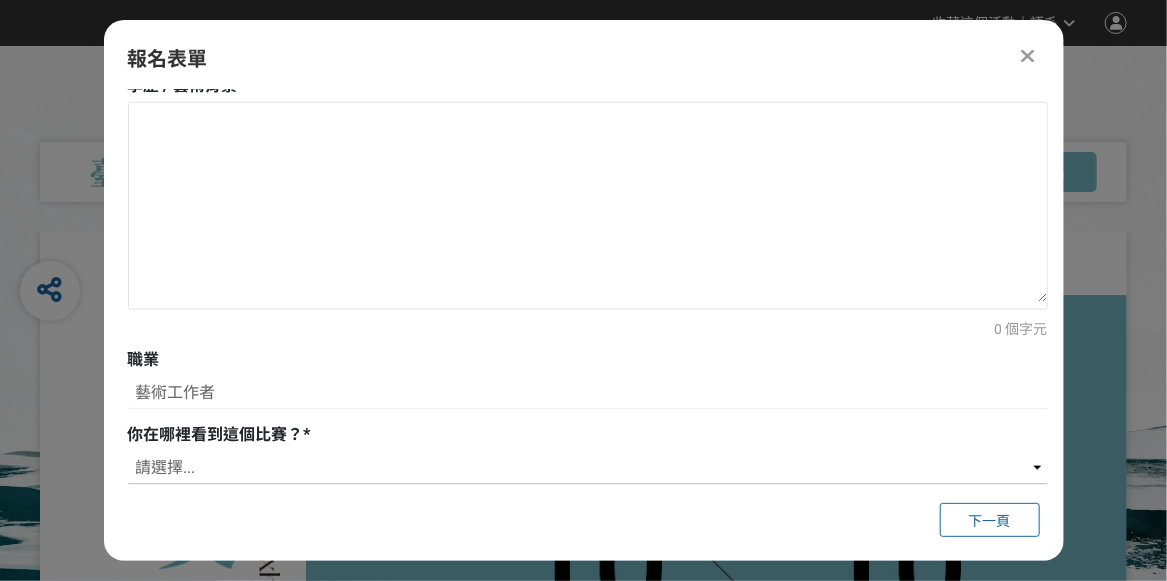 click on "請選擇... 獎金獵人網站 Facebook / Instagram 校園講座 / 老師系上推薦 電子郵件 海報 其他" at bounding box center [588, 468] 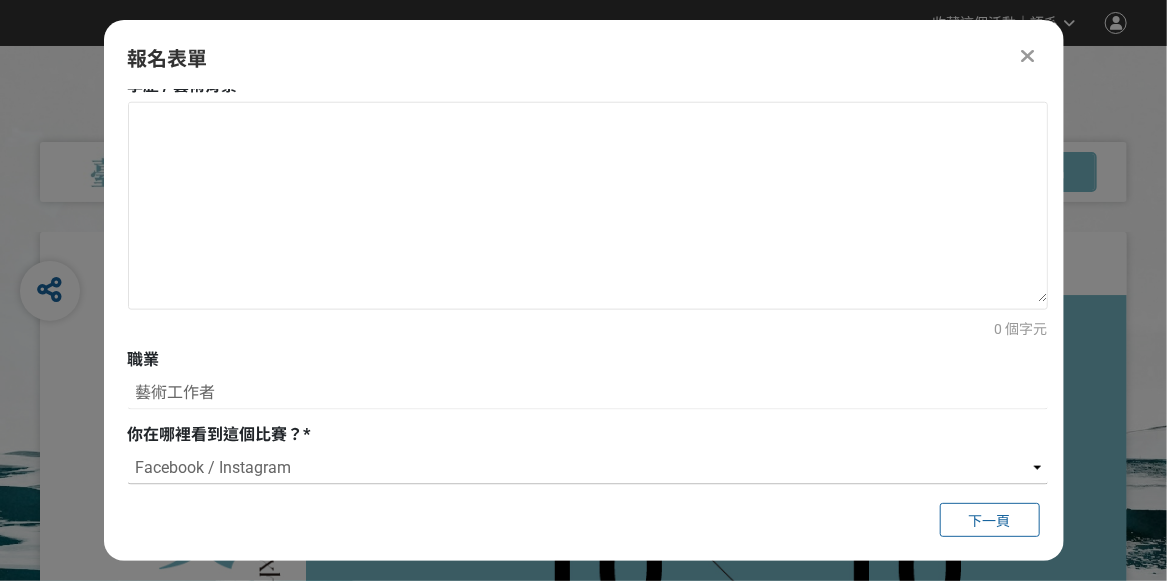 click on "請選擇... 獎金獵人網站 Facebook / Instagram 校園講座 / 老師系上推薦 電子郵件 海報 其他" at bounding box center (588, 468) 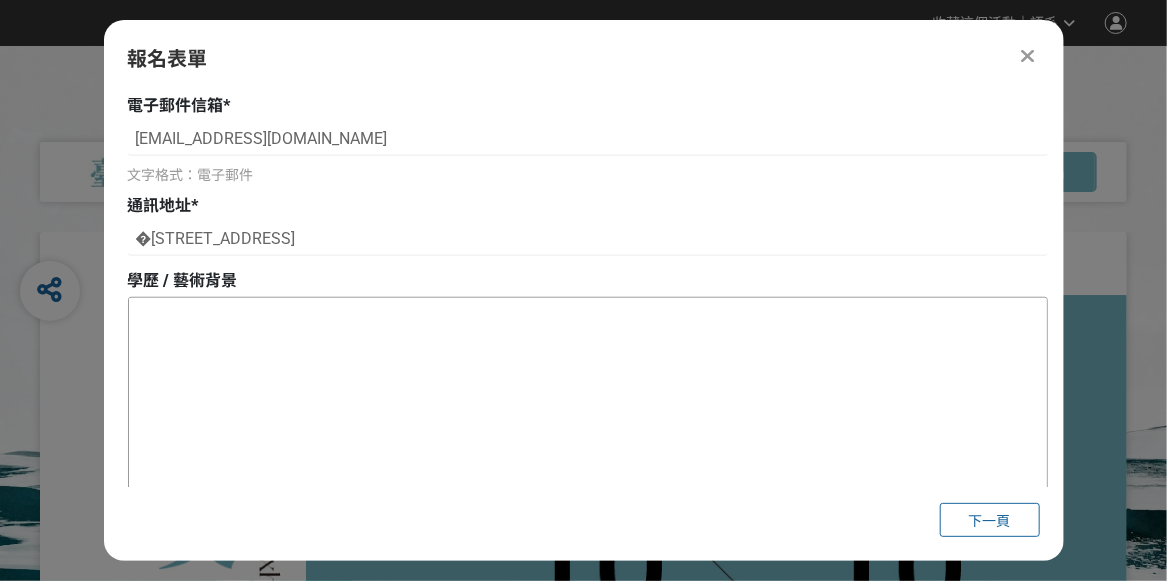 scroll, scrollTop: 633, scrollLeft: 0, axis: vertical 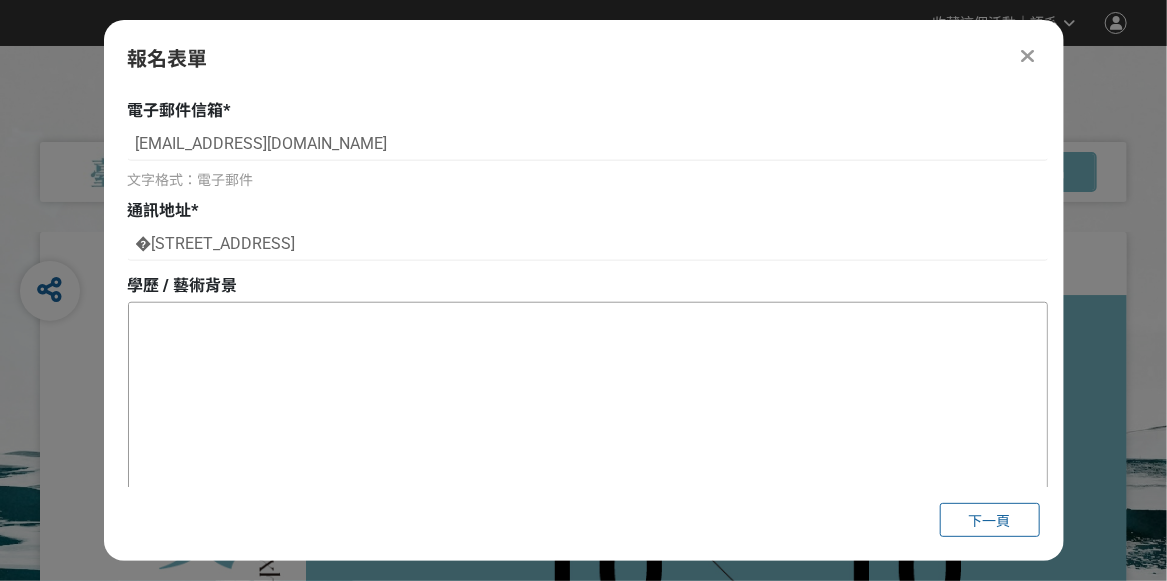click at bounding box center (588, 403) 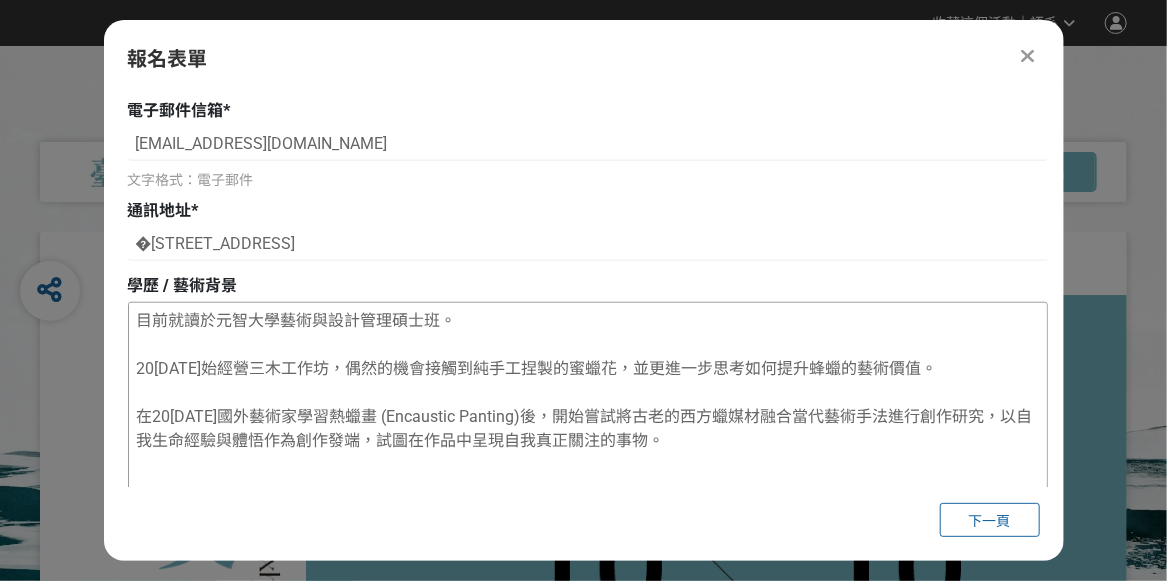 click on "目前就讀於元智大學藝術與設計管理碩士班。
20[DATE]始經營三木工作坊，偶然的機會接觸到純手工捏製的蜜蠟花，並更進一步思考如何提升蜂蠟的藝術價值。
在20[DATE]國外藝術家學習熱蠟畫 (Encaustic Panting)後，開始嘗試將古老的西方蠟媒材融合當代藝術手法進行創作研究，以自我生命經驗與體悟作為創作發端，試圖在作品中呈現自我真正關注的事物。" at bounding box center [588, 403] 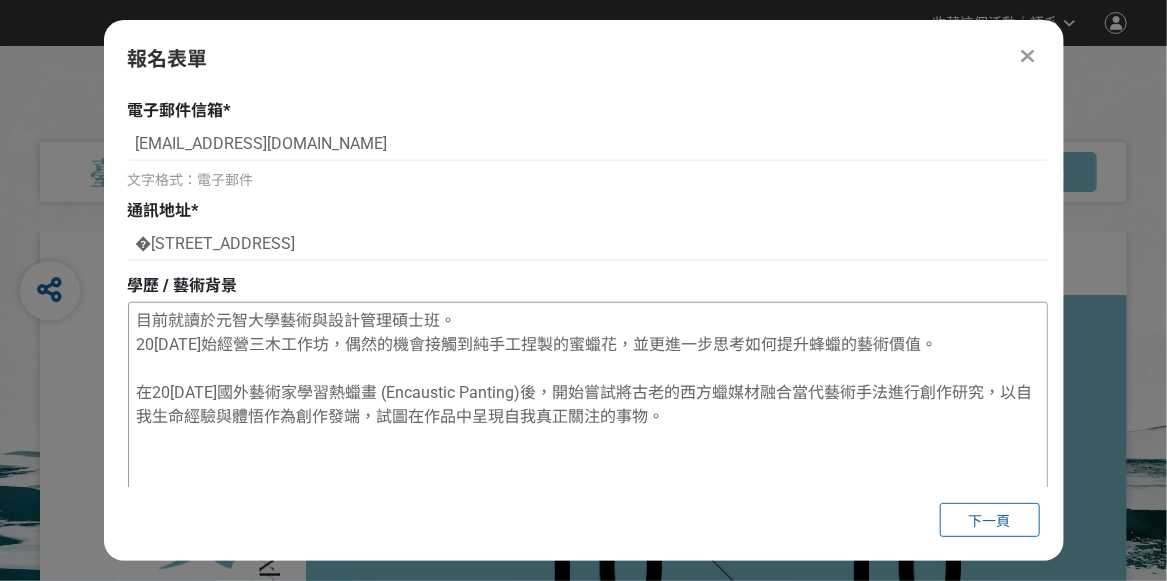 drag, startPoint x: 208, startPoint y: 318, endPoint x: 424, endPoint y: 319, distance: 216.00232 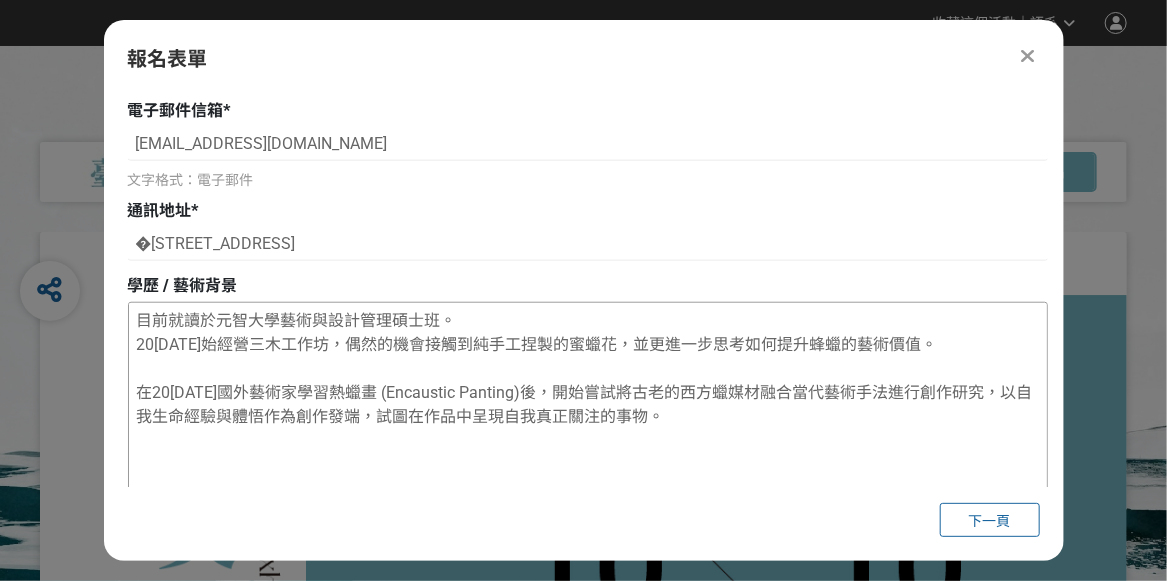 drag, startPoint x: 176, startPoint y: 344, endPoint x: 326, endPoint y: 343, distance: 150.00333 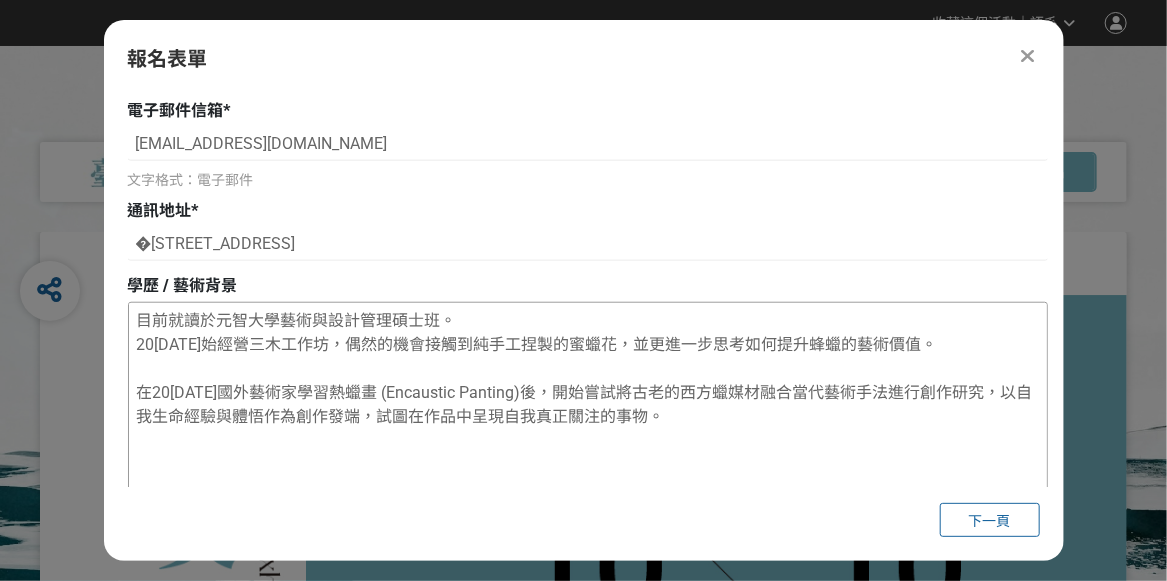 click on "目前就讀於元智大學藝術與設計管理碩士班。
20[DATE]始經營三木工作坊，偶然的機會接觸到純手工捏製的蜜蠟花，並更進一步思考如何提升蜂蠟的藝術價值。
在20[DATE]國外藝術家學習熱蠟畫 (Encaustic Panting)後，開始嘗試將古老的西方蠟媒材融合當代藝術手法進行創作研究，以自我生命經驗與體悟作為創作發端，試圖在作品中呈現自我真正關注的事物。" at bounding box center [588, 403] 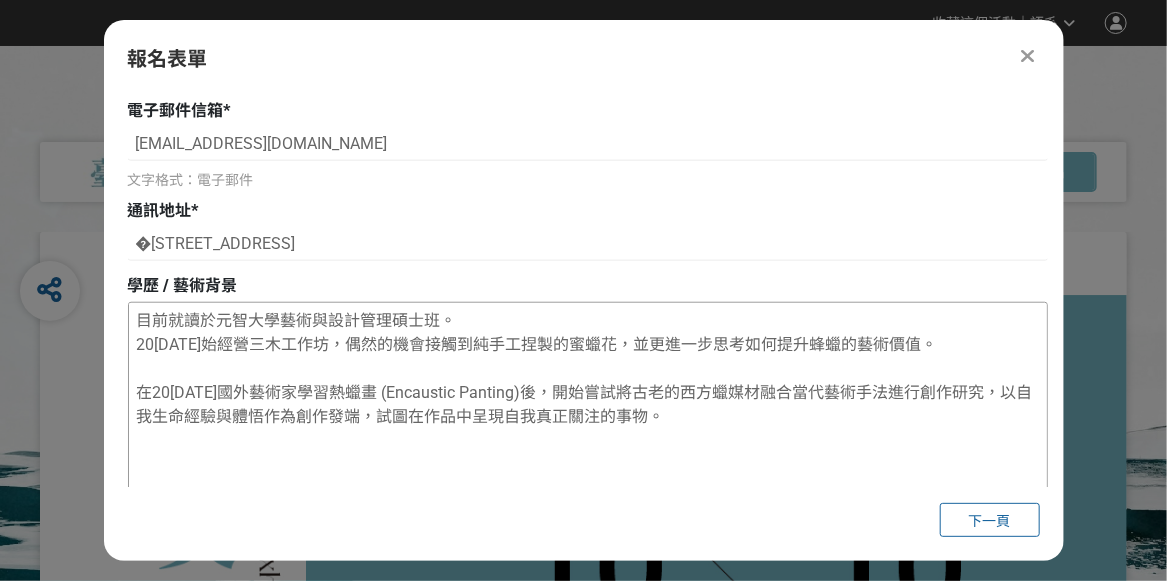 drag, startPoint x: 209, startPoint y: 392, endPoint x: 387, endPoint y: 391, distance: 178.0028 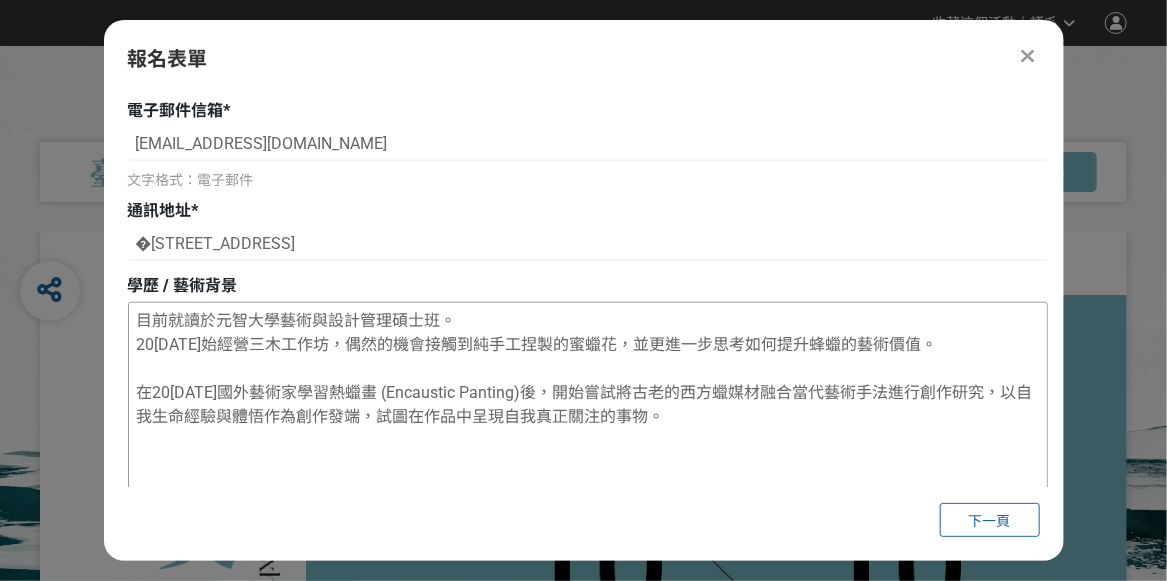 drag, startPoint x: 558, startPoint y: 392, endPoint x: 831, endPoint y: 390, distance: 273.00732 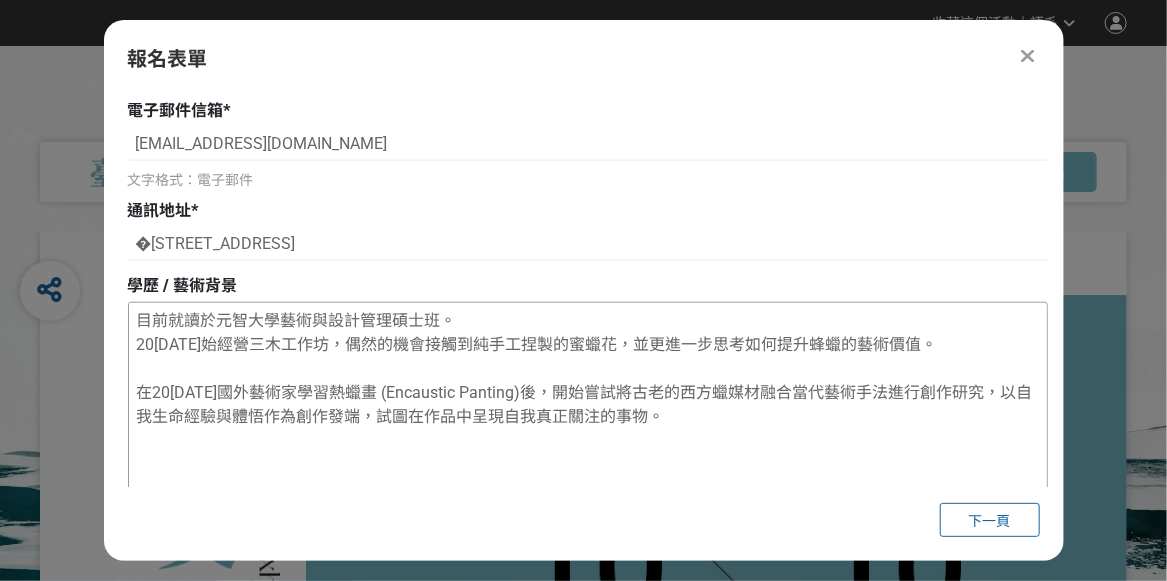 drag, startPoint x: 163, startPoint y: 413, endPoint x: 495, endPoint y: 413, distance: 332 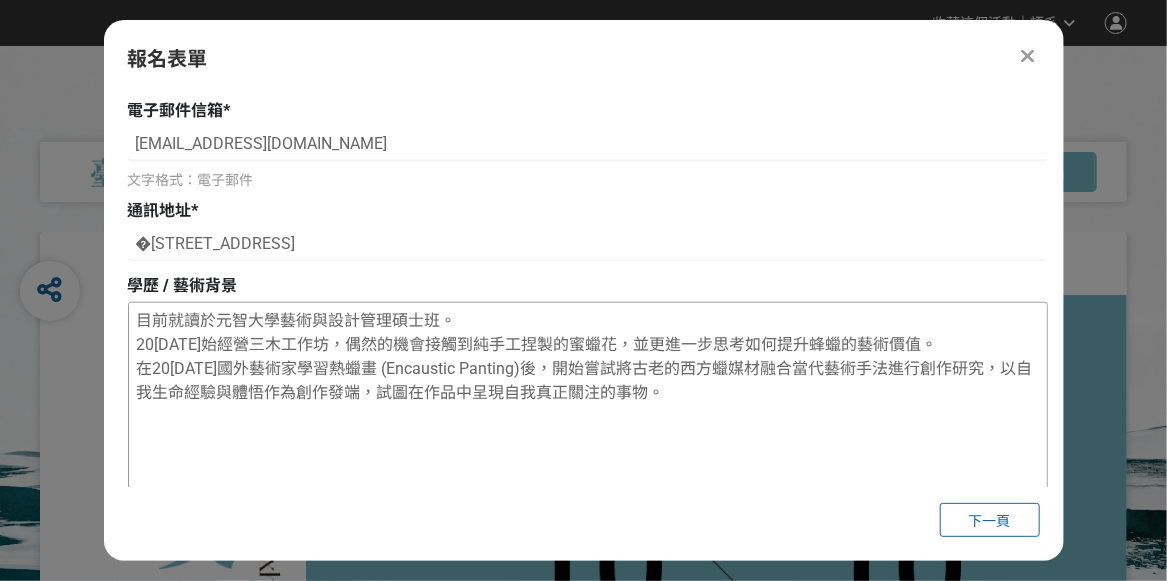 drag, startPoint x: 163, startPoint y: 341, endPoint x: 544, endPoint y: 337, distance: 381.021 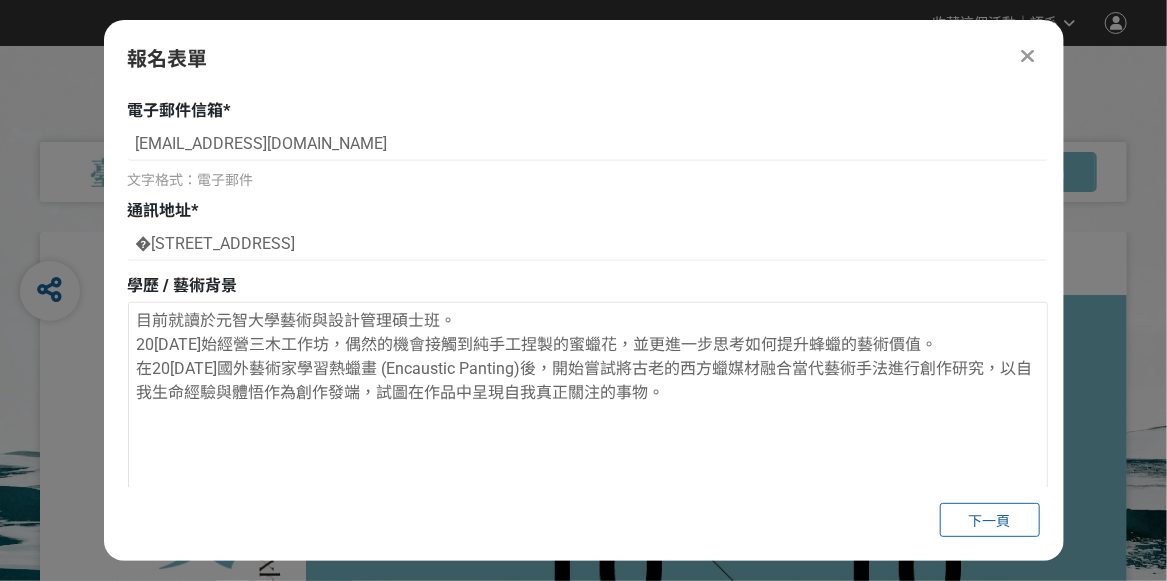 drag, startPoint x: 508, startPoint y: 320, endPoint x: 125, endPoint y: 317, distance: 383.01175 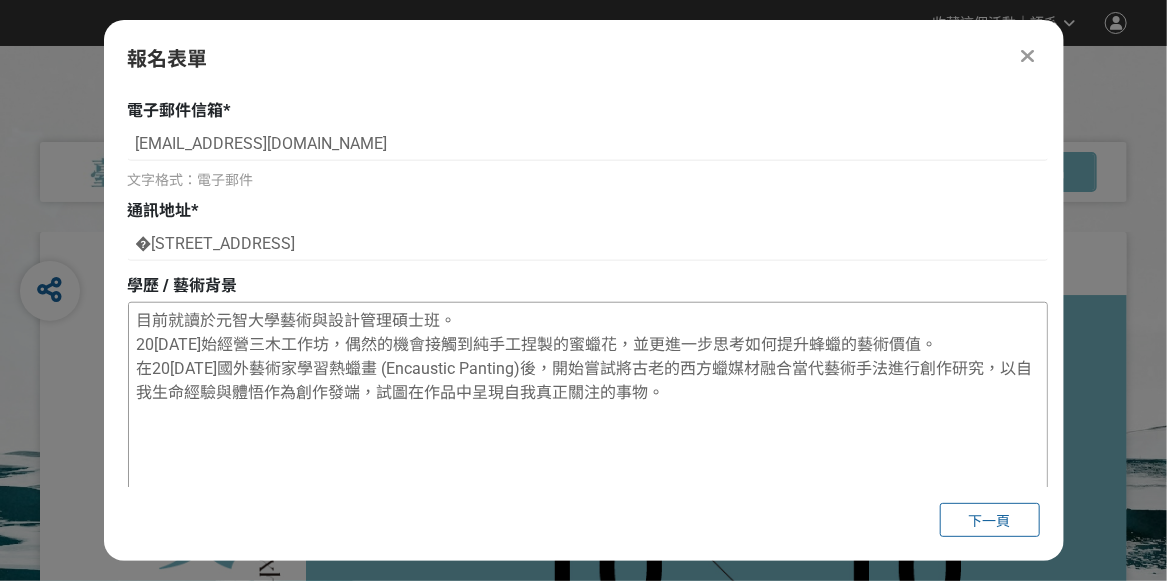 click on "目前就讀於元智大學藝術與設計管理碩士班。
20[DATE]始經營三木工作坊，偶然的機會接觸到純手工捏製的蜜蠟花，並更進一步思考如何提升蜂蠟的藝術價值。
在20[DATE]國外藝術家學習熱蠟畫 (Encaustic Panting)後，開始嘗試將古老的西方蠟媒材融合當代藝術手法進行創作研究，以自我生命經驗與體悟作為創作發端，試圖在作品中呈現自我真正關注的事物。" at bounding box center [588, 403] 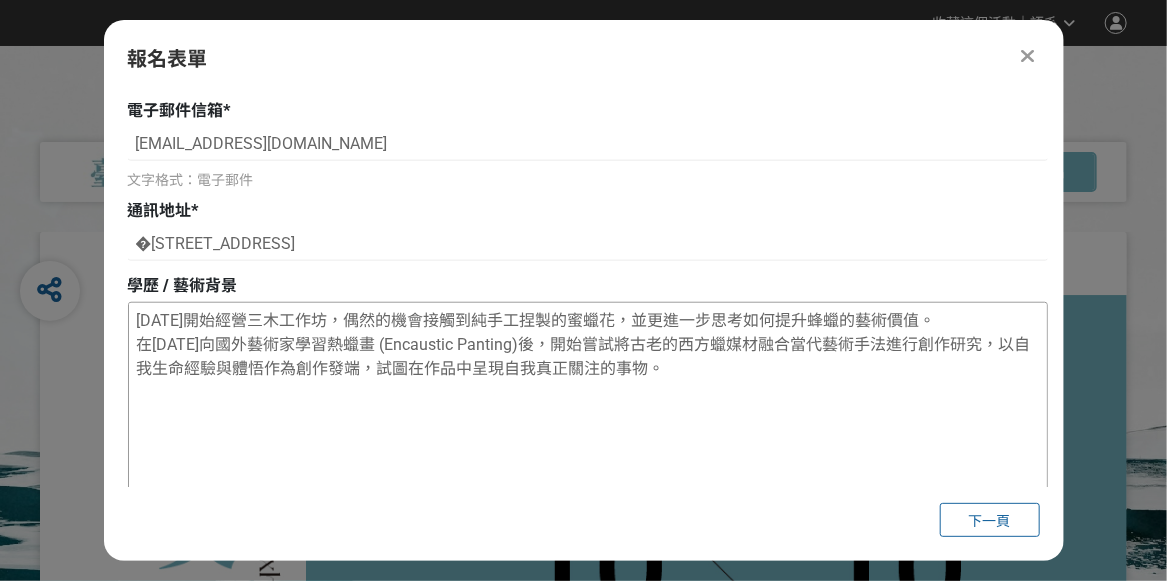 drag, startPoint x: 233, startPoint y: 347, endPoint x: 622, endPoint y: 349, distance: 389.00513 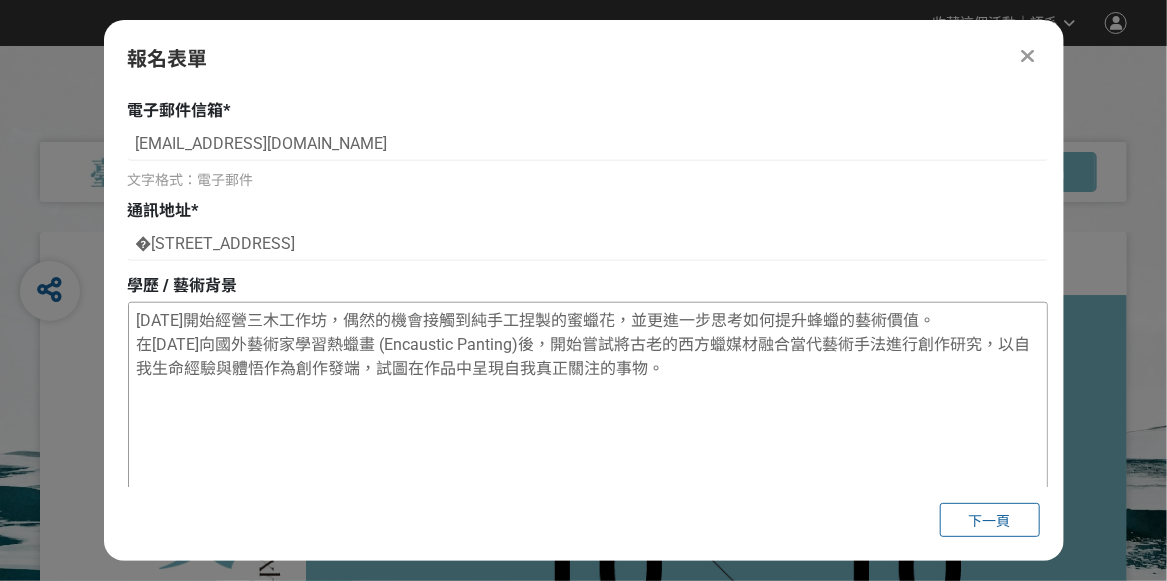 paste on "目前就讀於元智大學藝術與設計管理碩士班。" 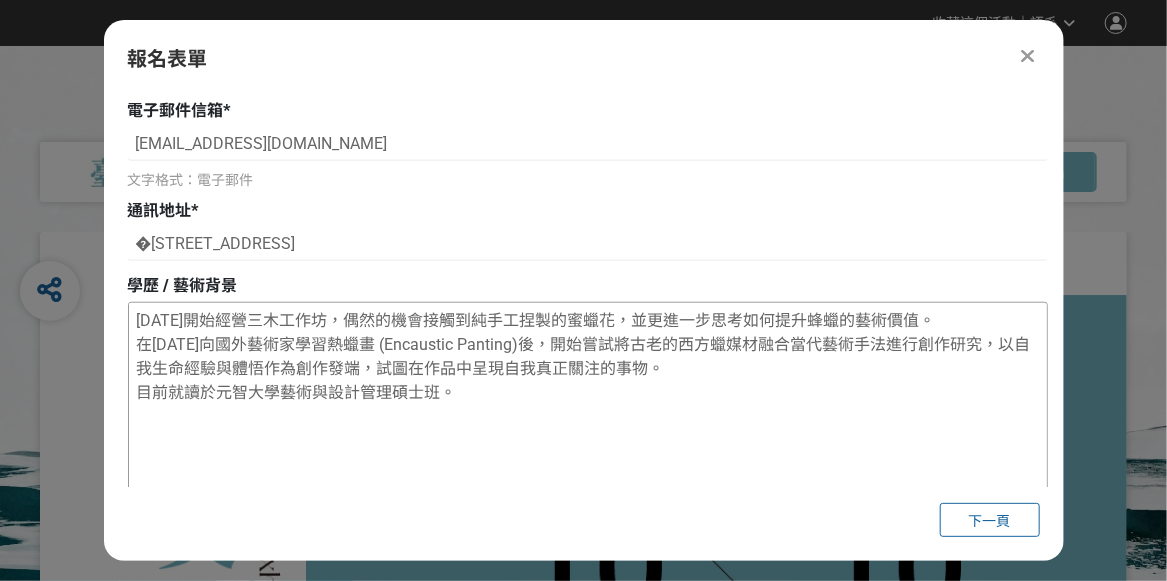 drag, startPoint x: 156, startPoint y: 392, endPoint x: 319, endPoint y: 388, distance: 163.04907 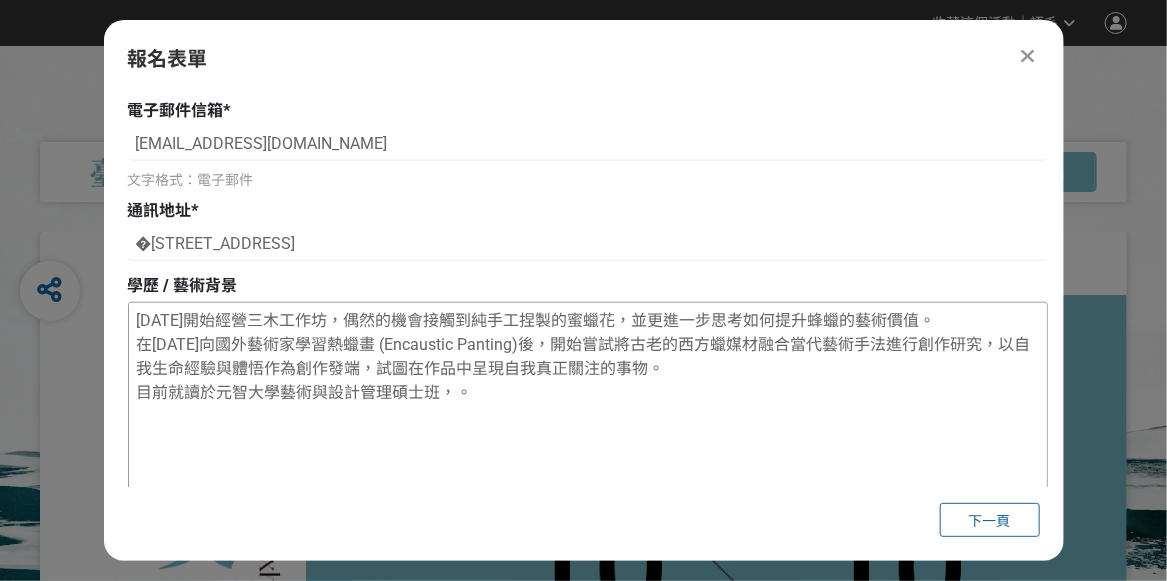 click on "[DATE]開始經營三木工作坊，偶然的機會接觸到純手工捏製的蜜蠟花，並更進一步思考如何提升蜂蠟的藝術價值。
在[DATE]向國外藝術家學習熱蠟畫 (Encaustic Panting)後，開始嘗試將古老的西方蠟媒材融合當代藝術手法進行創作研究，以自我生命經驗與體悟作為創作發端，試圖在作品中呈現自我真正關注的事物。
目前就讀於元智大學藝術與設計管理碩士班，。" at bounding box center [588, 403] 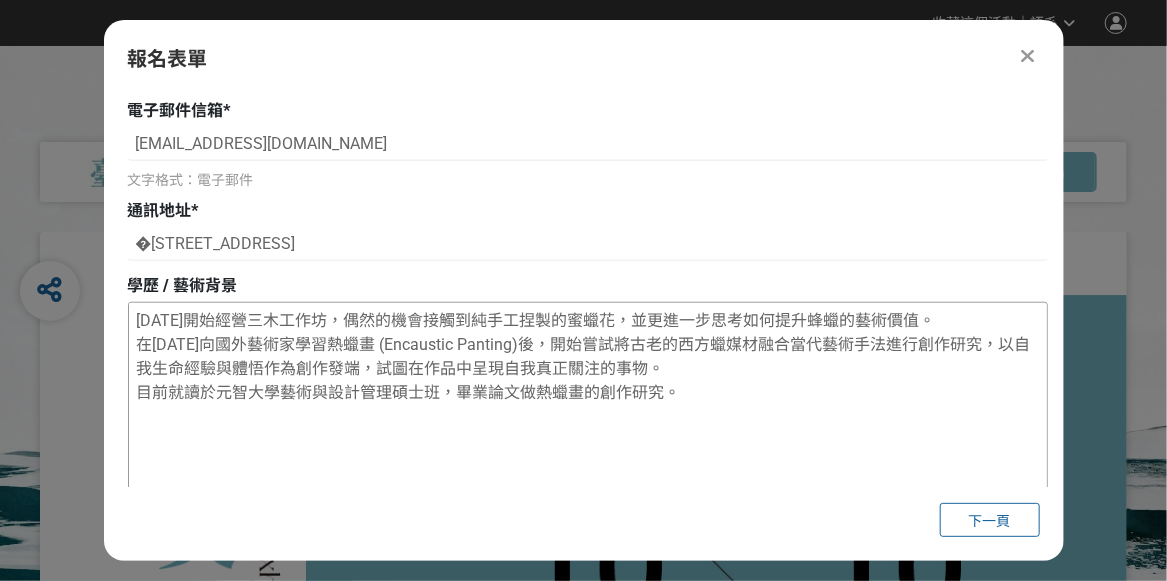 drag, startPoint x: 160, startPoint y: 319, endPoint x: 545, endPoint y: 315, distance: 385.02078 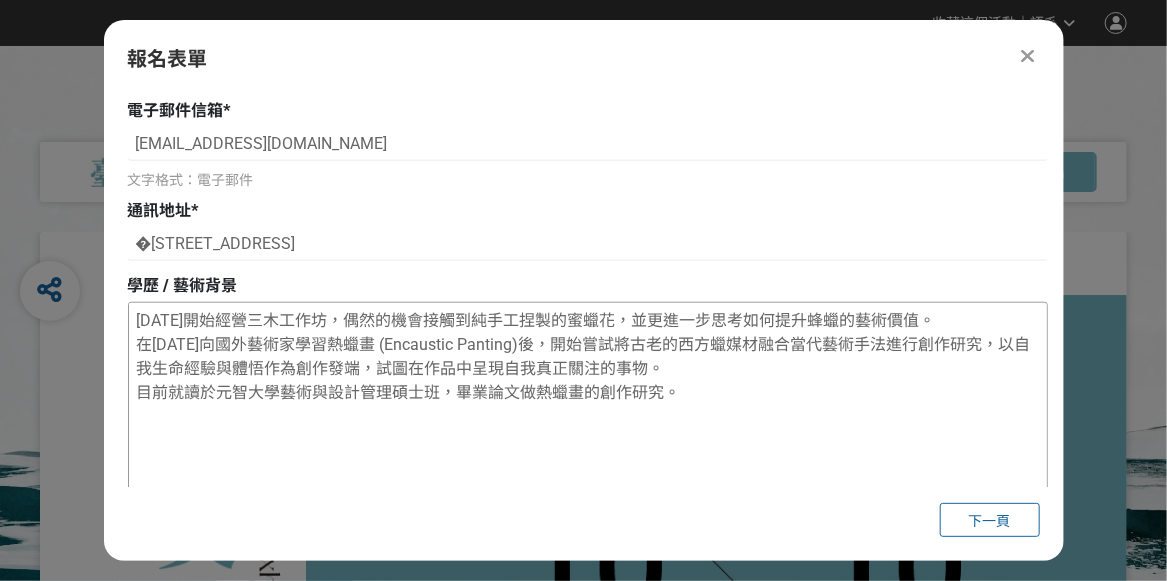 click on "[DATE]開始經營三木工作坊，偶然的機會接觸到純手工捏製的蜜蠟花，並更進一步思考如何提升蜂蠟的藝術價值。
在[DATE]向國外藝術家學習熱蠟畫 (Encaustic Panting)後，開始嘗試將古老的西方蠟媒材融合當代藝術手法進行創作研究，以自我生命經驗與體悟作為創作發端，試圖在作品中呈現自我真正關注的事物。
目前就讀於元智大學藝術與設計管理碩士班，畢業論文做熱蠟畫的創作研究。" at bounding box center [588, 403] 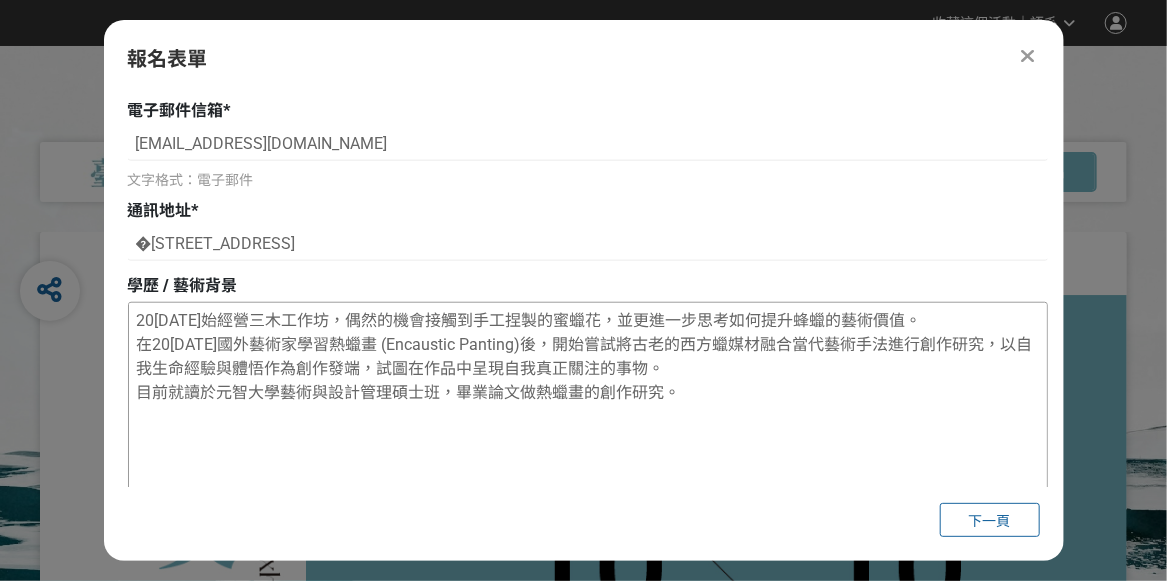 drag, startPoint x: 512, startPoint y: 314, endPoint x: 636, endPoint y: 306, distance: 124.2578 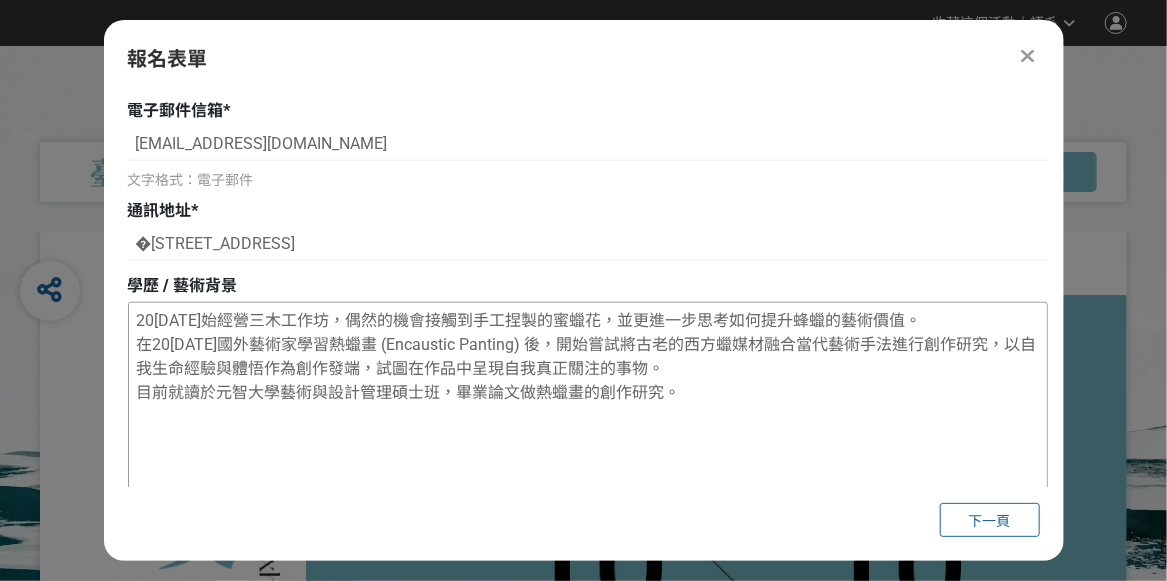 drag, startPoint x: 671, startPoint y: 338, endPoint x: 915, endPoint y: 336, distance: 244.0082 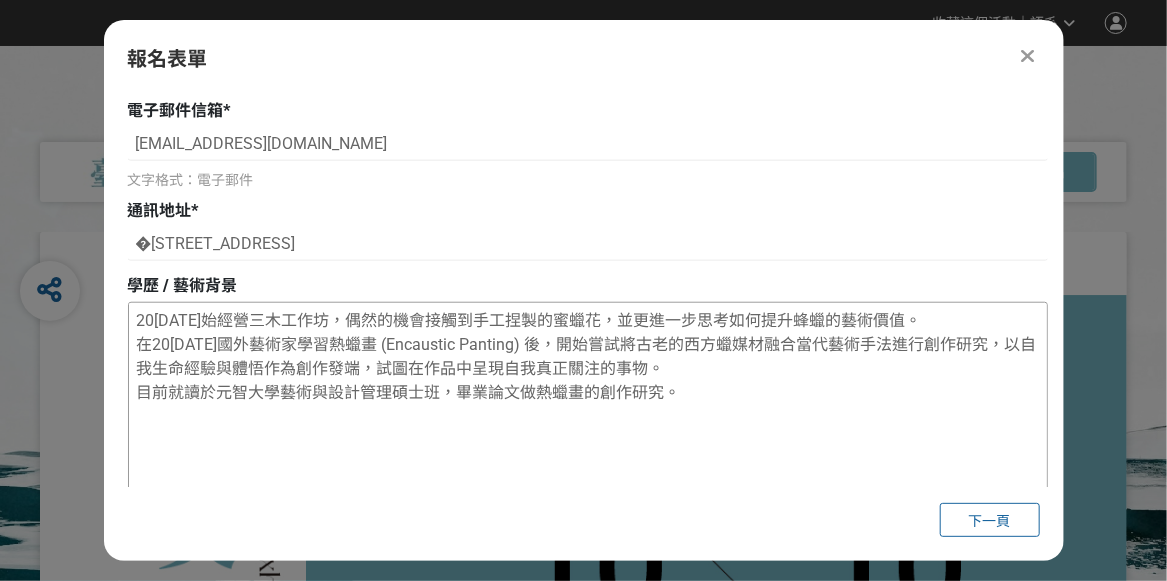 drag, startPoint x: 984, startPoint y: 345, endPoint x: 960, endPoint y: 345, distance: 24 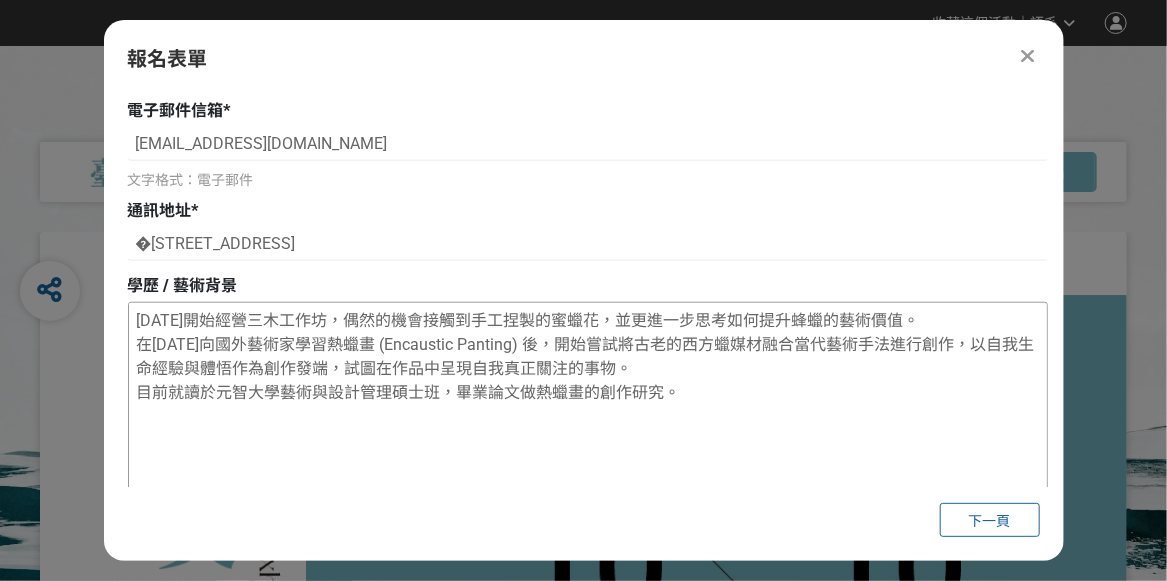 drag, startPoint x: 179, startPoint y: 368, endPoint x: 566, endPoint y: 359, distance: 387.10464 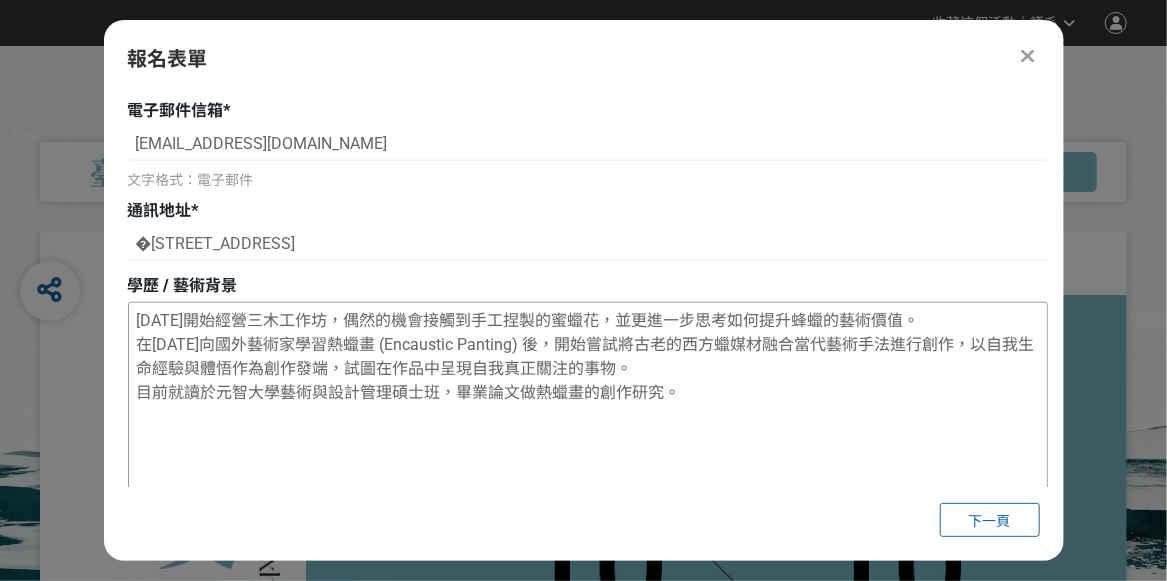 drag, startPoint x: 166, startPoint y: 395, endPoint x: 526, endPoint y: 386, distance: 360.1125 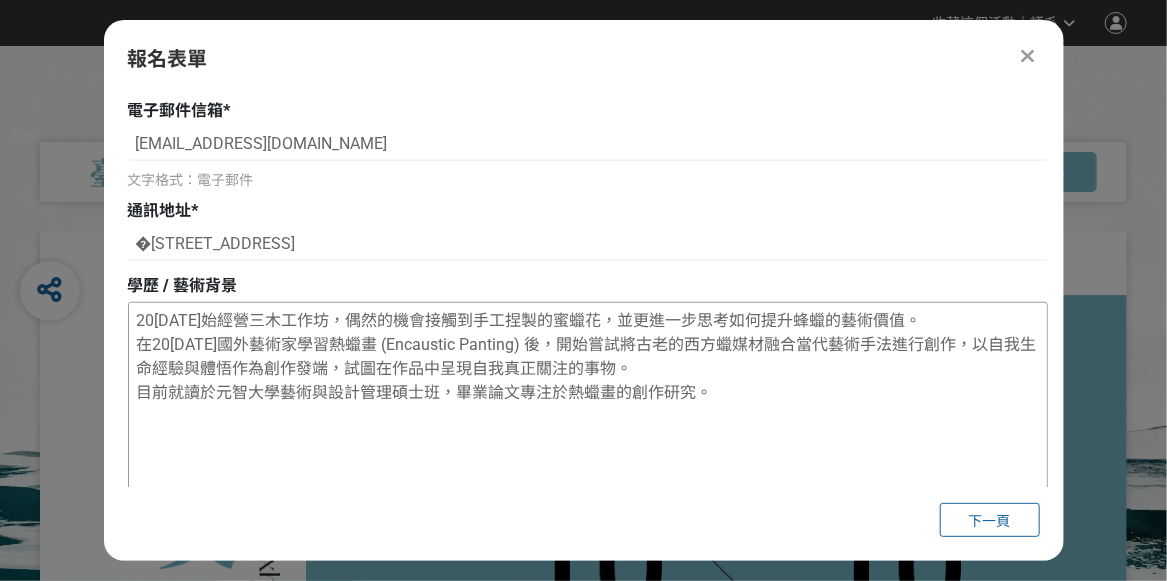 drag, startPoint x: 526, startPoint y: 391, endPoint x: 648, endPoint y: 384, distance: 122.20065 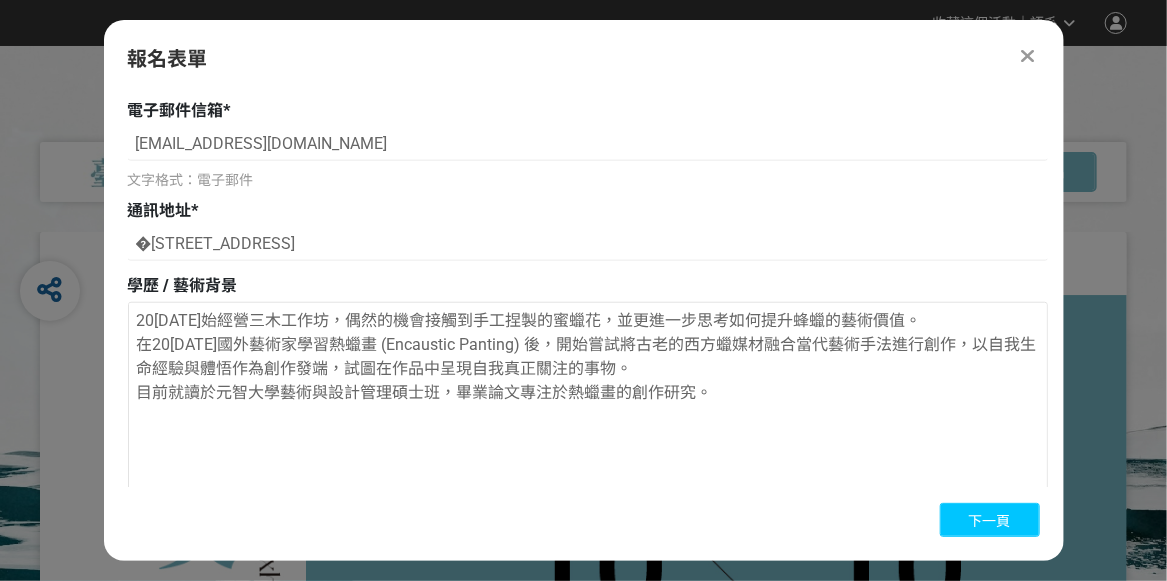 type on "20[DATE]始經營三木工作坊，偶然的機會接觸到手工捏製的蜜蠟花，並更進一步思考如何提升蜂蠟的藝術價值。
在20[DATE]國外藝術家學習熱蠟畫 (Encaustic Panting) 後，開始嘗試將古老的西方蠟媒材融合當代藝術手法進行創作，以自我生命經驗與體悟作為創作發端，試圖在作品中呈現自我真正關注的事物。
目前就讀於元智大學藝術與設計管理碩士班，畢業論文專注於熱蠟畫的創作研究。" 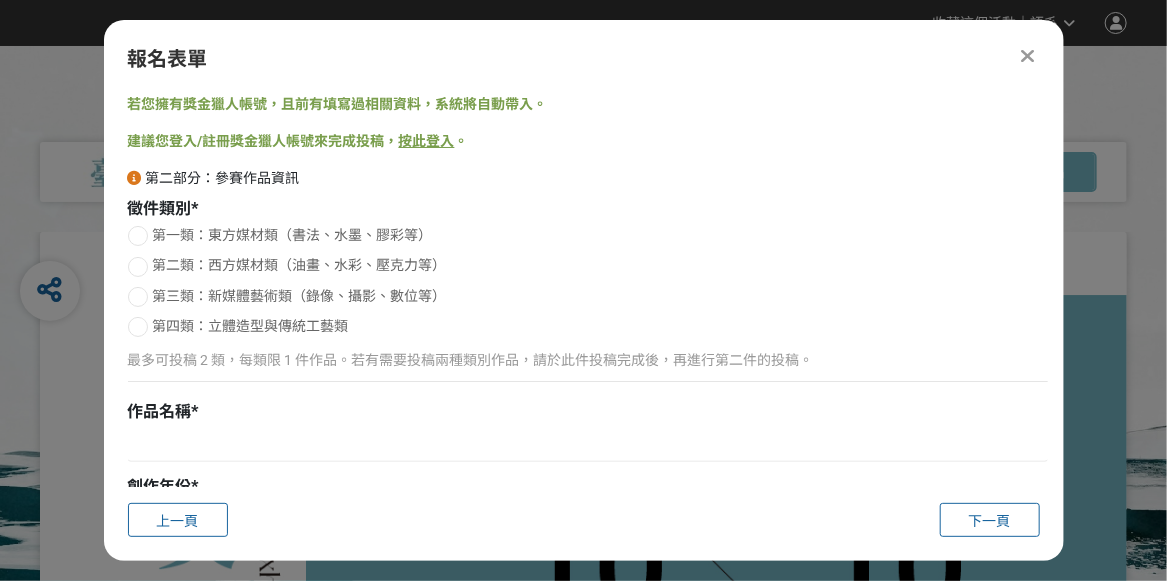 scroll, scrollTop: 0, scrollLeft: 0, axis: both 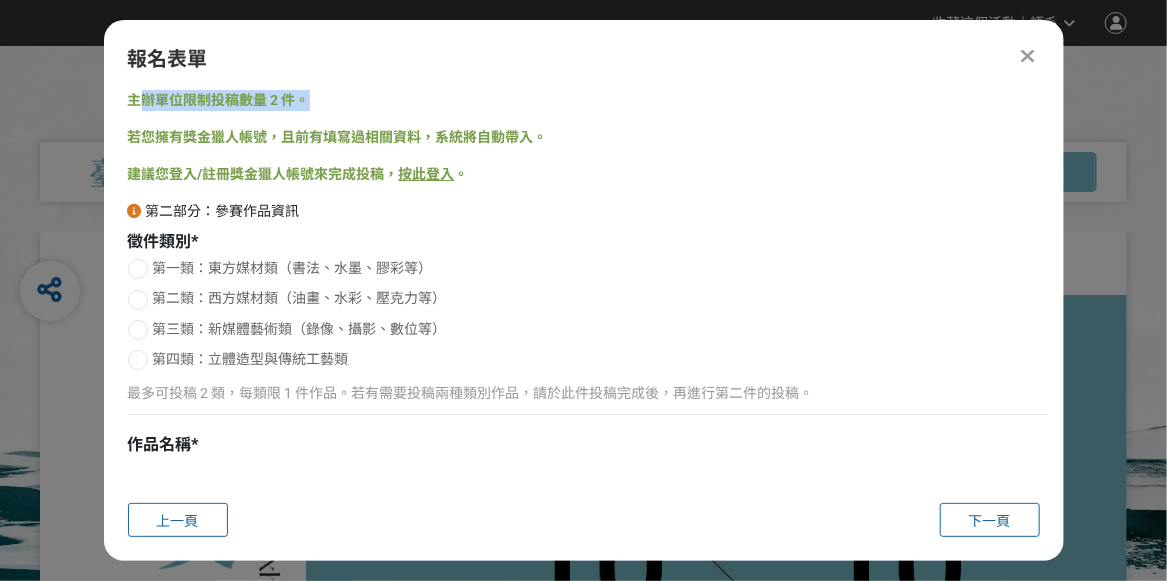 drag, startPoint x: 147, startPoint y: 92, endPoint x: 314, endPoint y: 93, distance: 167.00299 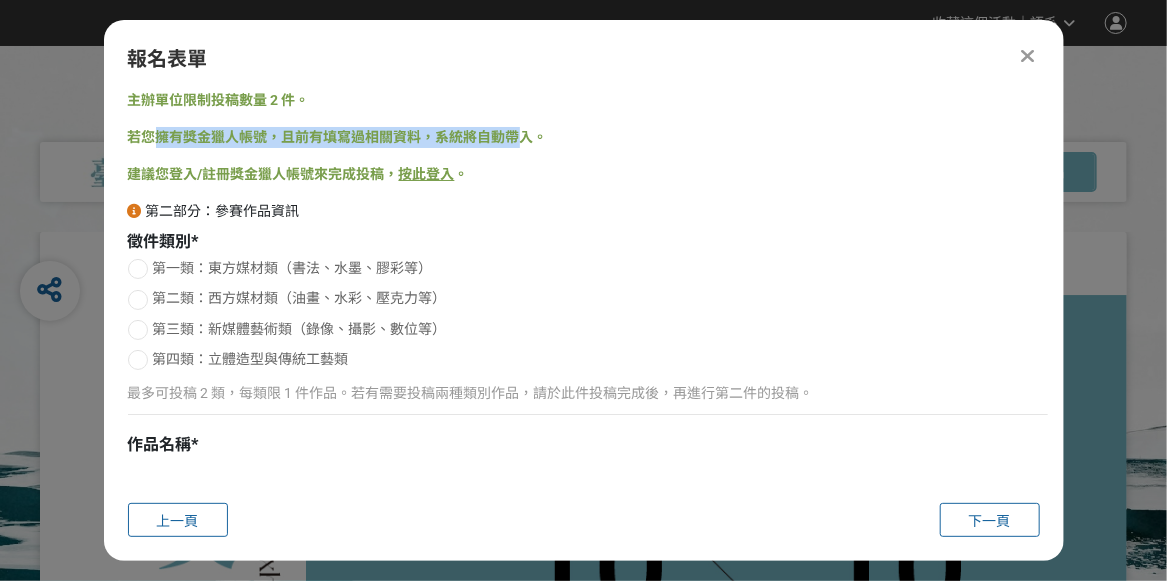 drag, startPoint x: 155, startPoint y: 136, endPoint x: 515, endPoint y: 136, distance: 360 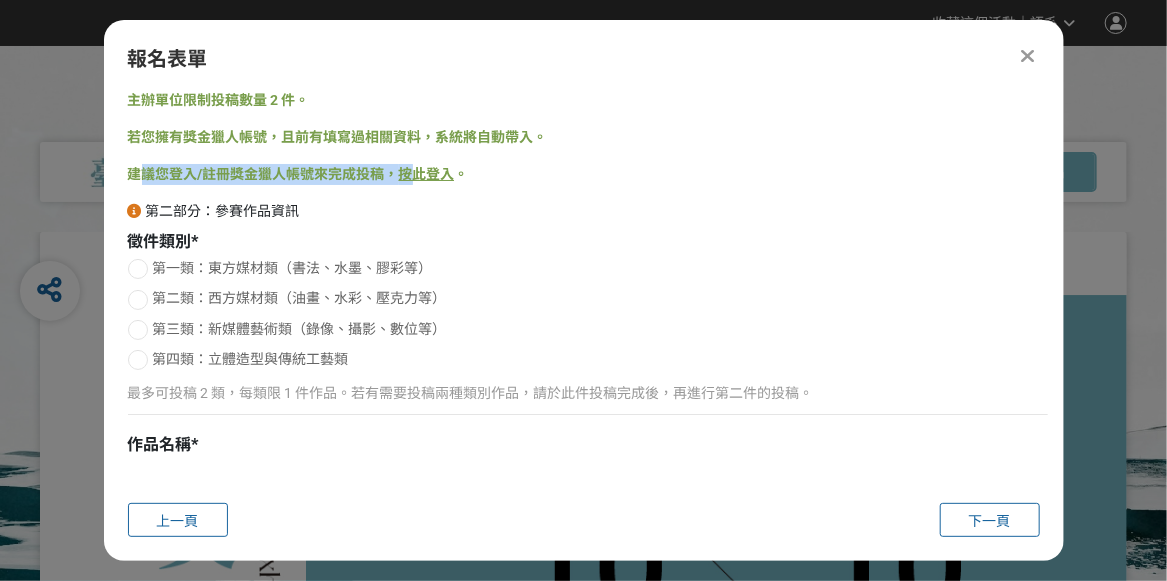 drag, startPoint x: 137, startPoint y: 171, endPoint x: 416, endPoint y: 167, distance: 279.0287 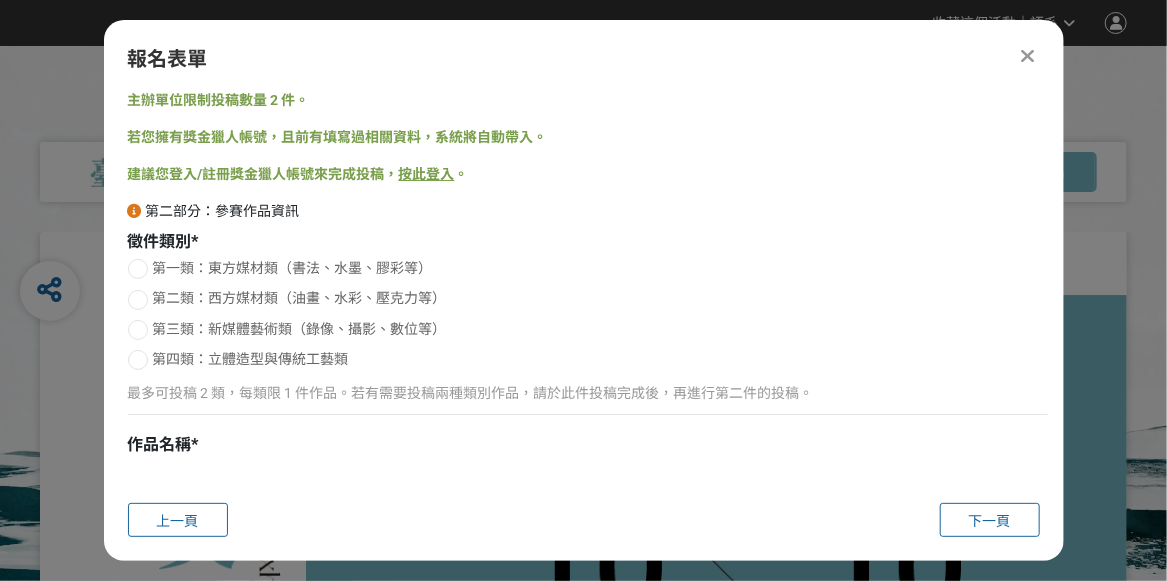 click on "主辦單位限制投稿數量 2 件。 若您擁有獎金獵人帳號，且前有填寫過相關資料，系統將自動帶入。 建議您登入/註冊獎金獵人帳號來完成投稿， 按此登入 。 第二部分：參賽作品資訊 徵件類別 * 第一類：東方媒材類（書法、水墨、膠彩等） 第二類：西方媒材類（油畫、水彩、壓克力等） 第三類：新媒體藝術類（錄像、攝影、數位等） 第四類：立體造型與傳統工藝類 最多可投稿 2 類，每類限 1 件作品。若有需要投稿兩種類別作品，請於此件投稿完成後，再進行第二件的投稿。 作品名稱 * 創作年份 * 2023 2024 2025 使用媒材 / 材料 * 尺寸 * （高 x 寬 x 深，單位：公分） 作品簡介 / 創作理念 * 0 個字元 是否有共同創作者？ * 是 否 上傳作品全貌圖１ * 確認上傳 取消 旋轉圖片 選擇檔案 檔案大小限制：5 MB 檔案類型限制：jpg 推薦工具說明   上傳作品細部圖1 * 確認上傳 取消" at bounding box center [584, 288] 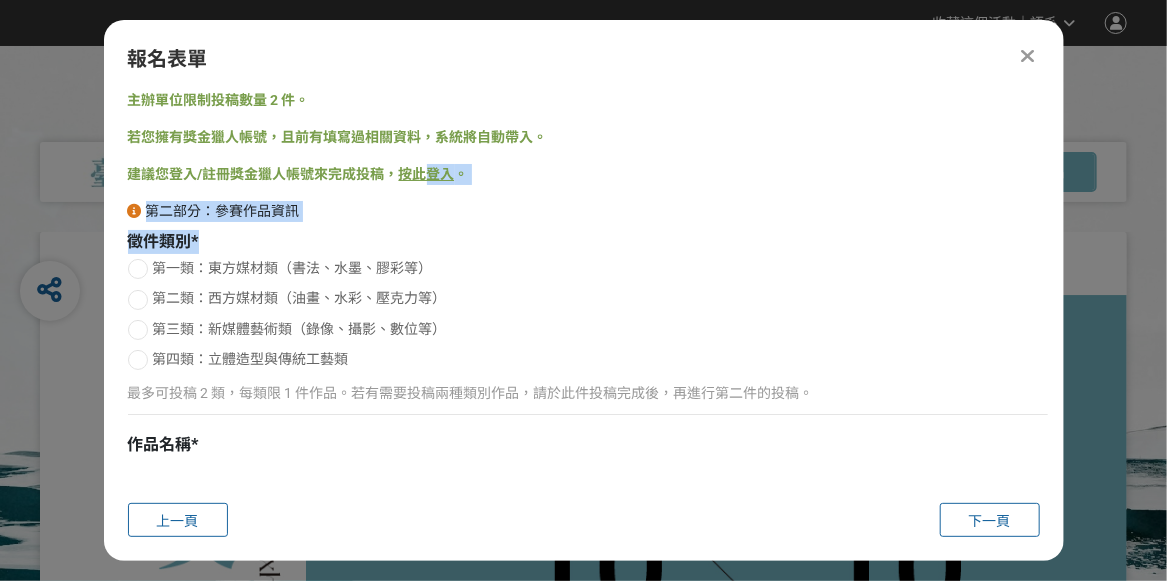 drag, startPoint x: 432, startPoint y: 177, endPoint x: 436, endPoint y: 249, distance: 72.11102 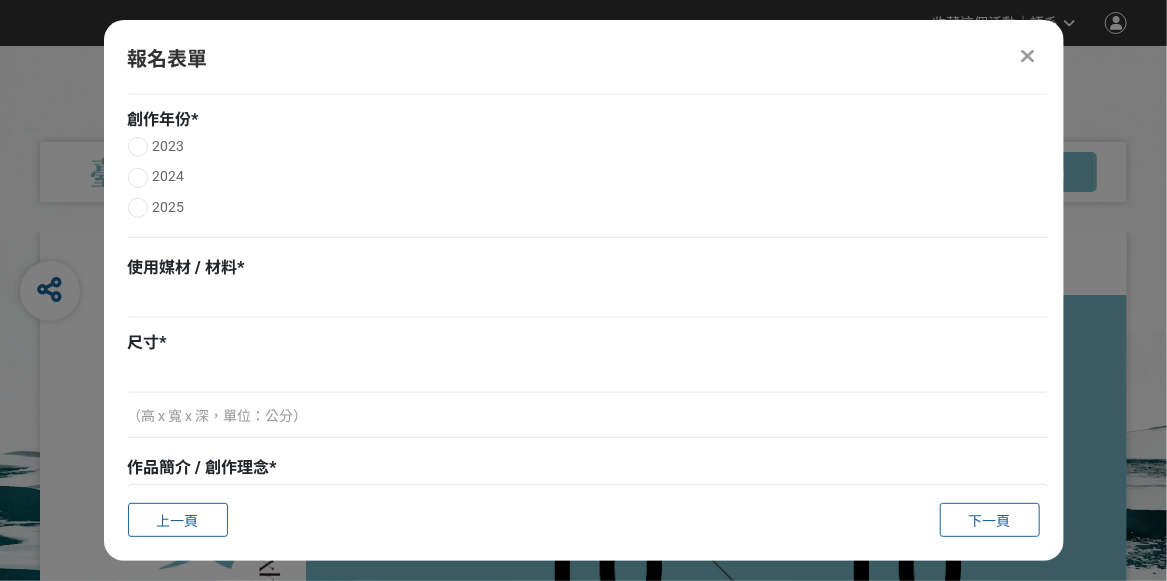 scroll, scrollTop: 0, scrollLeft: 0, axis: both 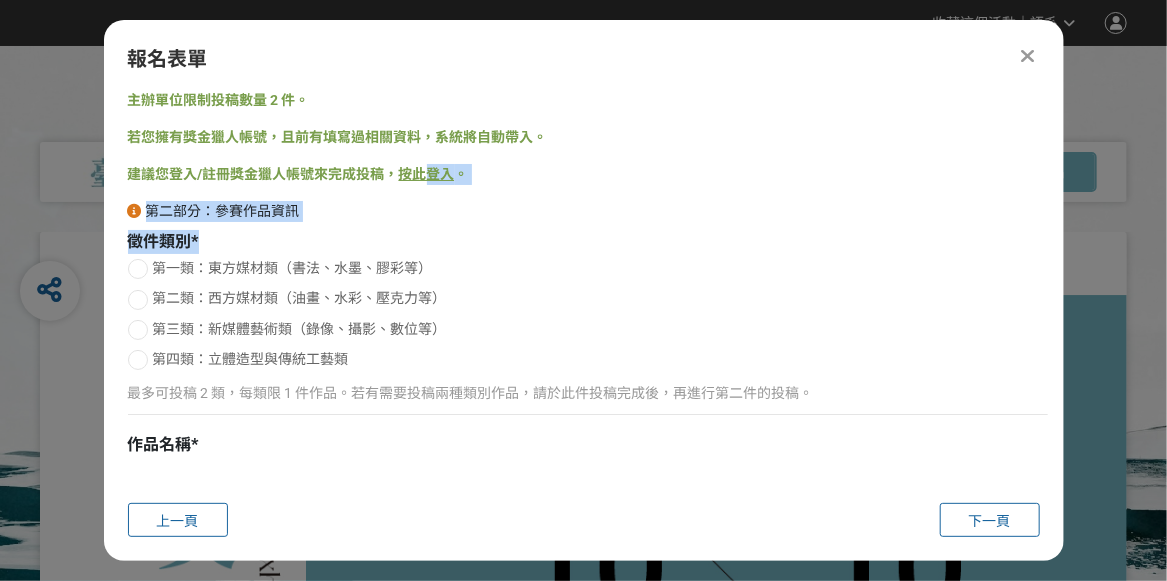 click on "第二部分：參賽作品資訊" at bounding box center [588, 211] 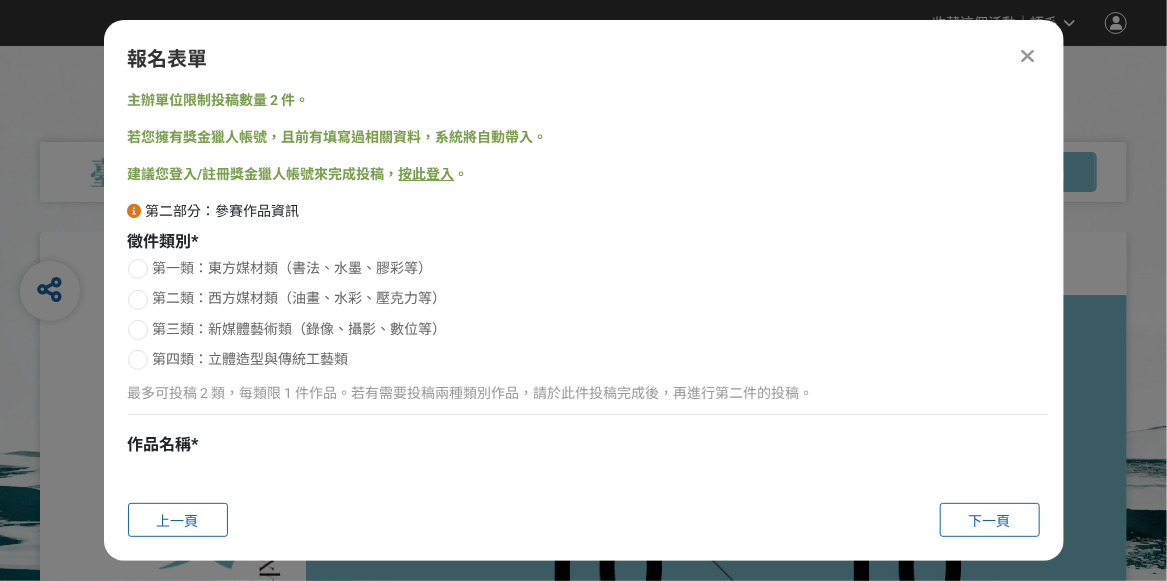 click on "按此登入" at bounding box center [427, 174] 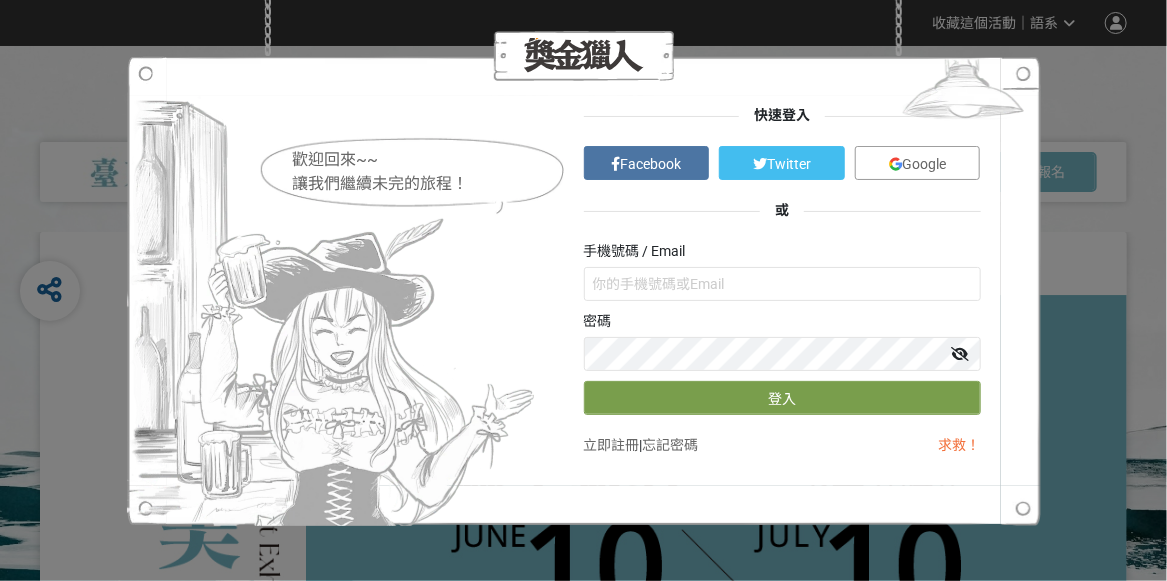 click on "立即註冊" at bounding box center [612, 445] 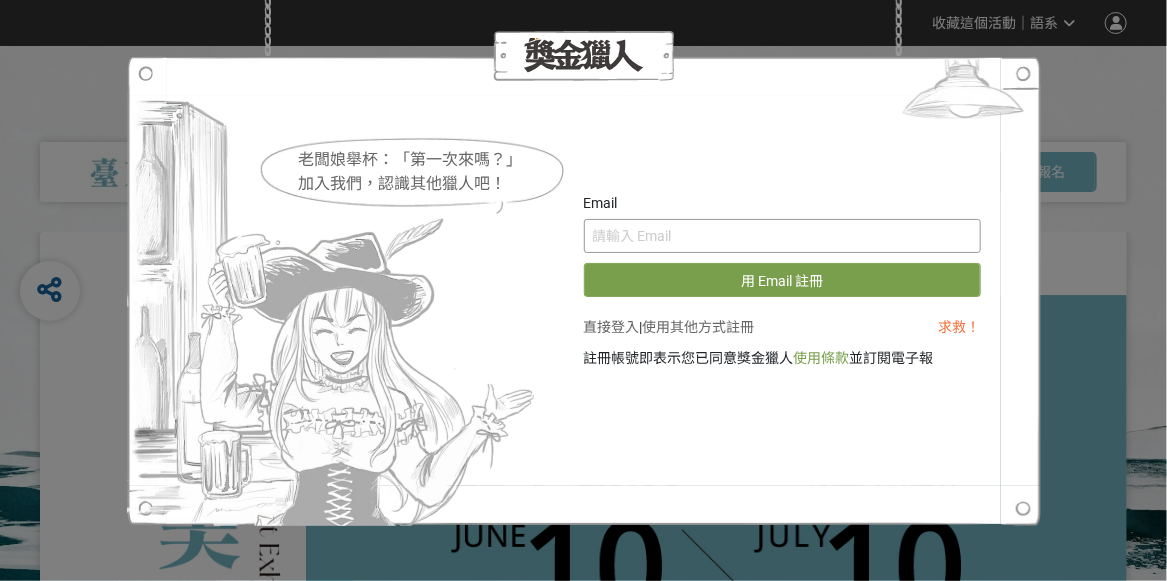 click at bounding box center (782, 236) 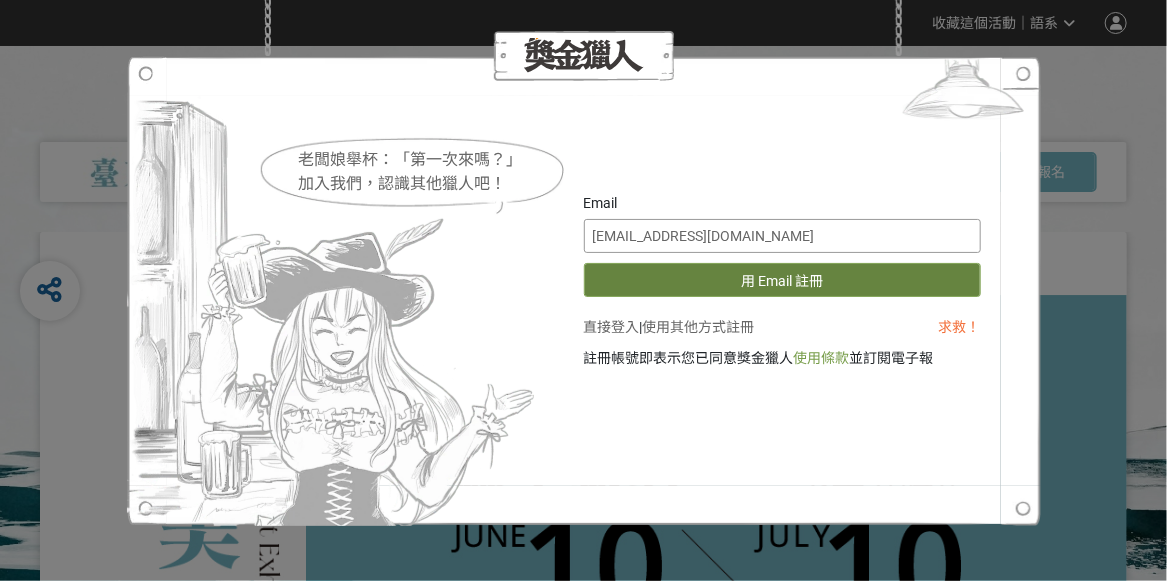 type on "[EMAIL_ADDRESS][DOMAIN_NAME]" 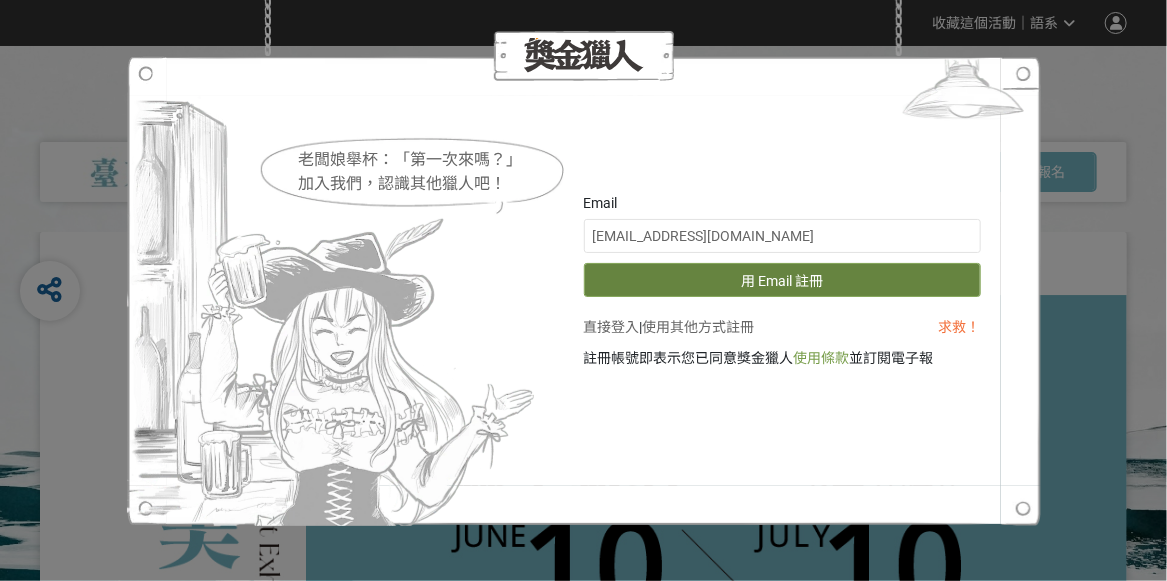 click on "用 Email 註冊" at bounding box center [782, 280] 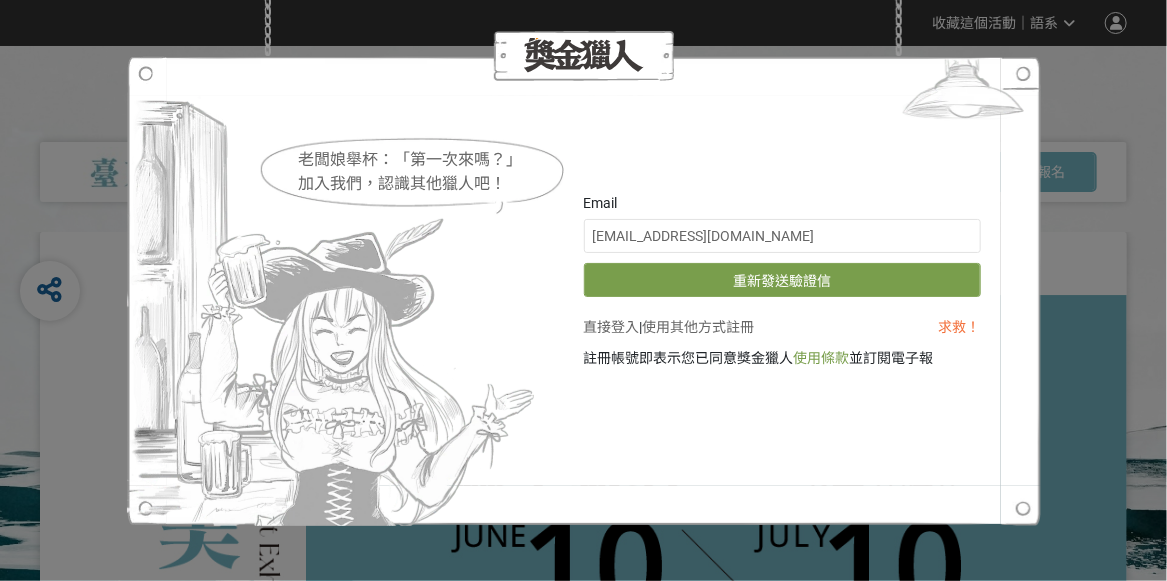 click on "直接登入" at bounding box center [612, 327] 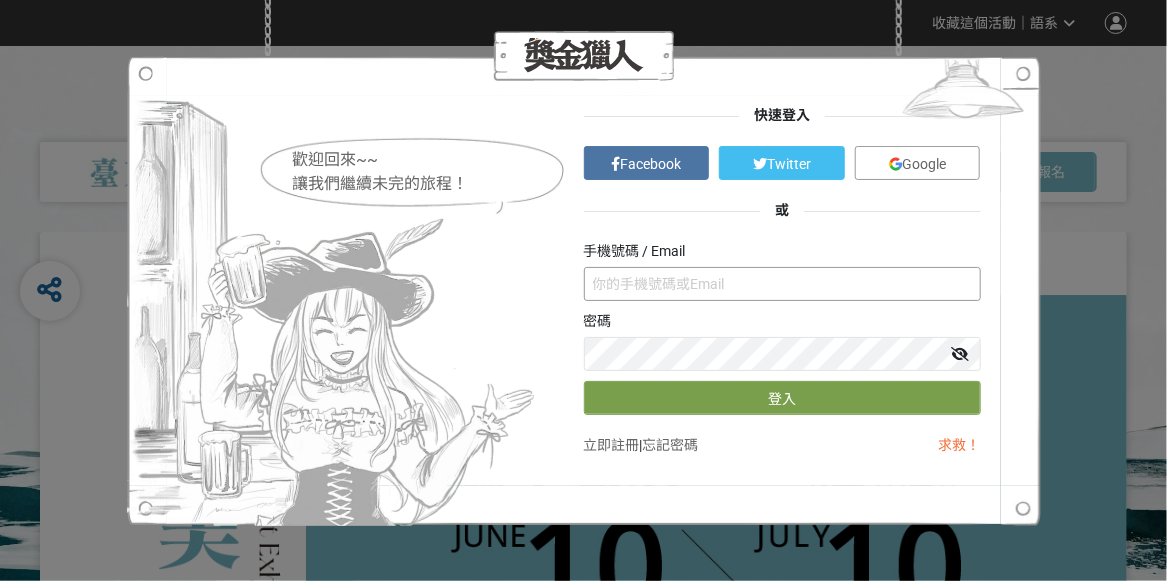 click at bounding box center [782, 284] 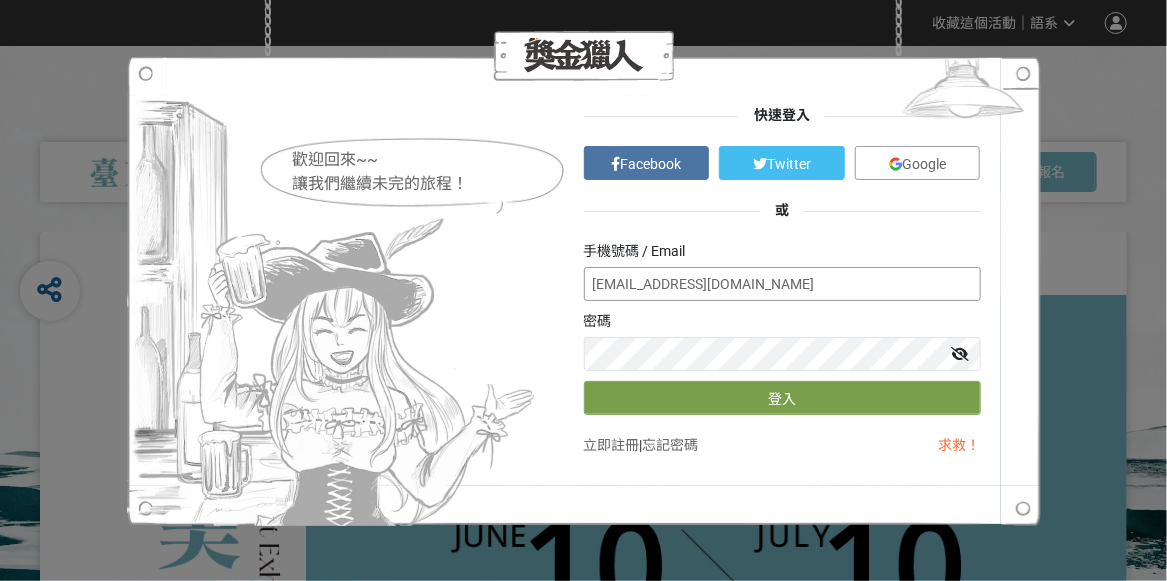 type on "[EMAIL_ADDRESS][DOMAIN_NAME]" 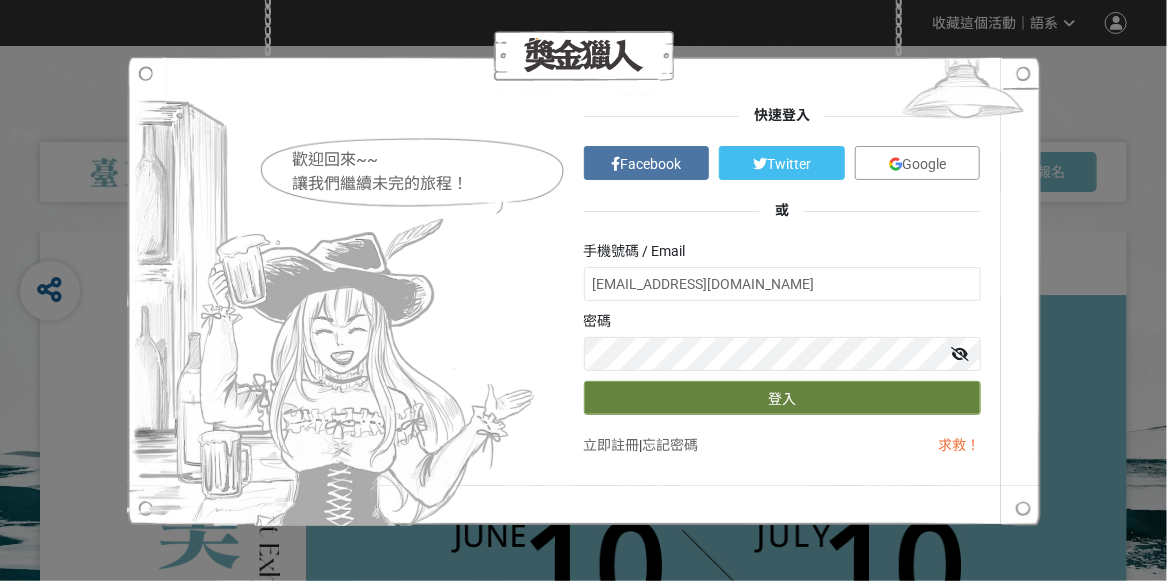 click on "登入" at bounding box center [782, 398] 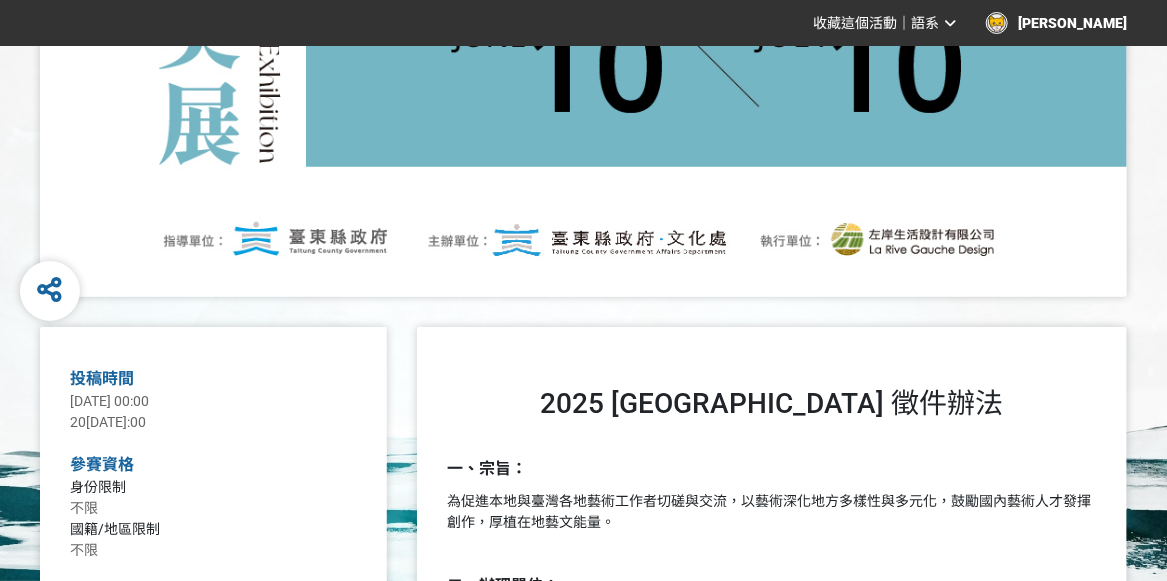 scroll, scrollTop: 0, scrollLeft: 0, axis: both 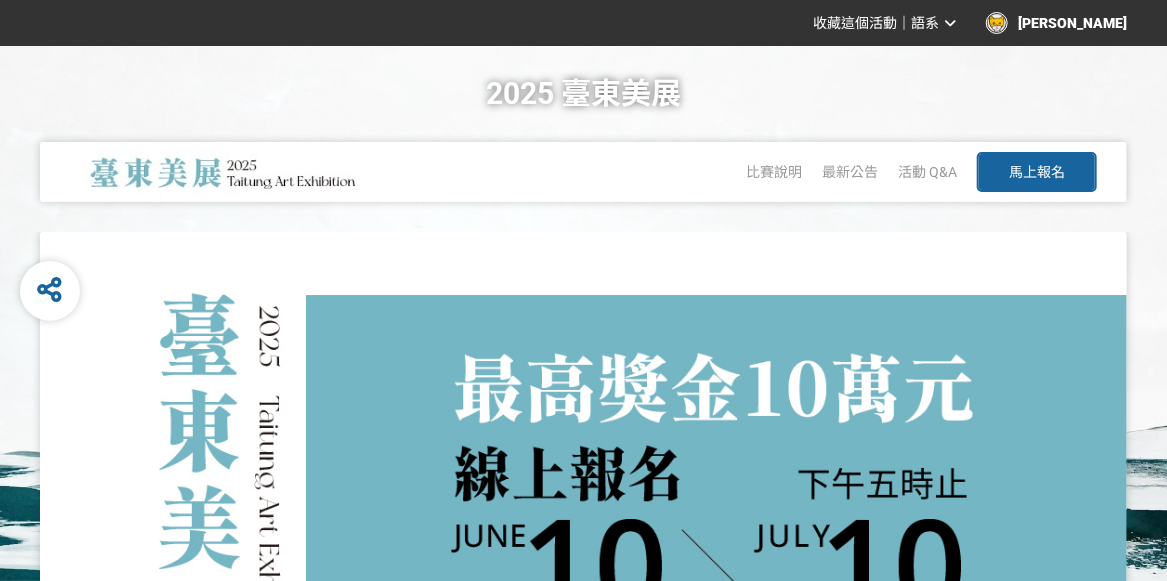 click on "馬上報名" at bounding box center (1037, 172) 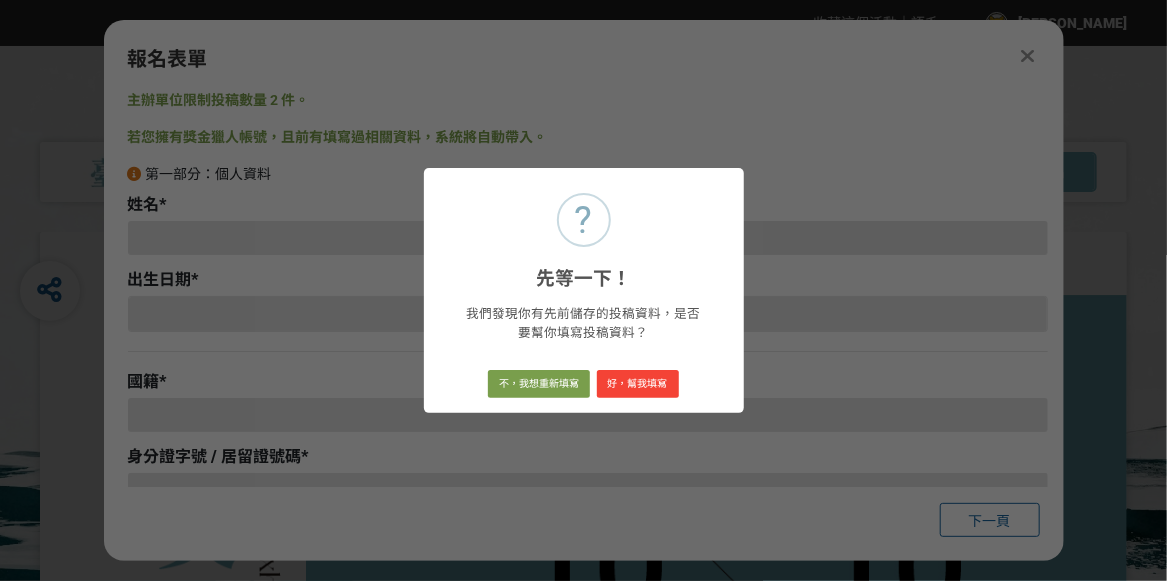 type on "0921946998" 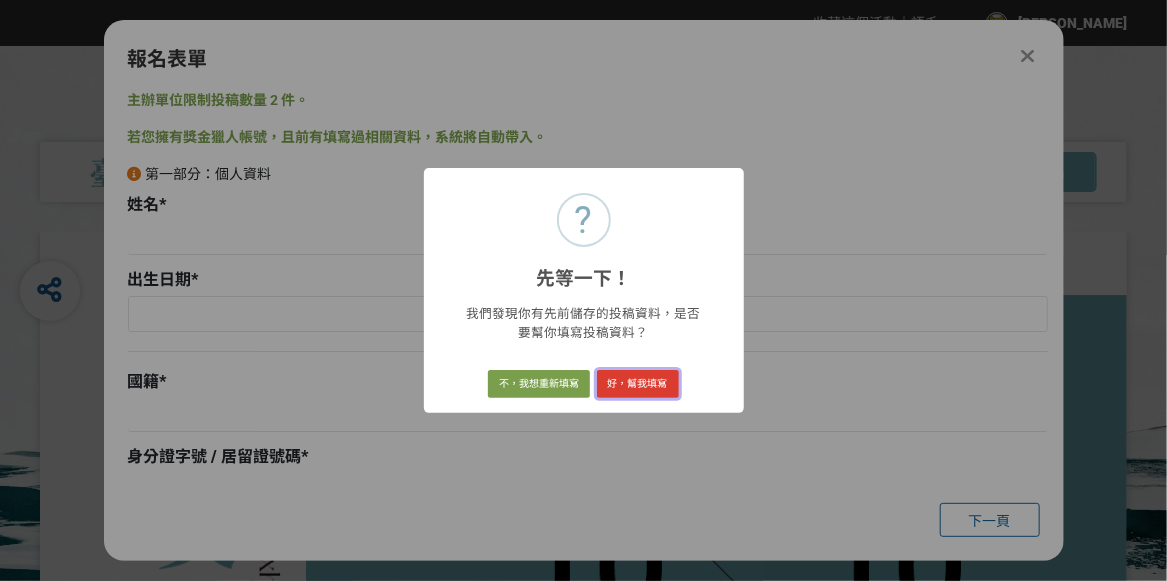 click on "好，幫我填寫" at bounding box center [638, 384] 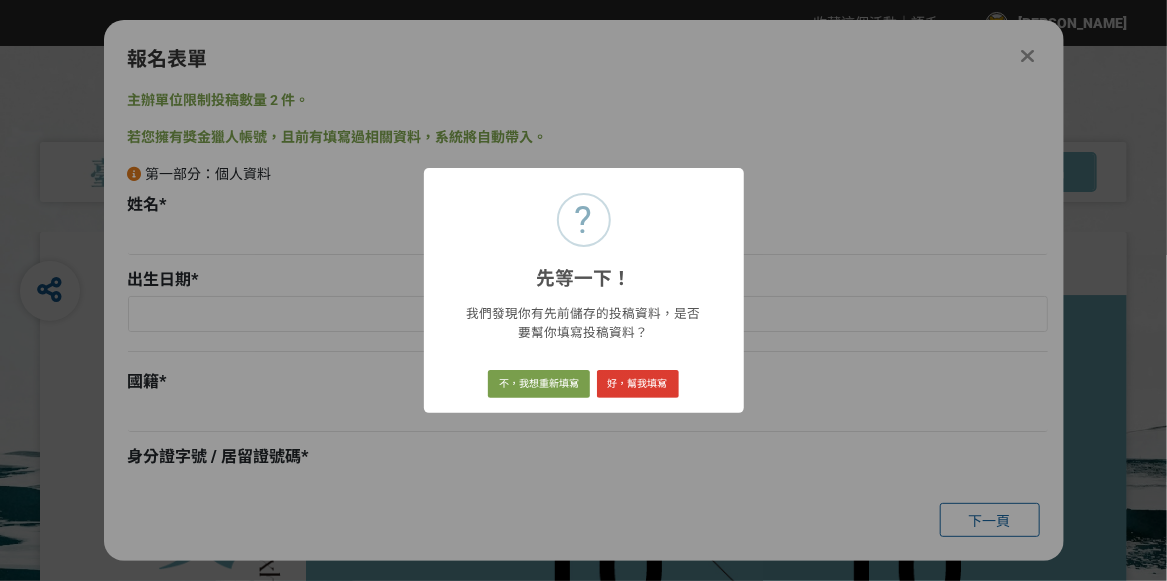 type on "[PERSON_NAME]" 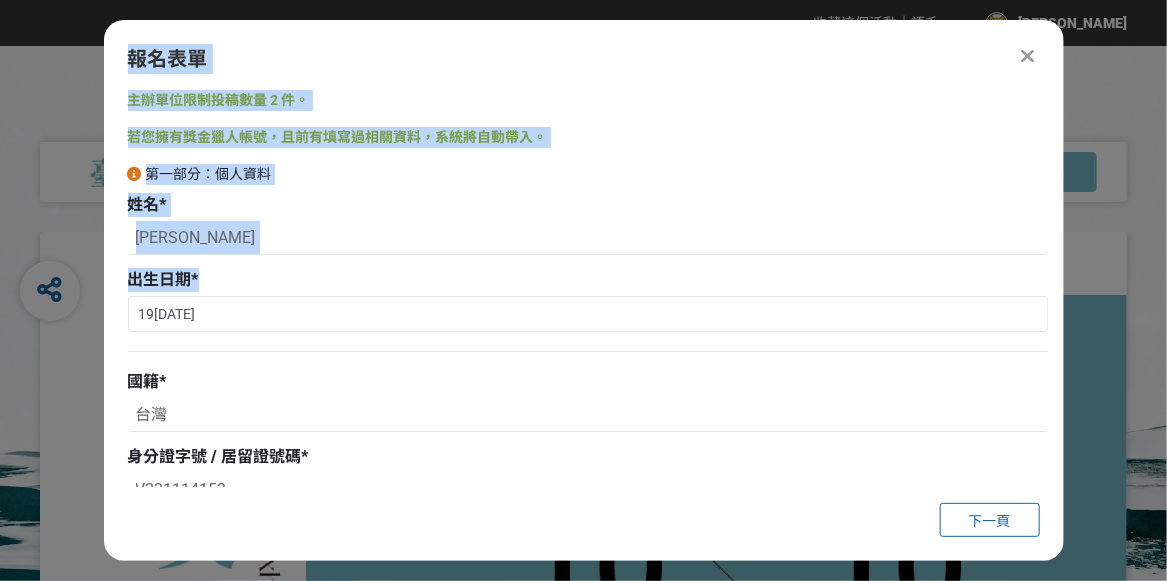drag, startPoint x: 1020, startPoint y: 62, endPoint x: 1016, endPoint y: 363, distance: 301.02658 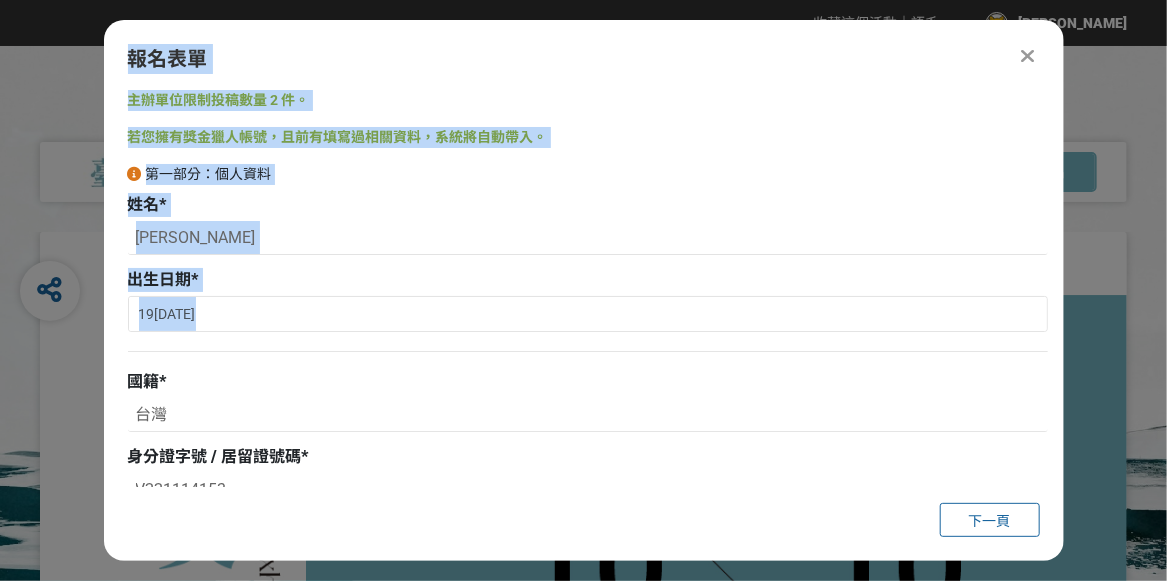 click on "姓名 *" at bounding box center (588, 205) 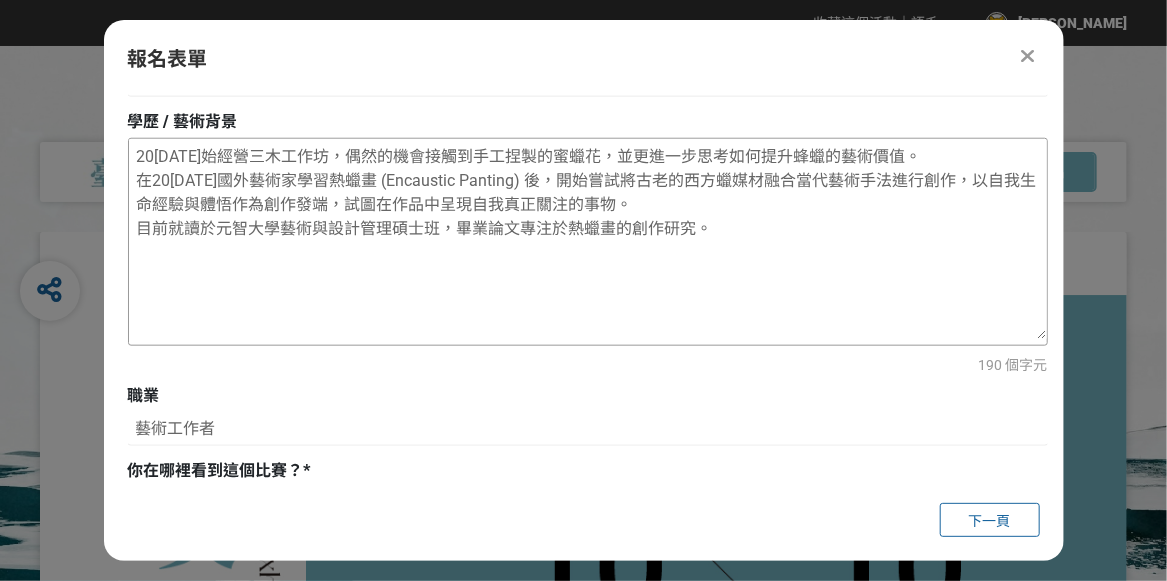 scroll, scrollTop: 796, scrollLeft: 0, axis: vertical 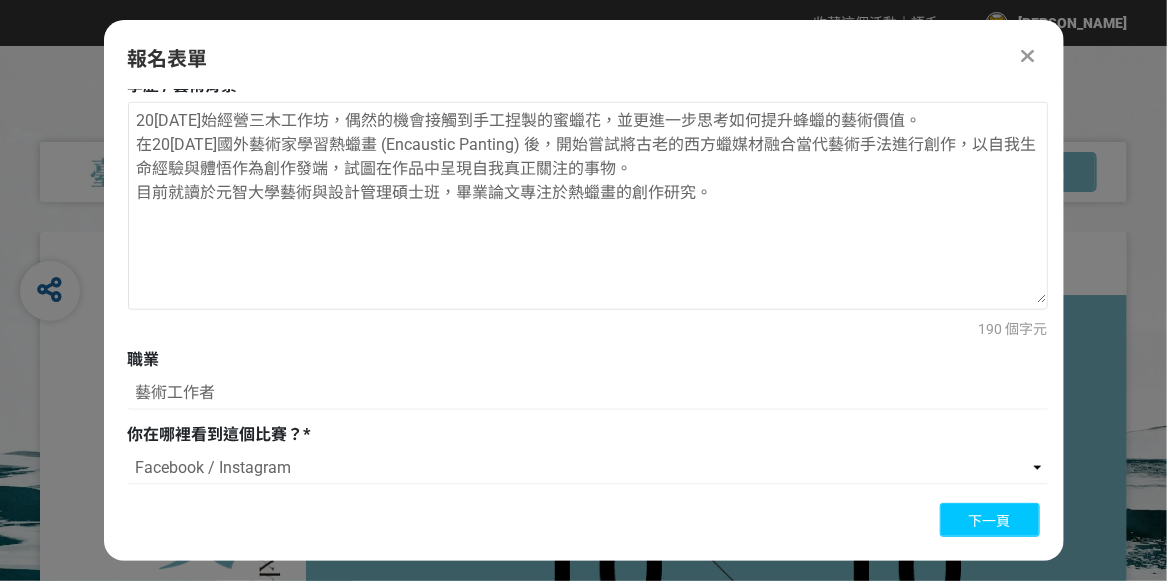 click on "下一頁" at bounding box center (990, 521) 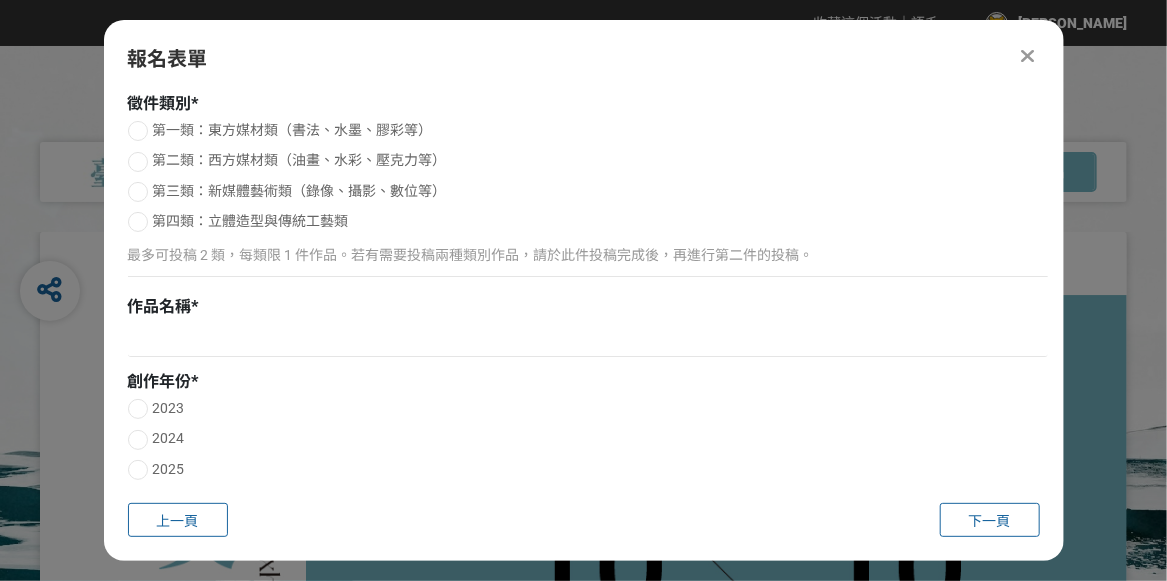 scroll, scrollTop: 0, scrollLeft: 0, axis: both 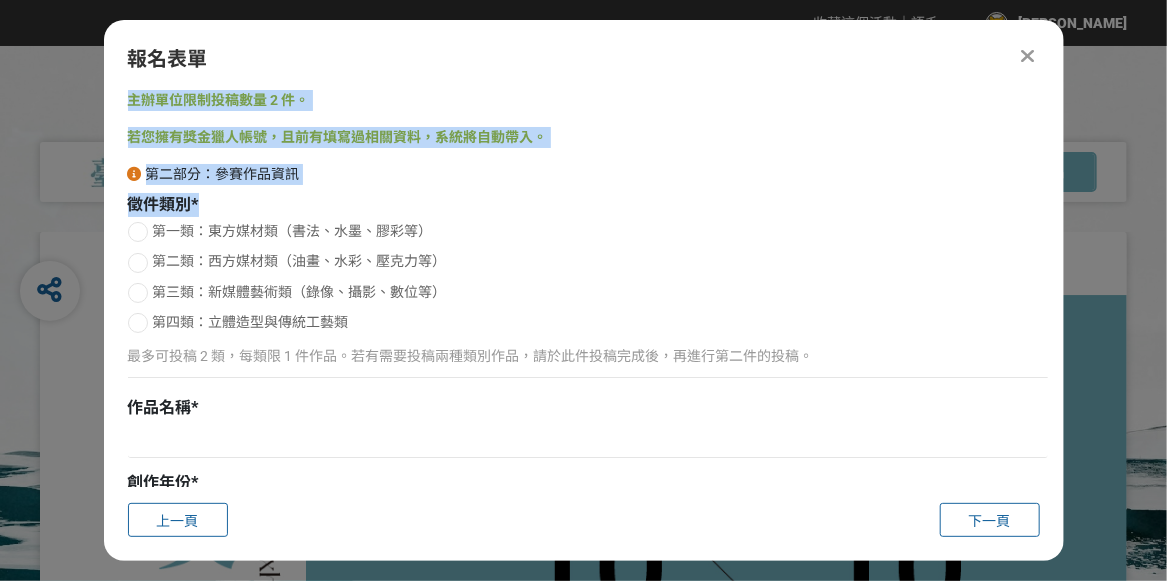 drag, startPoint x: 884, startPoint y: 47, endPoint x: 910, endPoint y: 170, distance: 125.71794 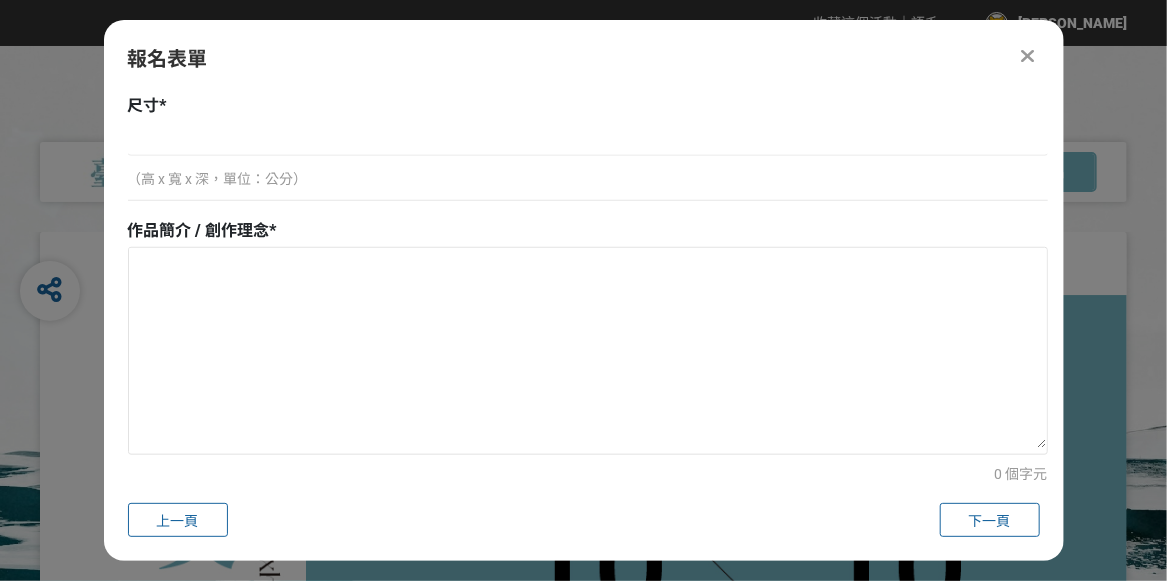 scroll, scrollTop: 0, scrollLeft: 0, axis: both 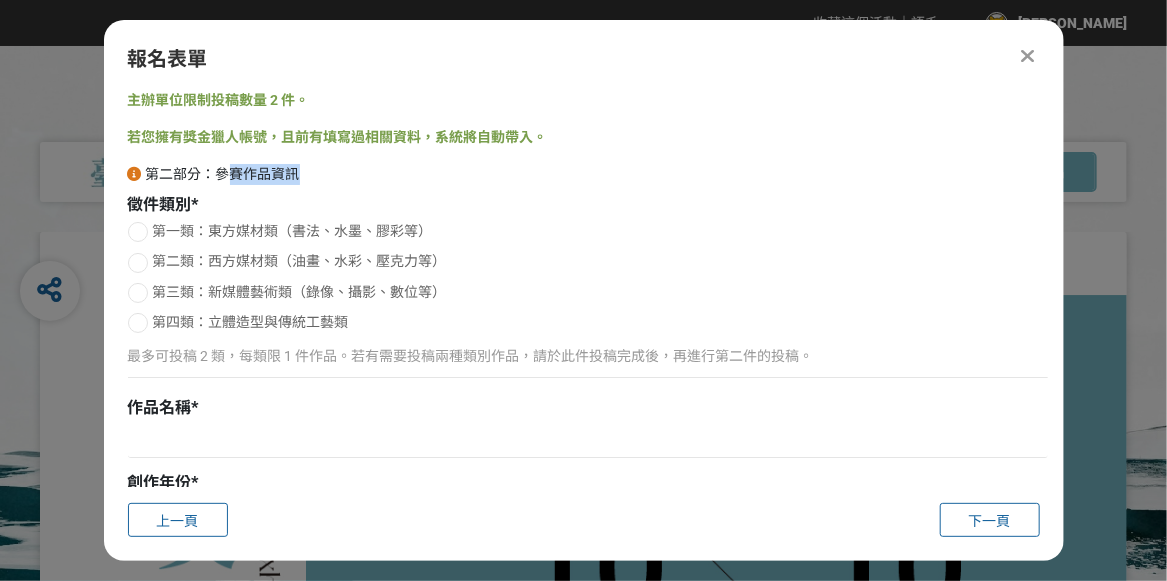 drag, startPoint x: 224, startPoint y: 178, endPoint x: 303, endPoint y: 177, distance: 79.00633 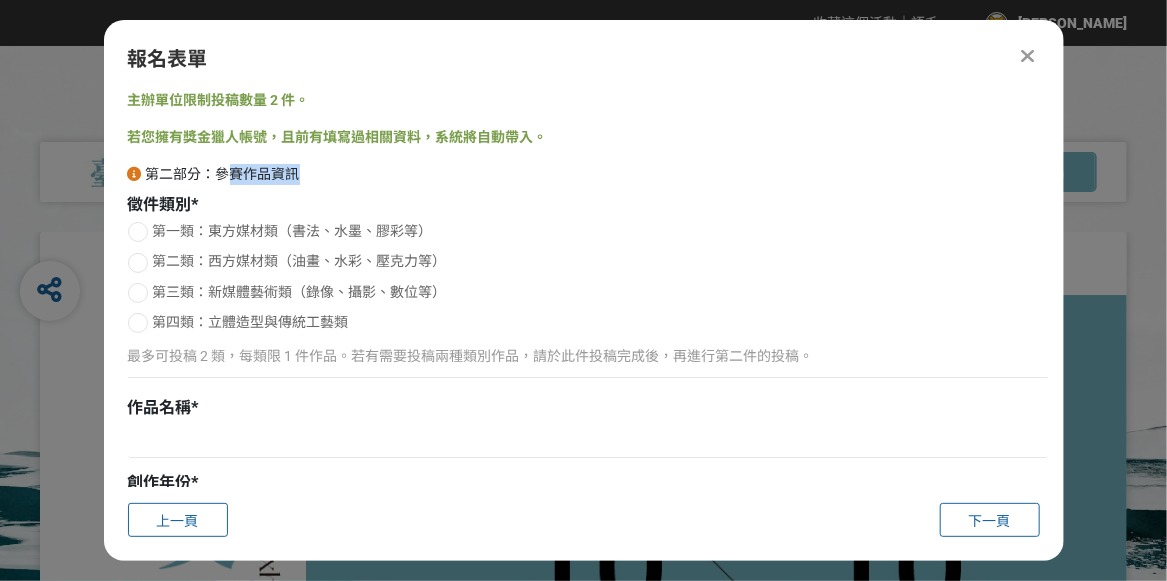 click at bounding box center [138, 263] 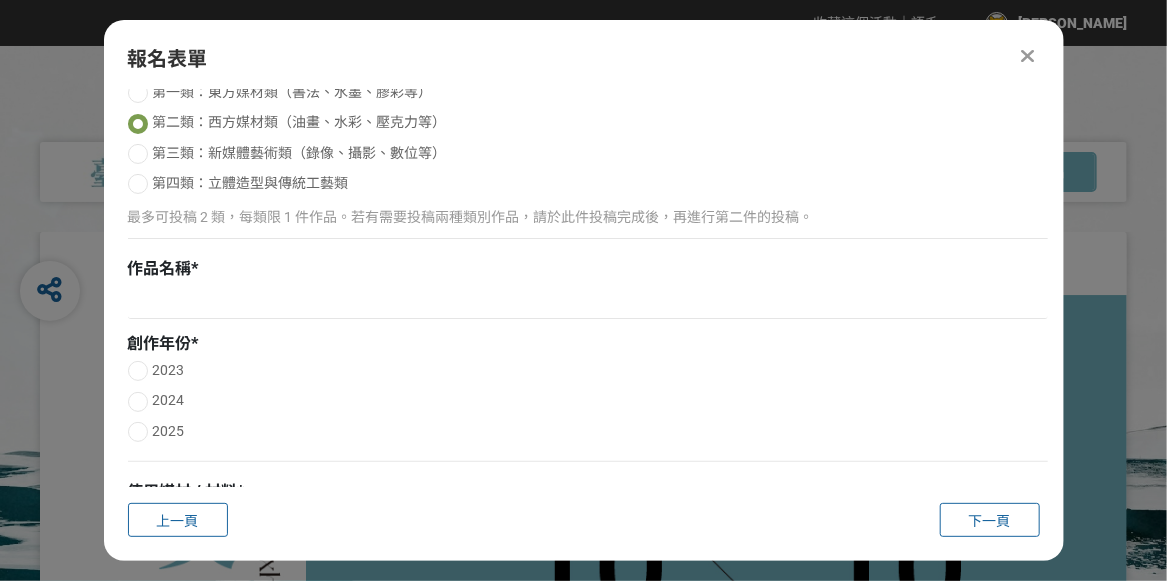 scroll, scrollTop: 100, scrollLeft: 0, axis: vertical 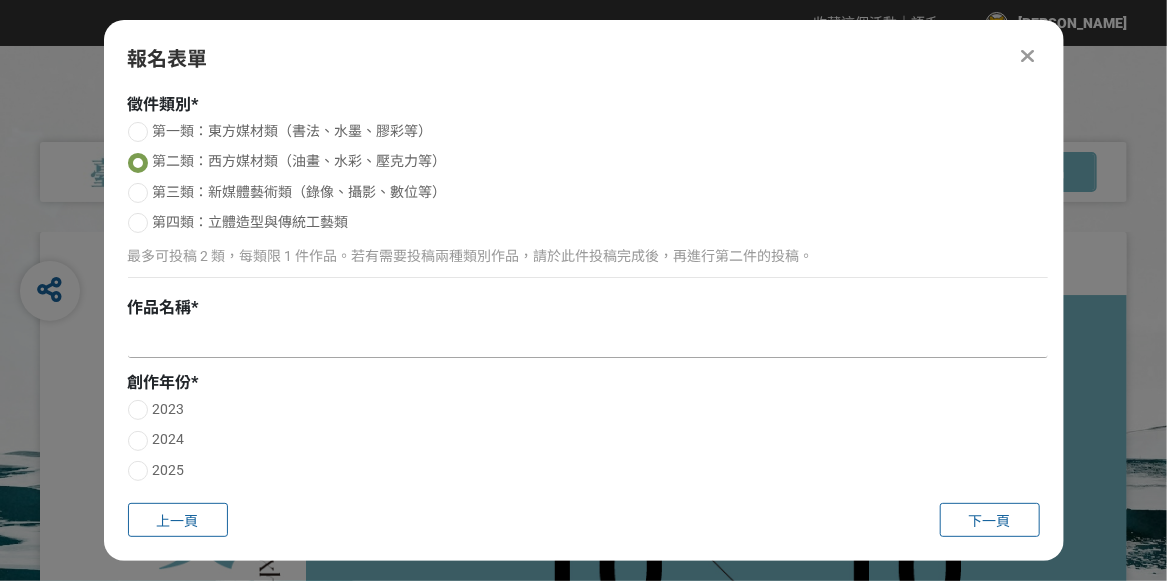 click at bounding box center (588, 341) 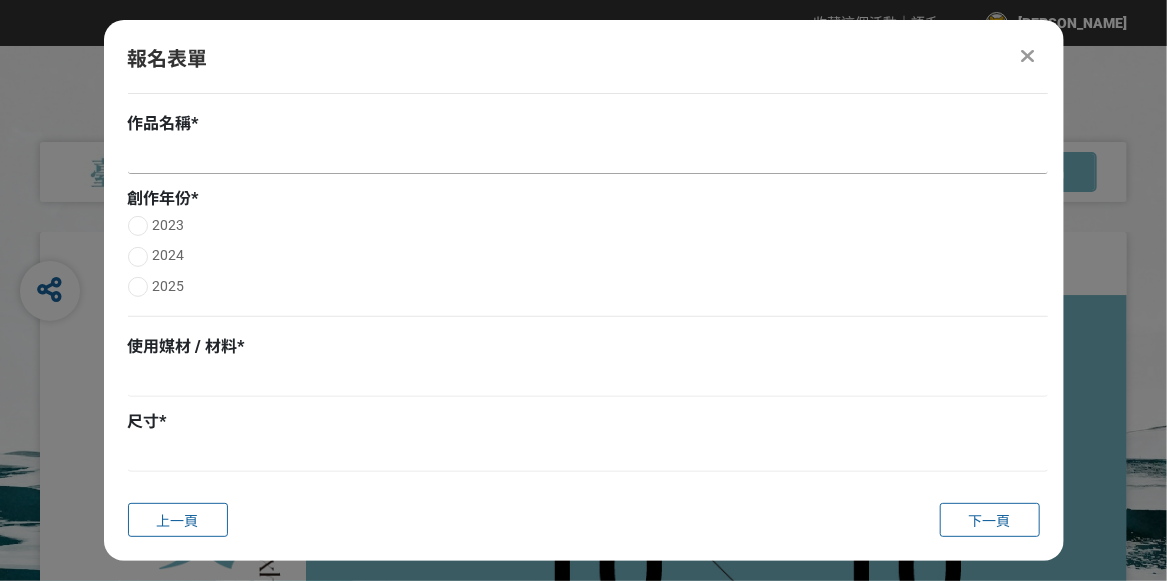 scroll, scrollTop: 300, scrollLeft: 0, axis: vertical 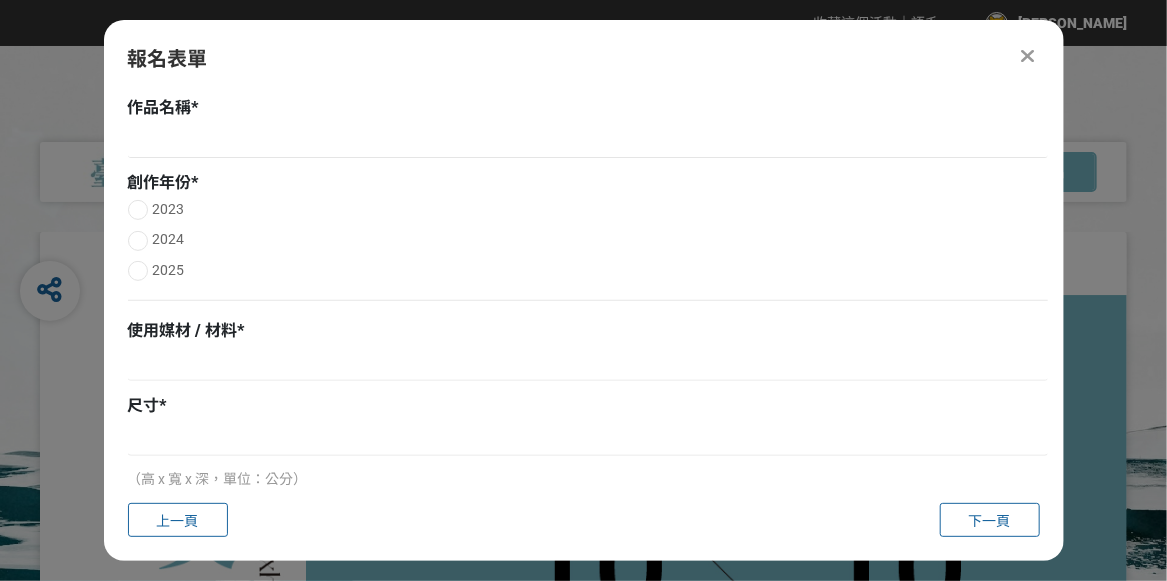 click on "2025" at bounding box center (169, 270) 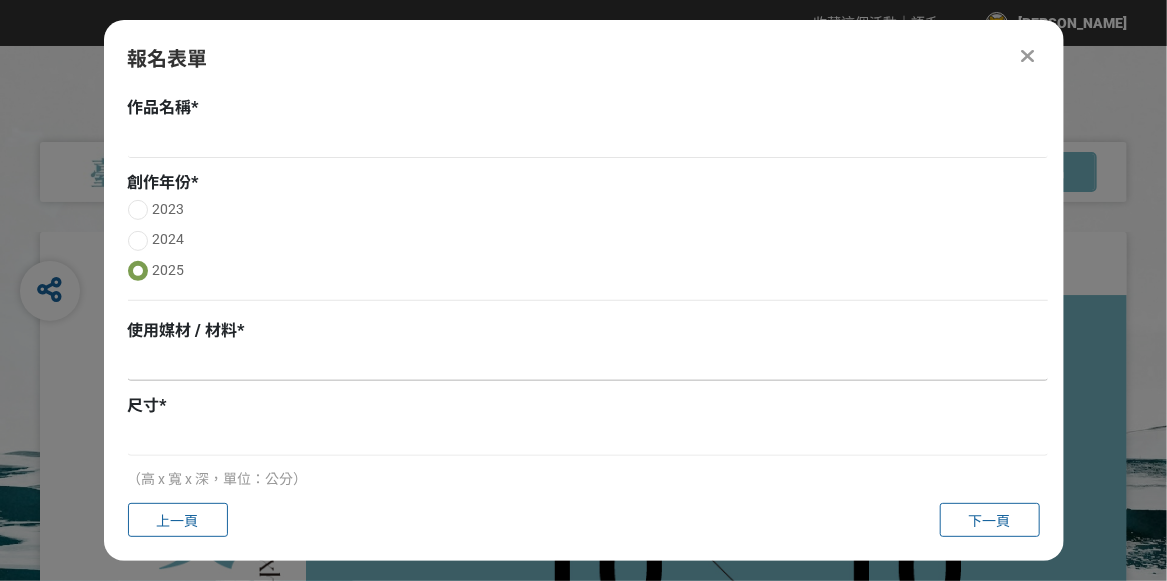 click at bounding box center [588, 364] 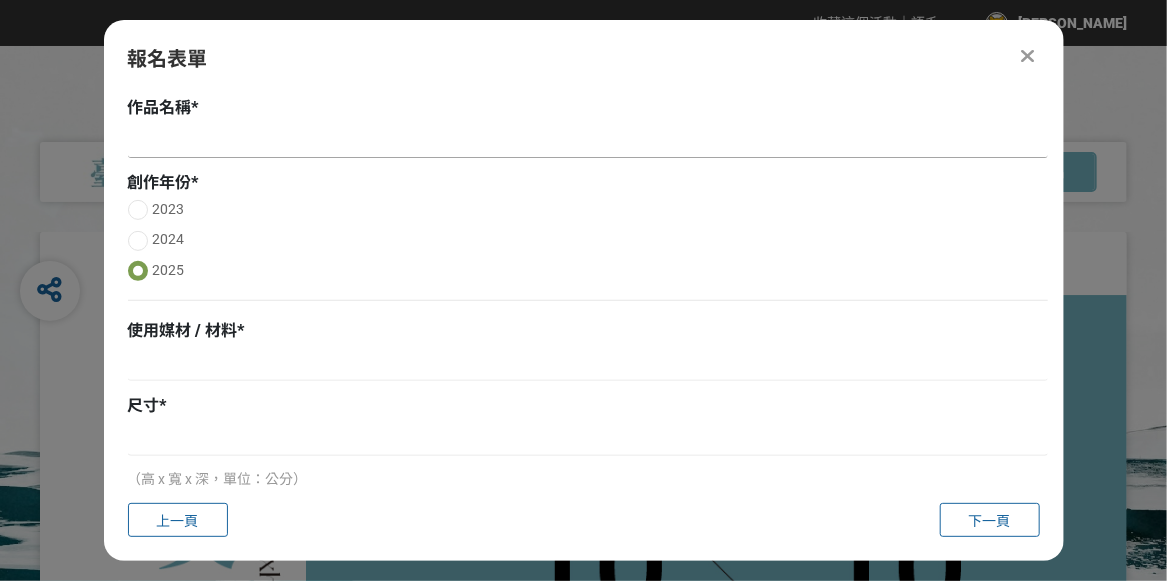 click at bounding box center (588, 141) 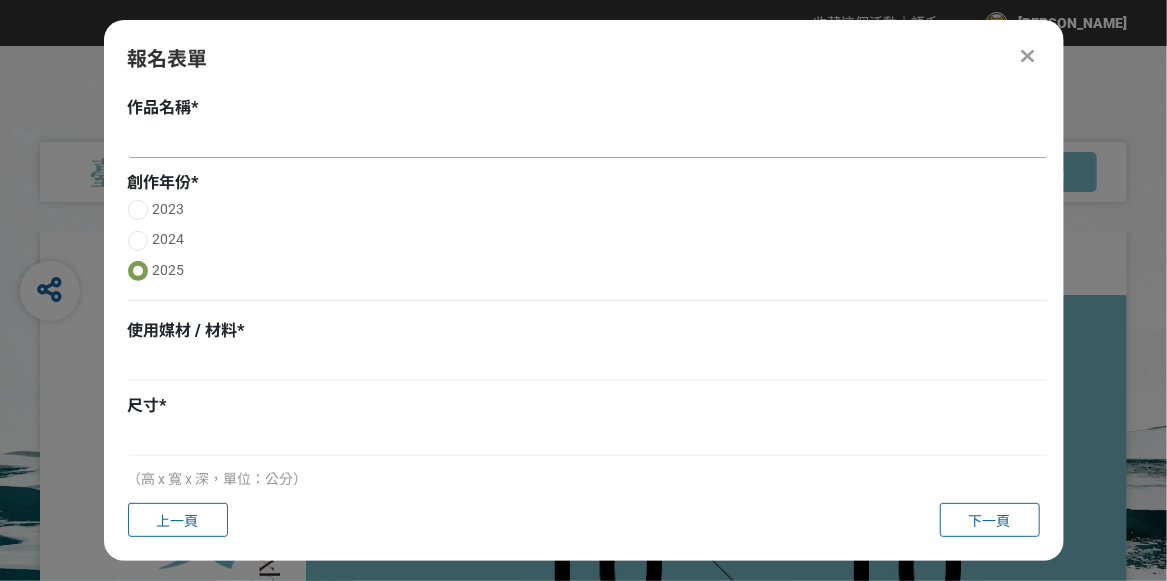 paste on "姤" 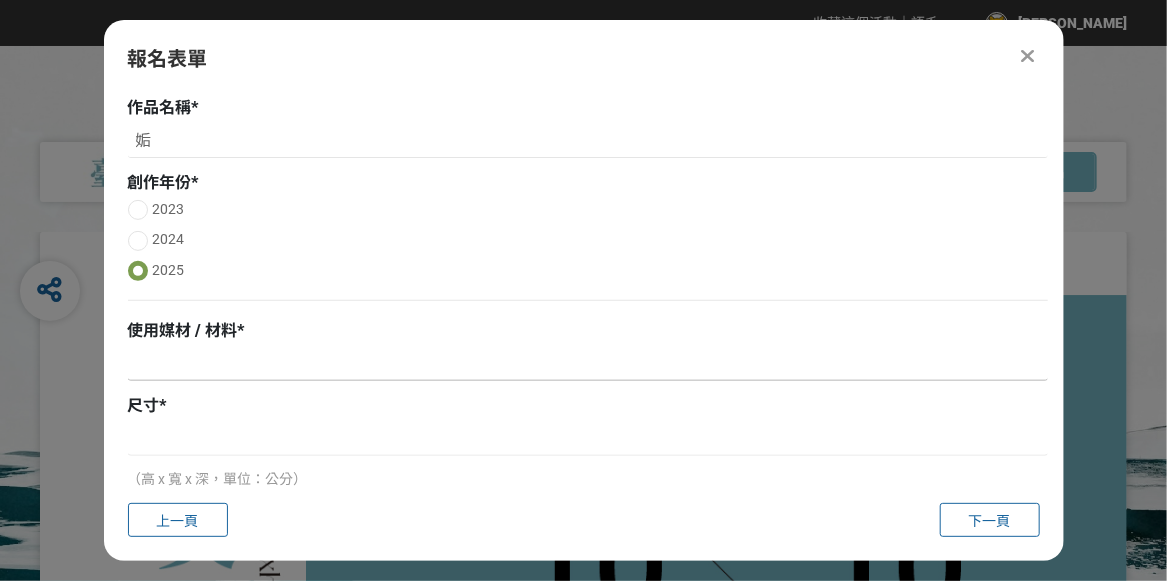 type on "姤" 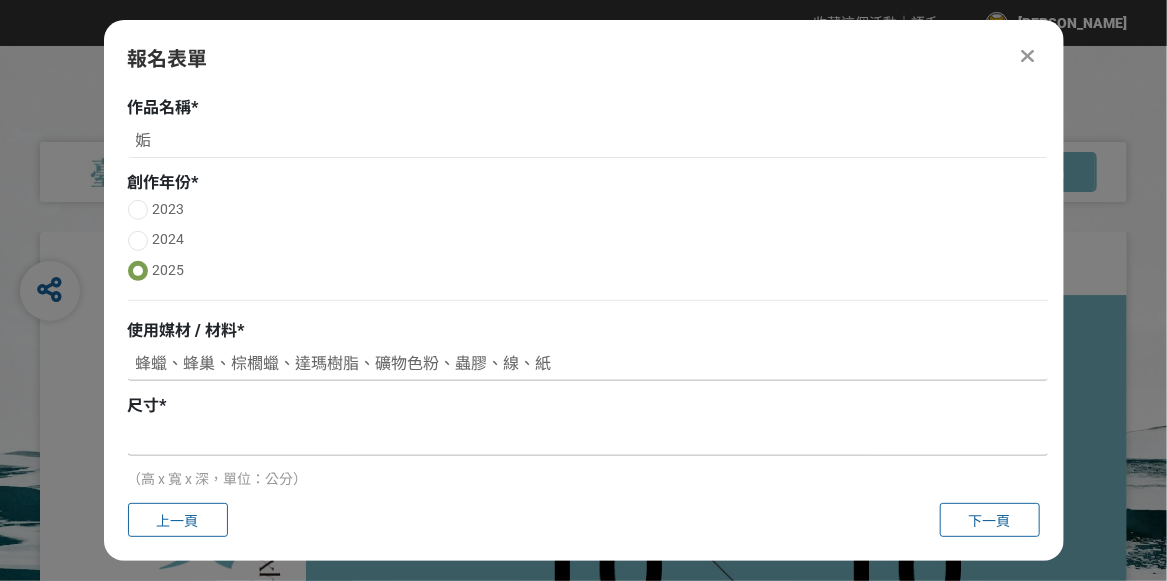 type on "蜂蠟、蜂巢、棕櫚蠟、達瑪樹脂、礦物色粉、蟲膠、線、紙" 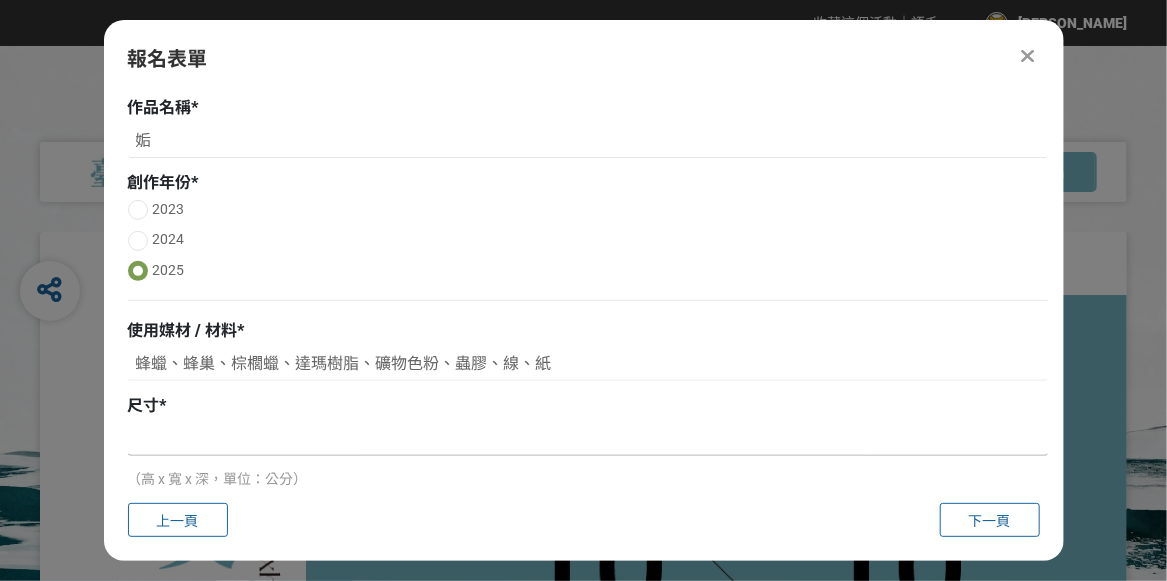 click at bounding box center (588, 439) 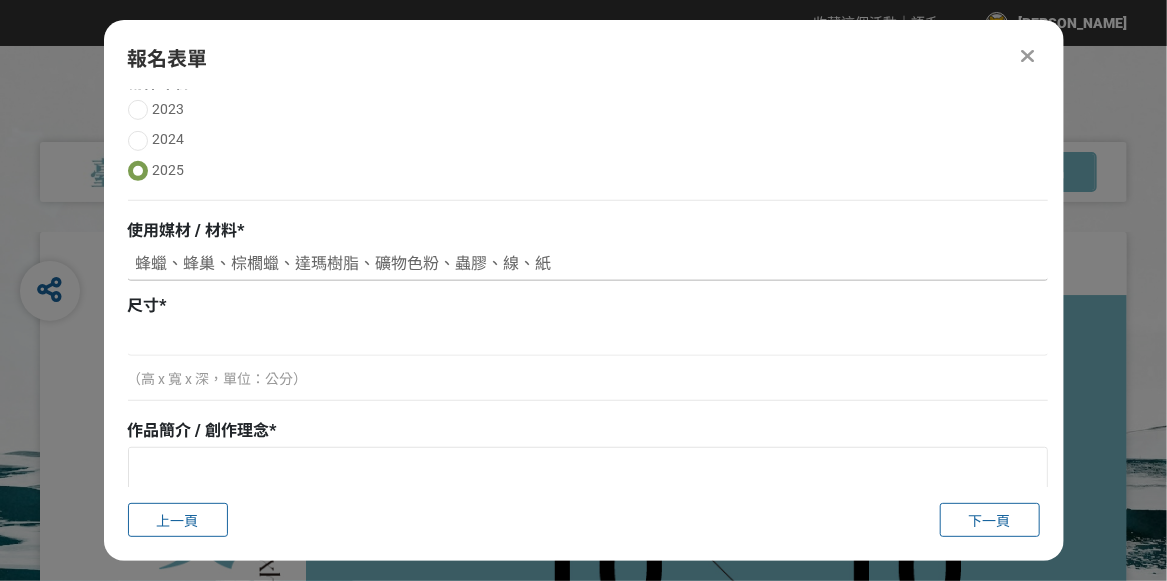 drag, startPoint x: 169, startPoint y: 262, endPoint x: 563, endPoint y: 256, distance: 394.0457 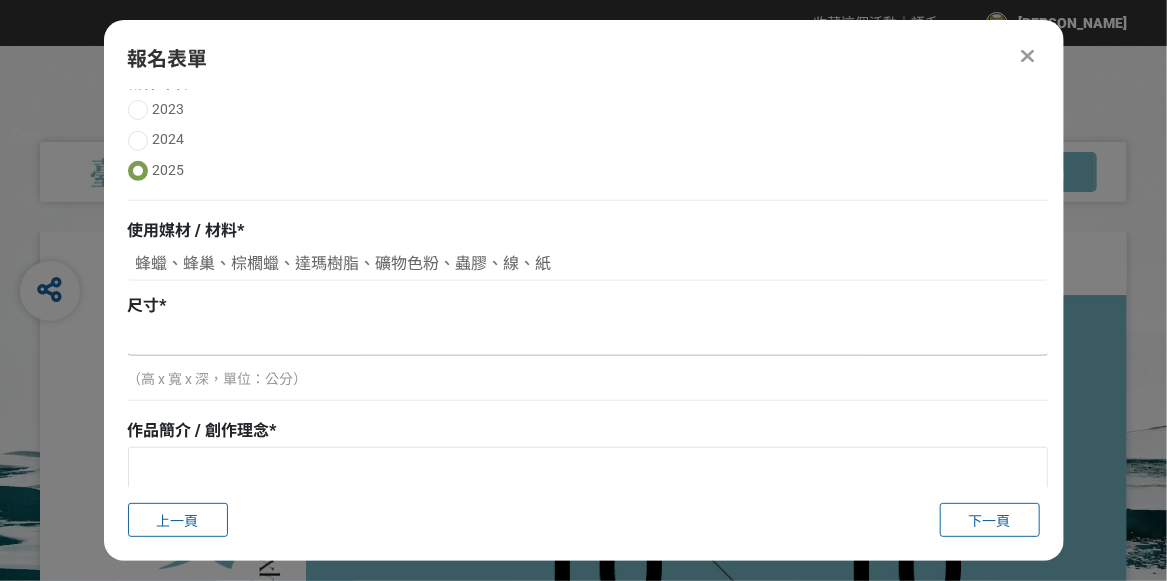 click at bounding box center (588, 339) 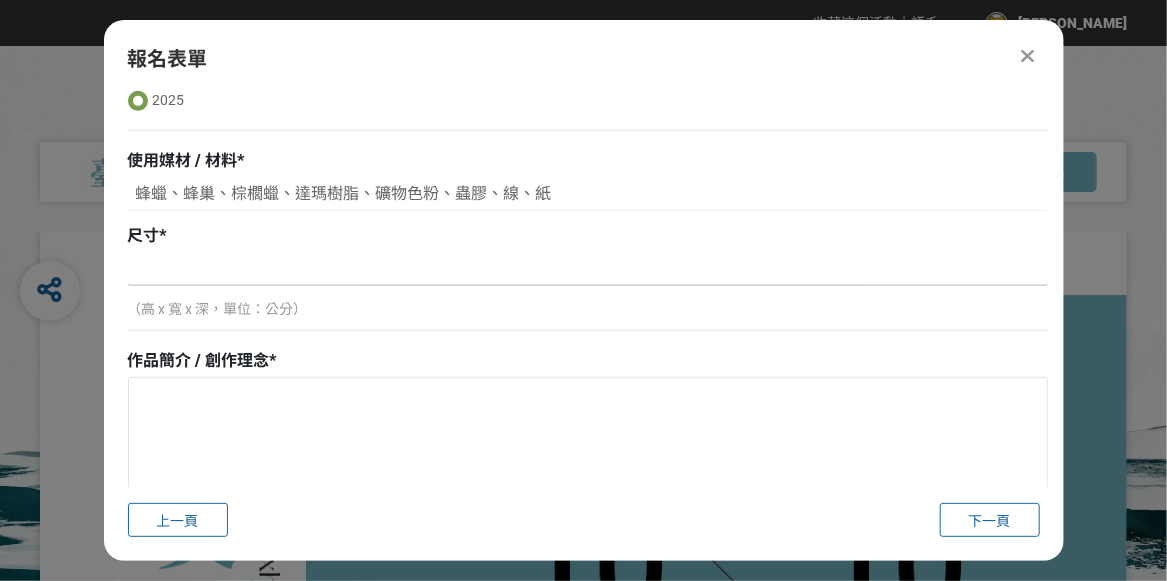 scroll, scrollTop: 500, scrollLeft: 0, axis: vertical 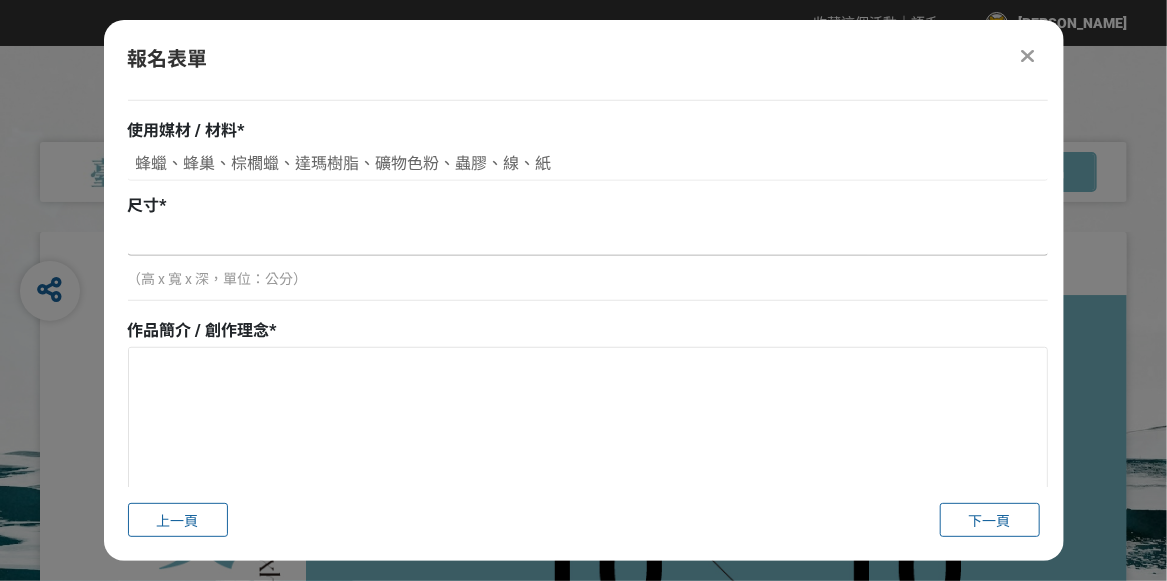 paste on "60 x 30 x 8 cm" 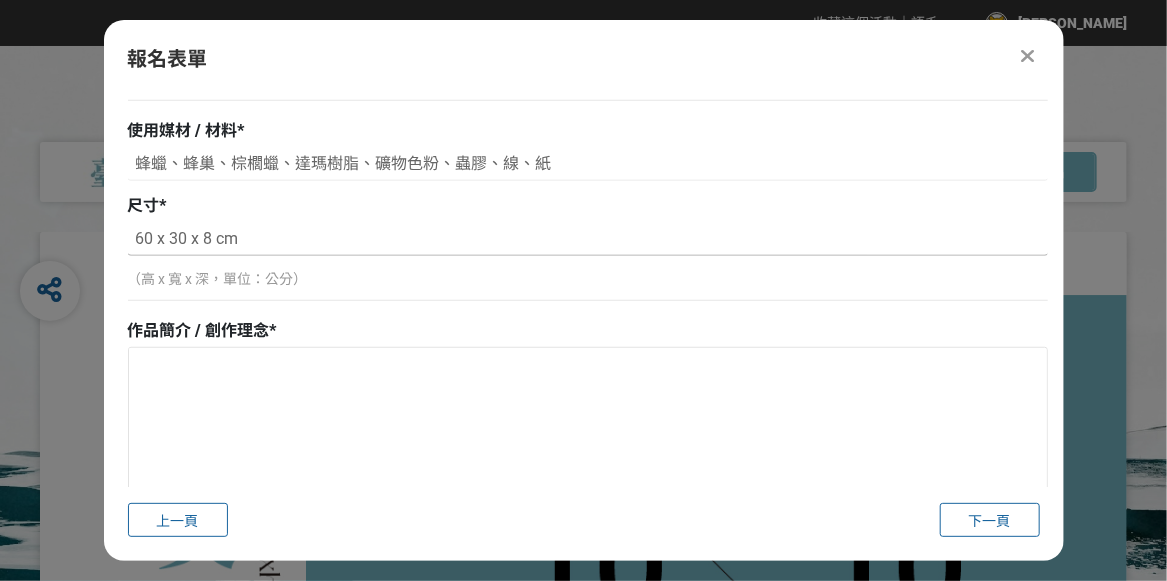 drag, startPoint x: 148, startPoint y: 239, endPoint x: 134, endPoint y: 242, distance: 14.3178215 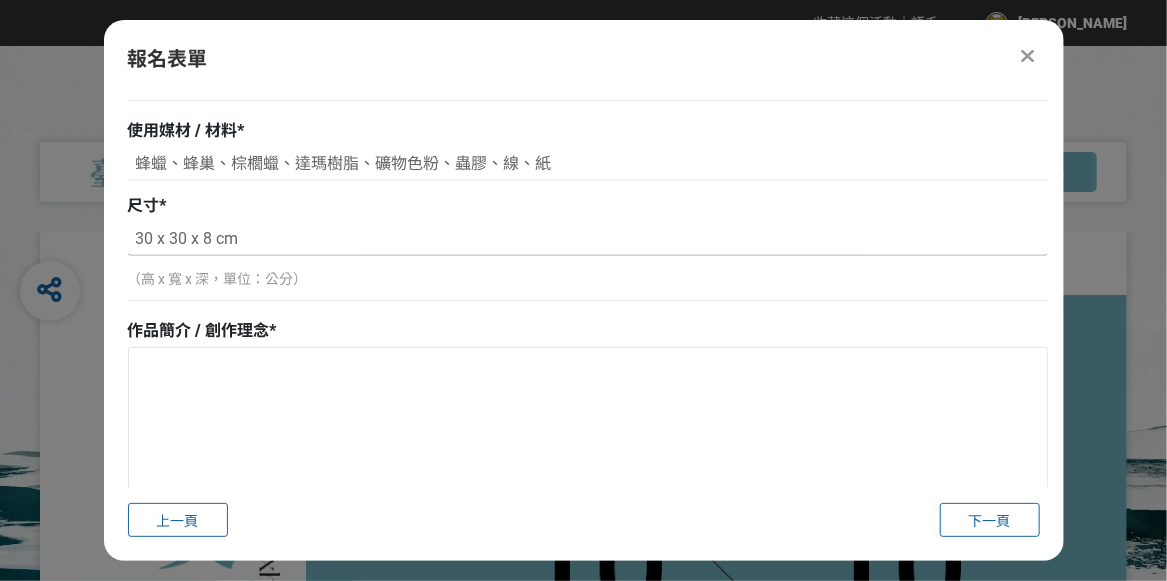 click on "30 x 30 x 8 cm" at bounding box center [588, 239] 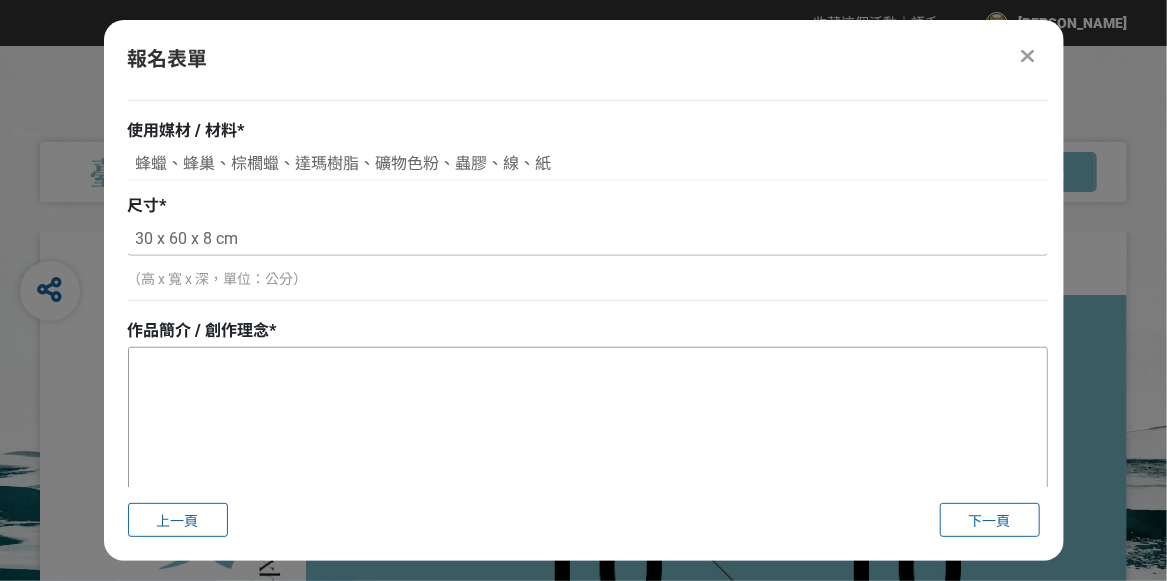 type on "30 x 60 x 8 cm" 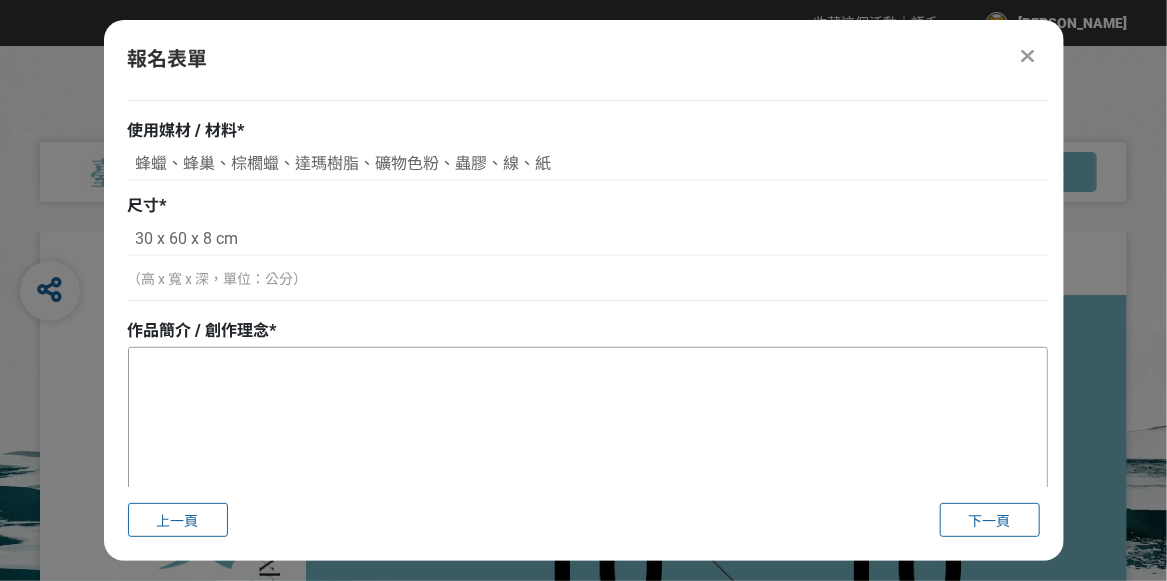 click at bounding box center (588, 448) 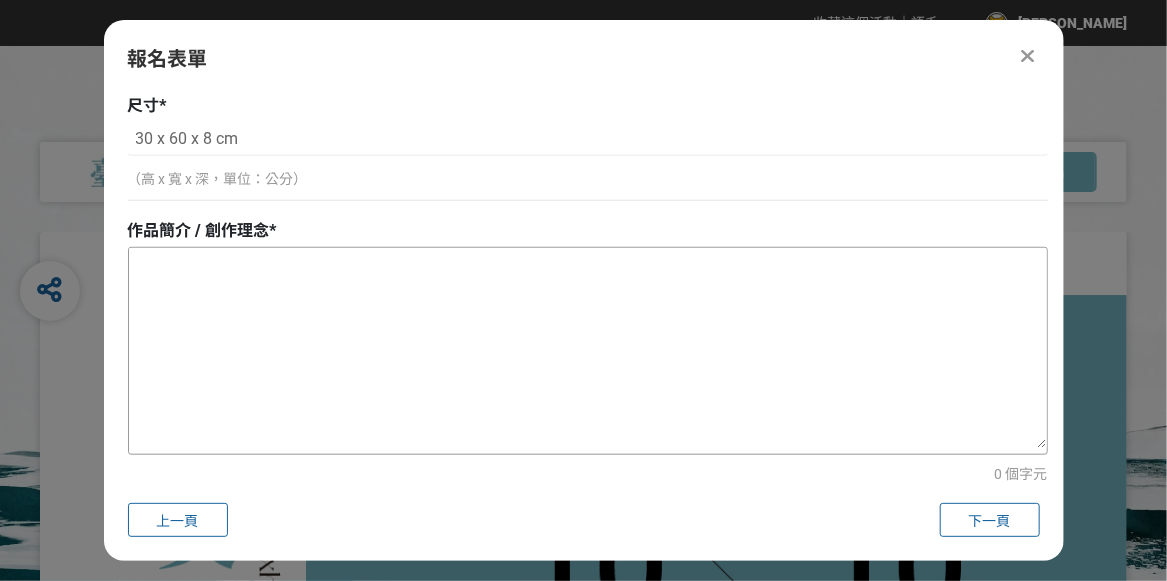 click at bounding box center (588, 348) 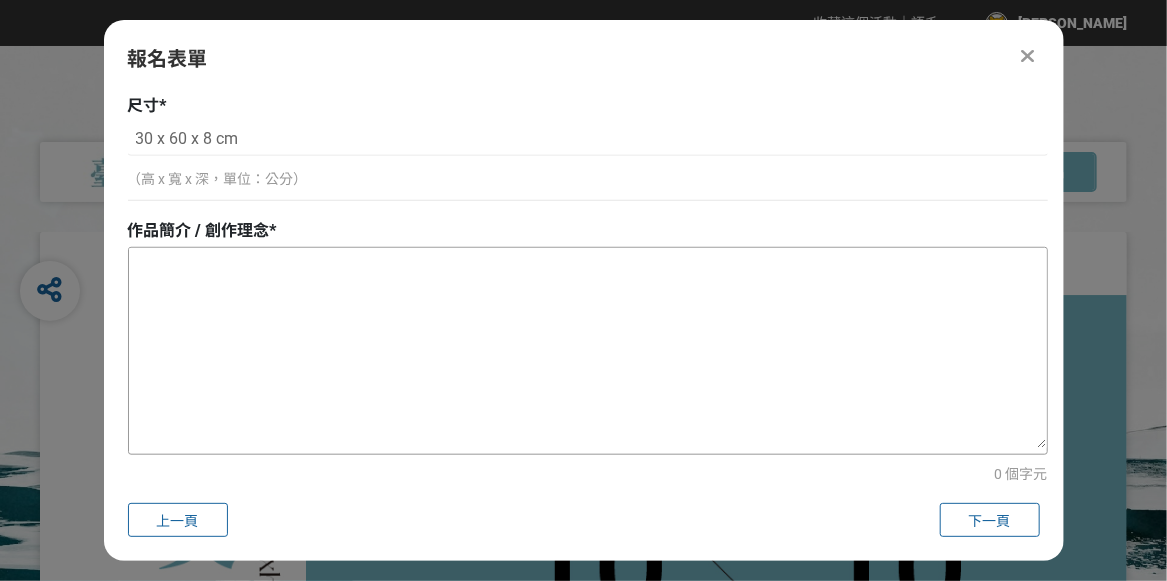 paste on "作品的靈感啟發來自《�[DEMOGRAPHIC_DATA]�的姤卦。八卦對古人而言好比原始的景觀，由兩個符號組成一個卦，每一卦象猶如拼貼出人生的風景。在人生中，每個人都有各自會遇到的人、事、物境，如同《�[DEMOGRAPHIC_DATA]�中的姤卦，「姤」有偶遇、遇見的意思，既然相遇了，就好好相待，圓滿此因緣，才不負此相遇。
熱蠟畫結合立體蜜蠟花的創作手法，使畫面介入真實空間，創作出類浮雕表現形式。創作者以有機原料、蟲膠技法、厚塗堆砌、拼貼組合及立體物件來進行創作。蜂巢是蜂蠟媒材的最初狀態和來源，在作品中，蜂巢象徵最初狀態，蜂巢在作品中的出現亦對觀者產生召喚作用，提醒觀者「不要忘了自己的本來面目」。" 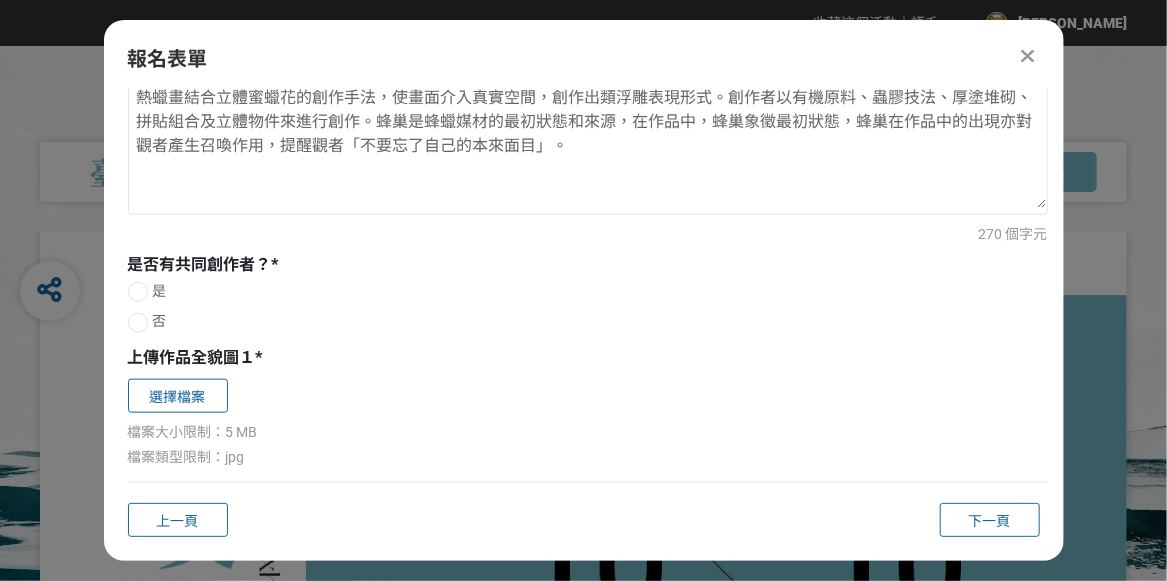 scroll, scrollTop: 843, scrollLeft: 0, axis: vertical 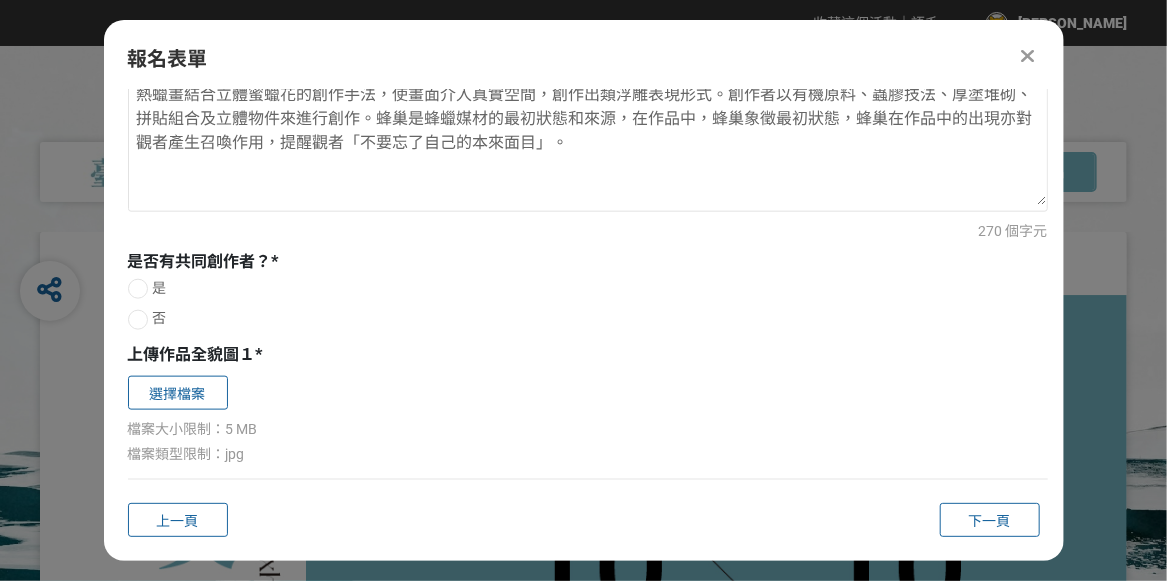 type on "作品的靈感啟發來自《�[DEMOGRAPHIC_DATA]�的姤卦。八卦對古人而言好比原始的景觀，由兩個符號組成一個卦，每一卦象猶如拼貼出人生的風景。在人生中，每個人都有各自會遇到的人、事、物境，如同《�[DEMOGRAPHIC_DATA]�中的姤卦，「姤」有偶遇、遇見的意思，既然相遇了，就好好相待，圓滿此因緣，才不負此相遇。
熱蠟畫結合立體蜜蠟花的創作手法，使畫面介入真實空間，創作出類浮雕表現形式。創作者以有機原料、蟲膠技法、厚塗堆砌、拼貼組合及立體物件來進行創作。蜂巢是蜂蠟媒材的最初狀態和來源，在作品中，蜂巢象徵最初狀態，蜂巢在作品中的出現亦對觀者產生召喚作用，提醒觀者「不要忘了自己的本來面目」。" 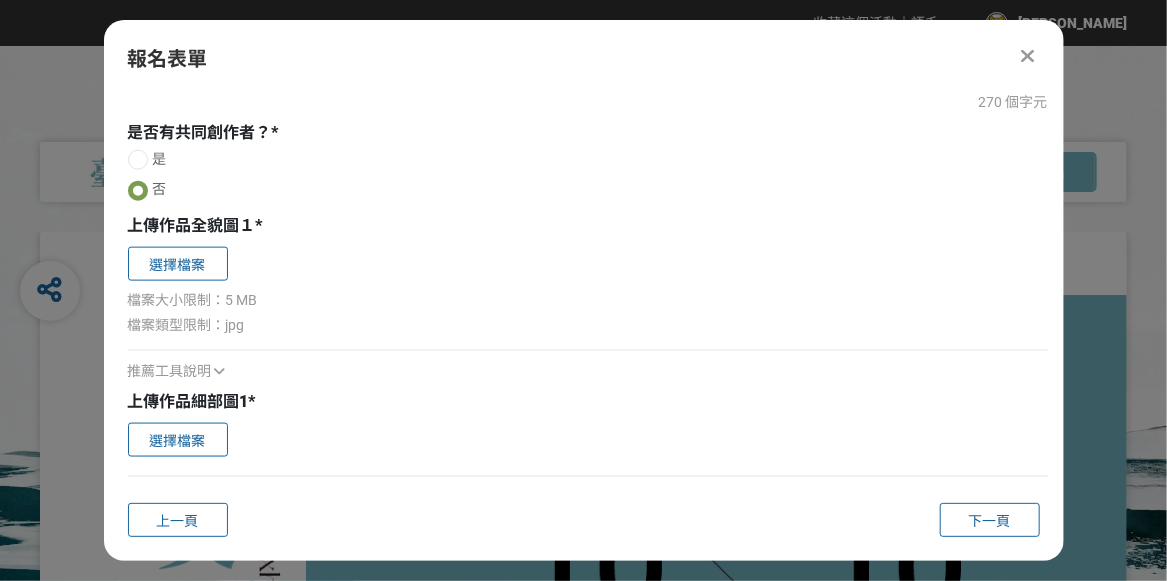 scroll, scrollTop: 943, scrollLeft: 0, axis: vertical 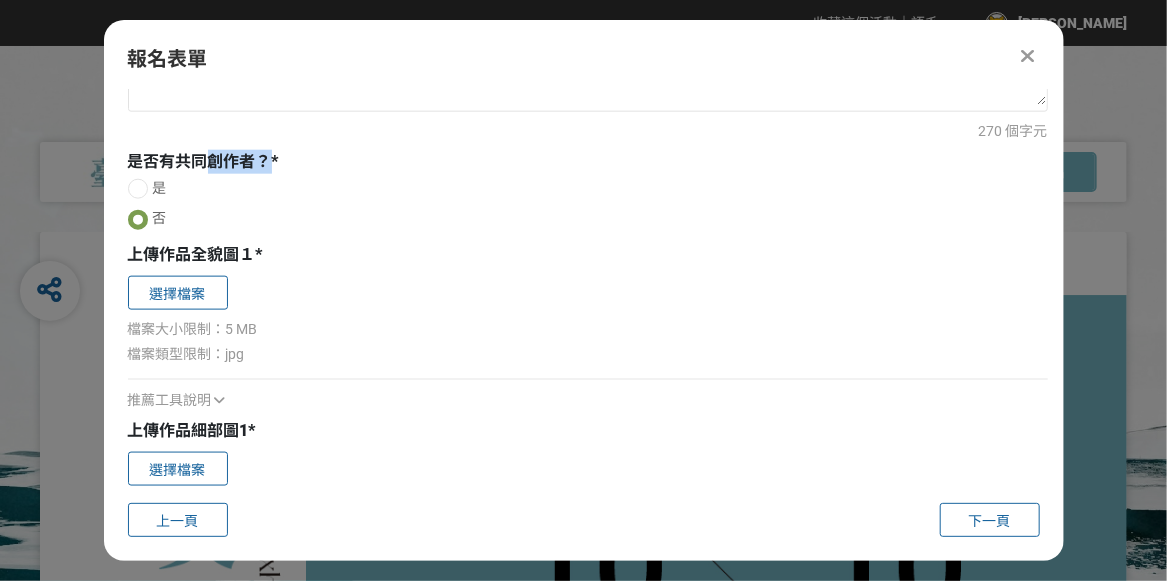 drag, startPoint x: 206, startPoint y: 160, endPoint x: 264, endPoint y: 160, distance: 58 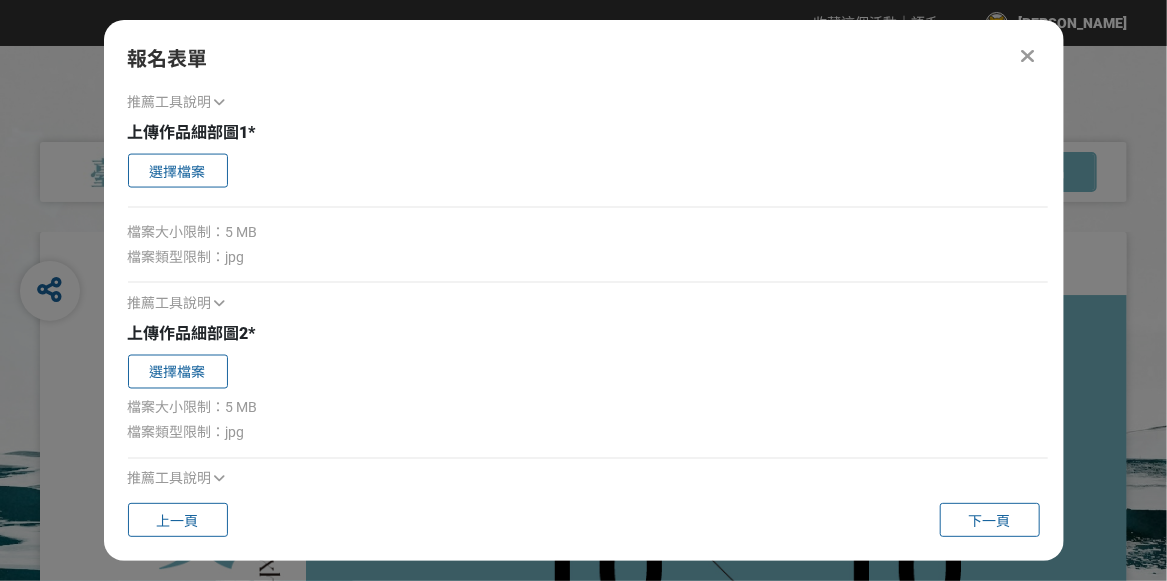 scroll, scrollTop: 1242, scrollLeft: 0, axis: vertical 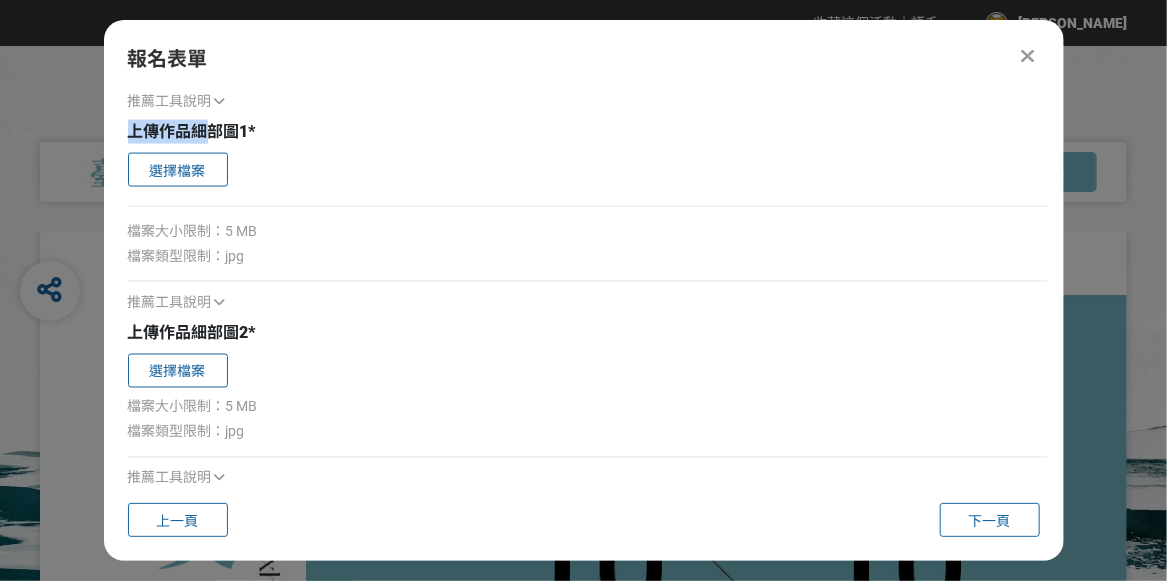 drag, startPoint x: 133, startPoint y: 128, endPoint x: 204, endPoint y: 127, distance: 71.00704 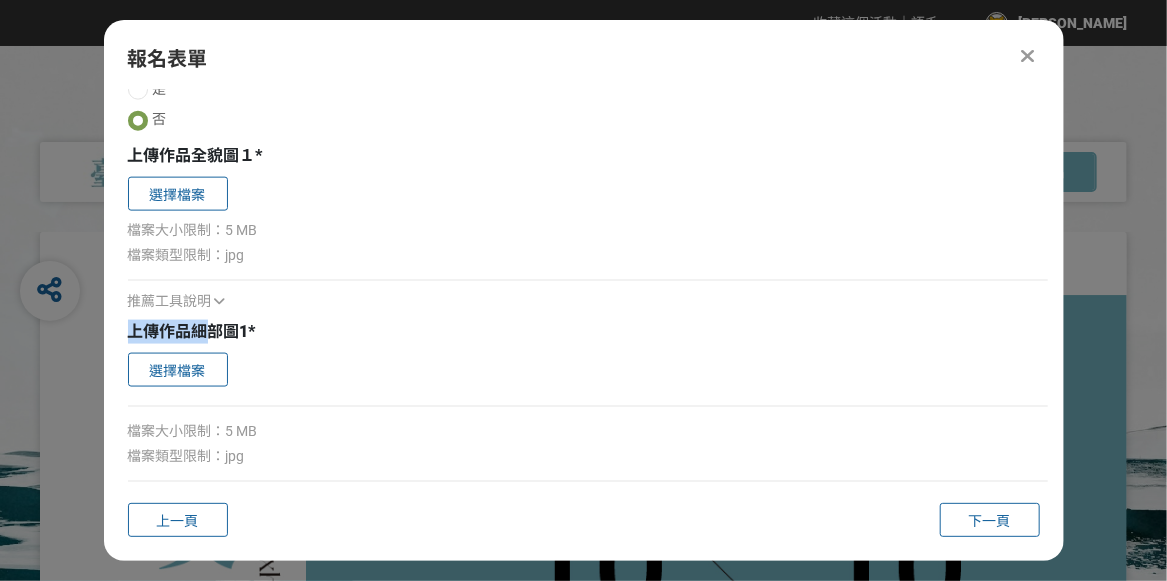 scroll, scrollTop: 942, scrollLeft: 0, axis: vertical 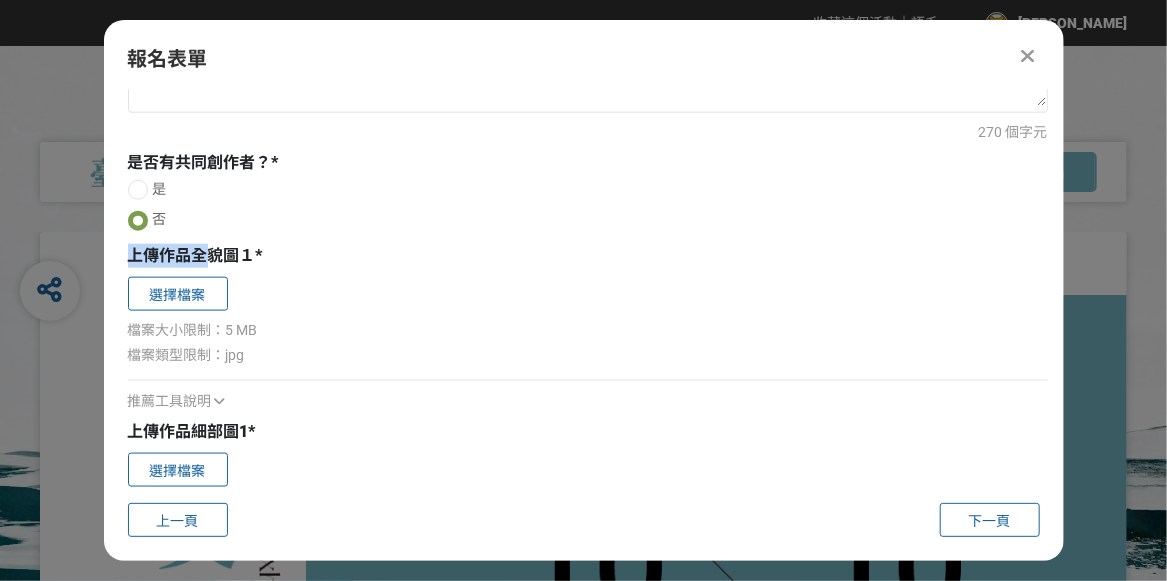 drag, startPoint x: 132, startPoint y: 255, endPoint x: 207, endPoint y: 253, distance: 75.026665 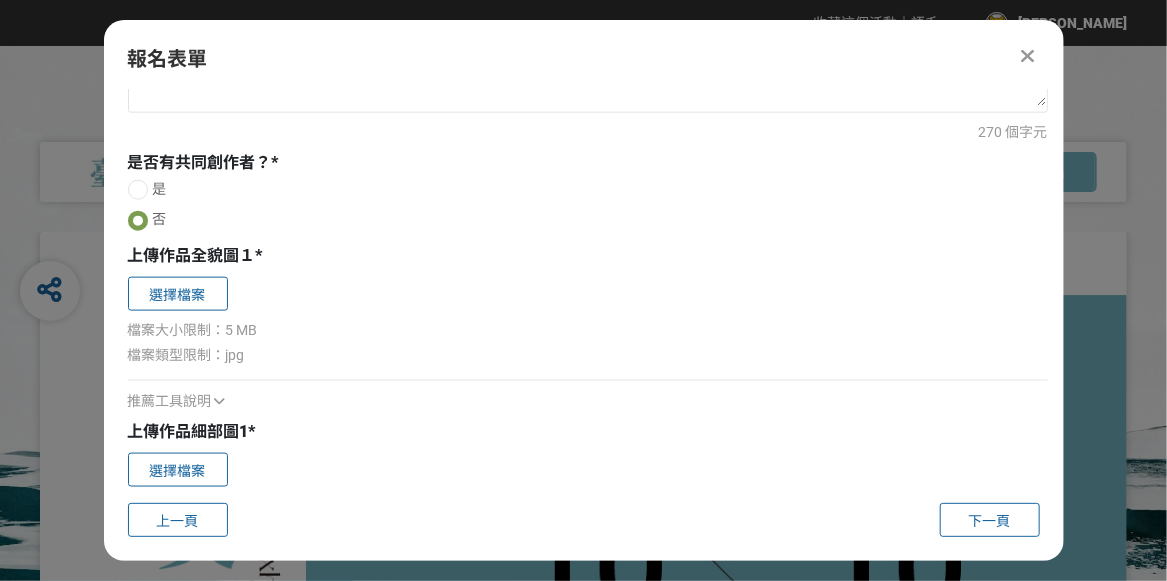 click on "上傳作品全貌圖１" at bounding box center [192, 255] 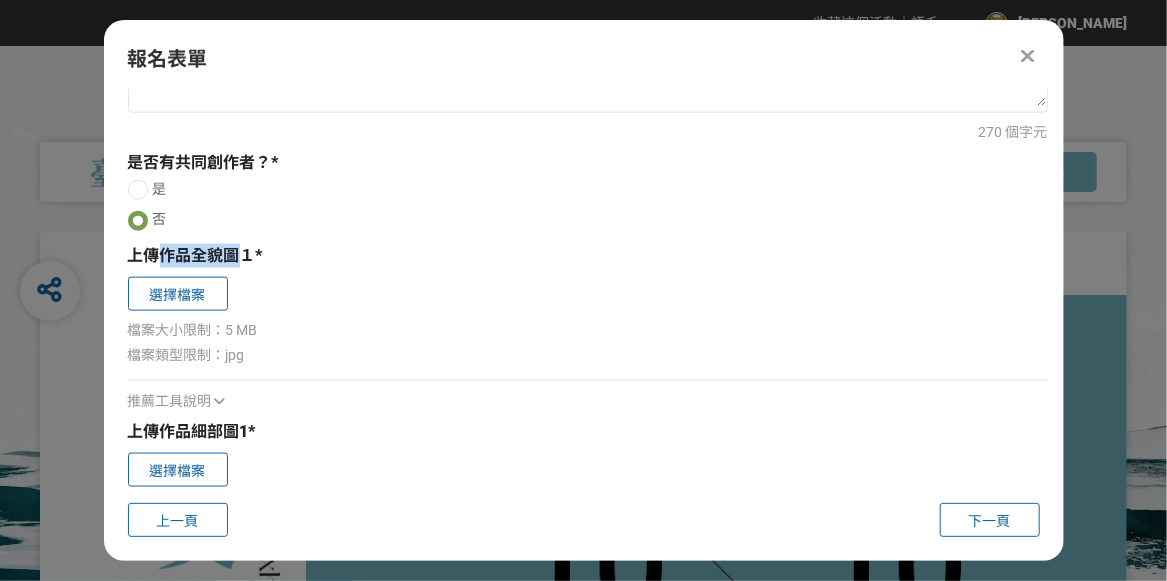 drag, startPoint x: 160, startPoint y: 253, endPoint x: 243, endPoint y: 252, distance: 83.00603 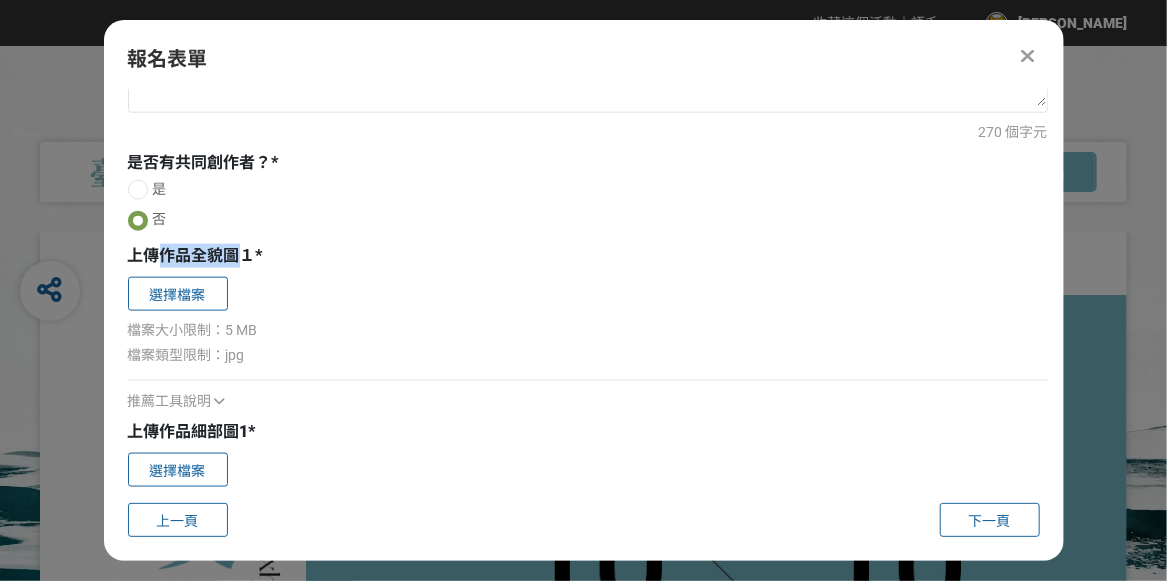 copy on "作品全貌圖" 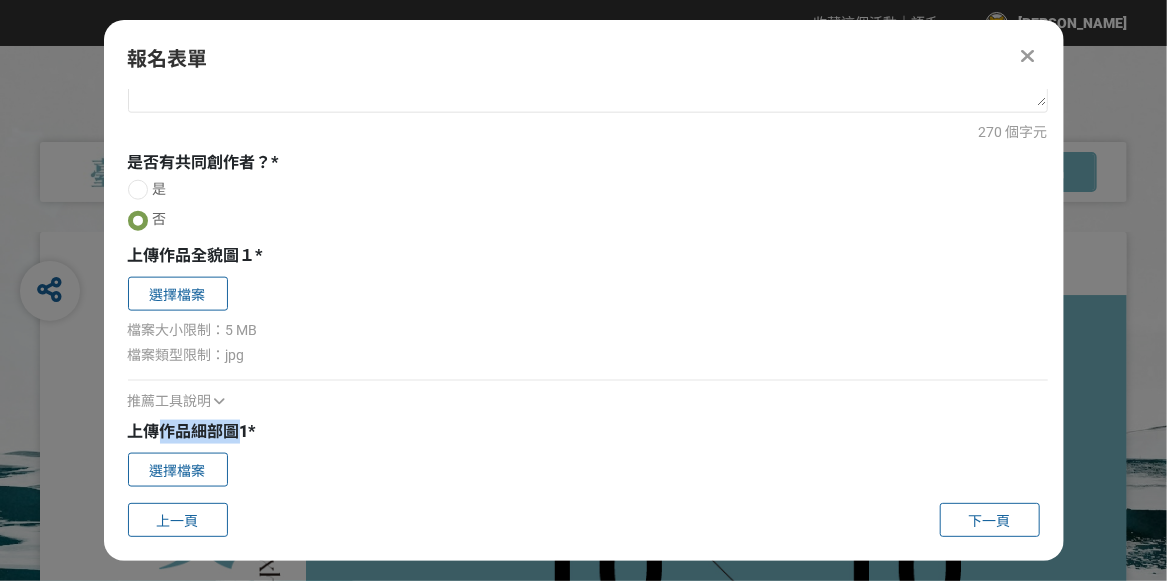 drag, startPoint x: 158, startPoint y: 431, endPoint x: 239, endPoint y: 431, distance: 81 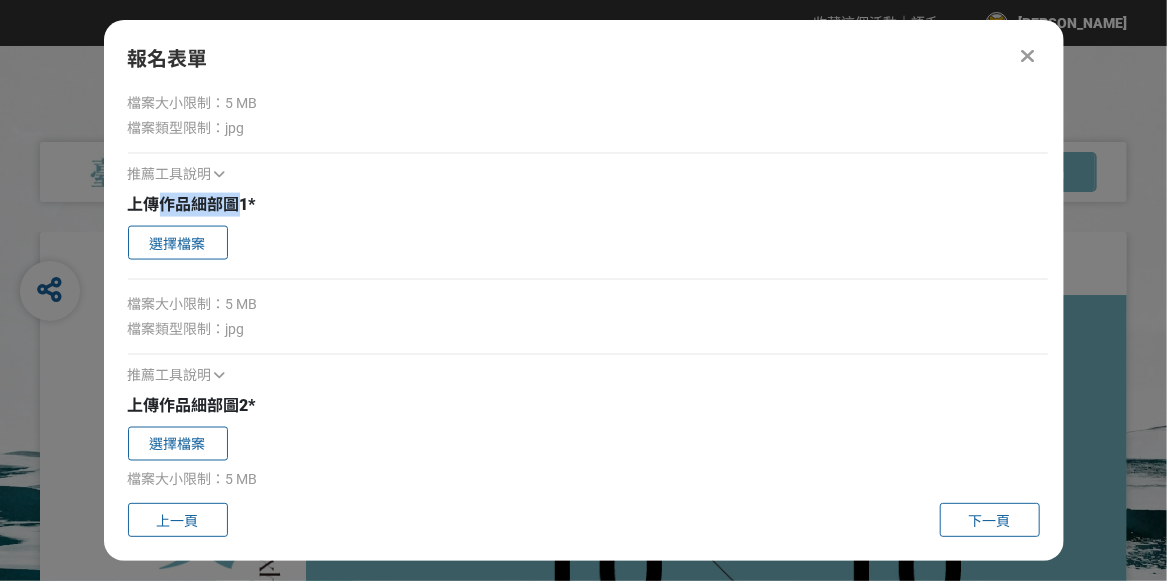 scroll, scrollTop: 1242, scrollLeft: 0, axis: vertical 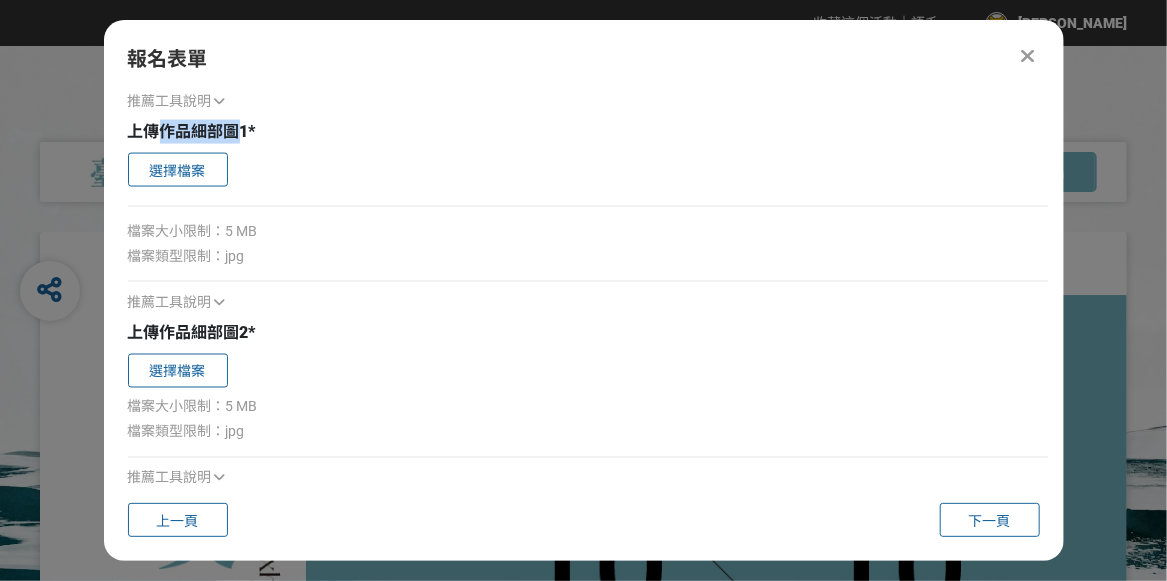 click on "上傳作品細部圖1" at bounding box center [188, 131] 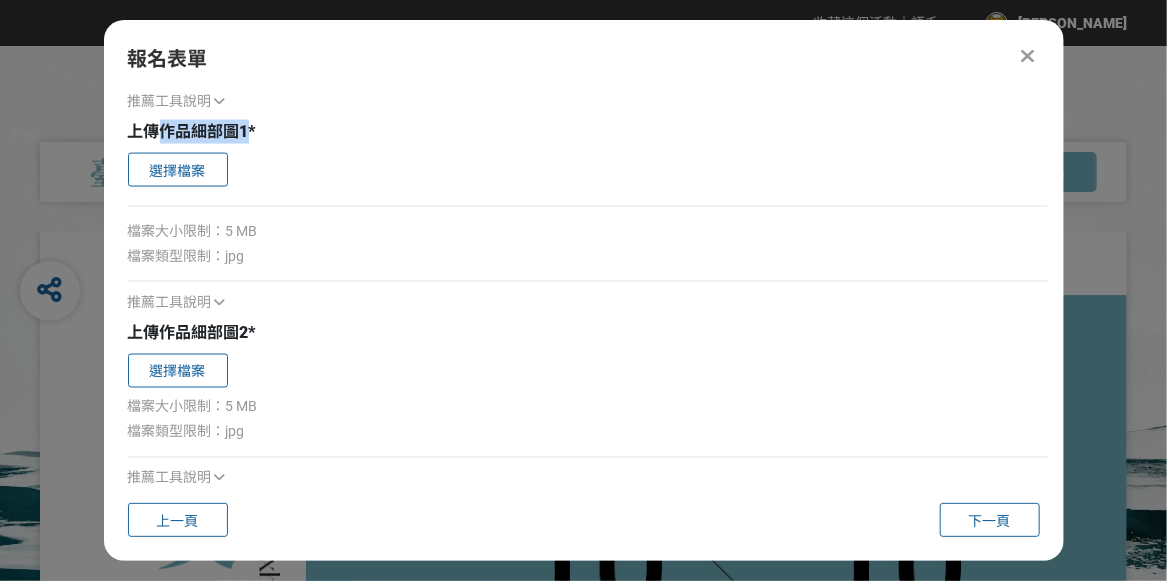 drag, startPoint x: 161, startPoint y: 128, endPoint x: 251, endPoint y: 128, distance: 90 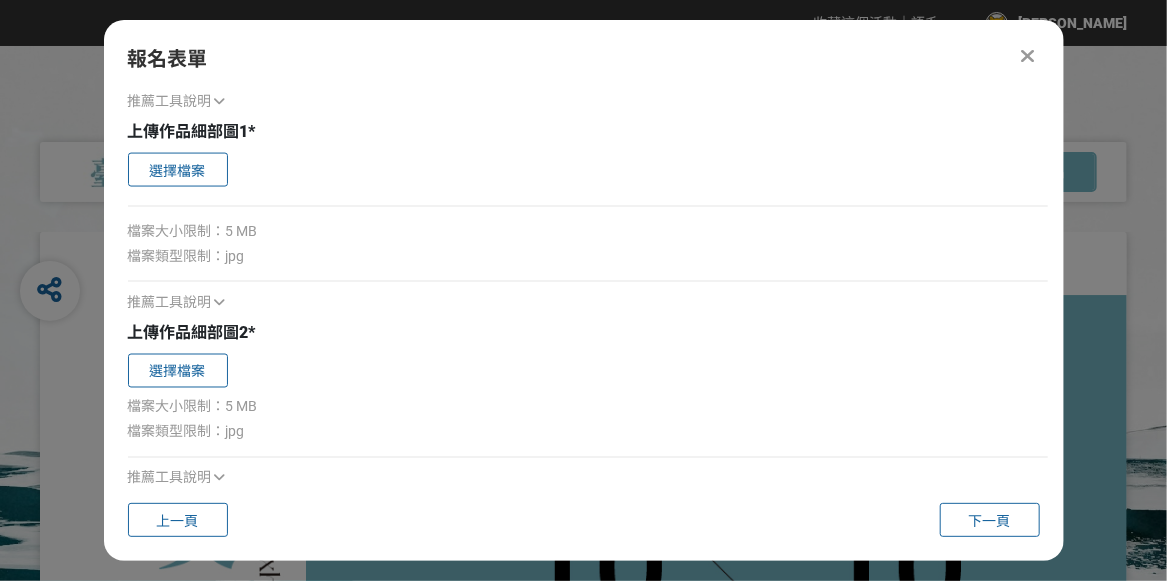 click on "推薦工具說明" at bounding box center (588, 292) 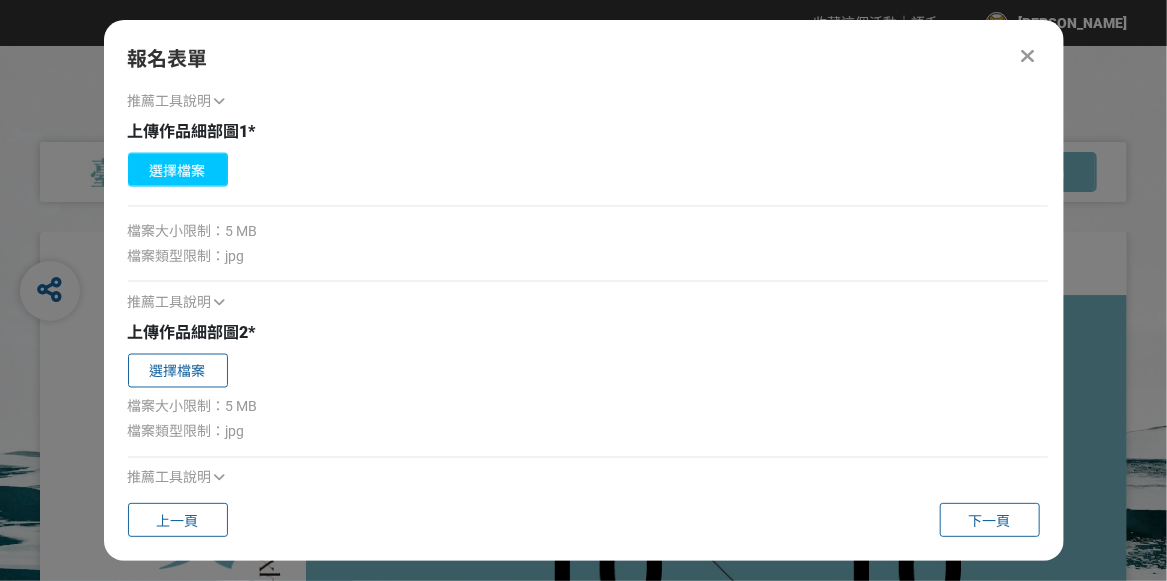 click on "選擇檔案" at bounding box center [178, 170] 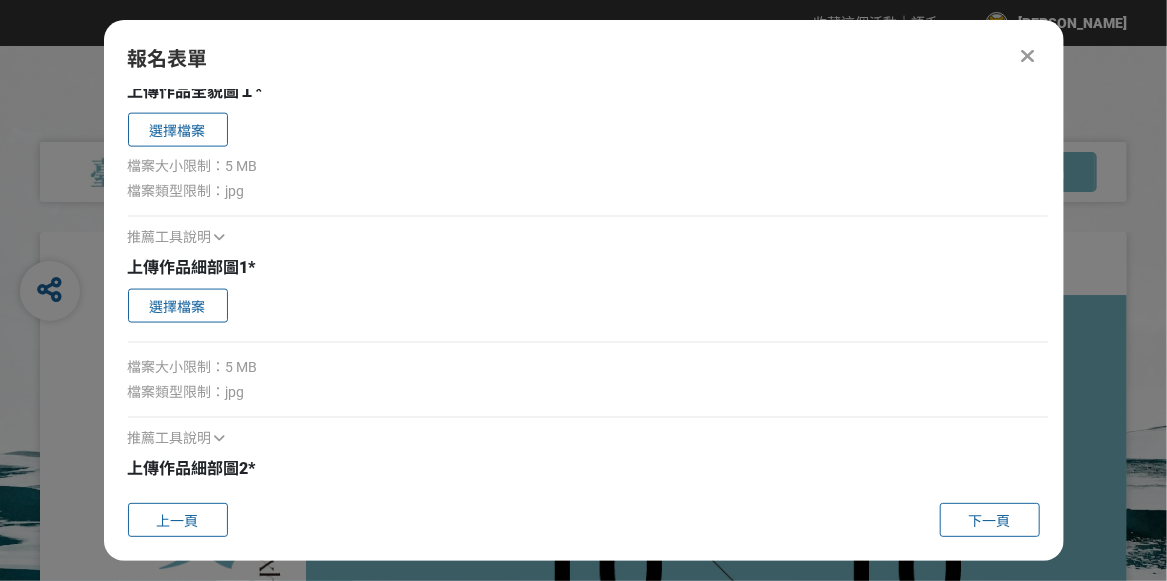 scroll, scrollTop: 1042, scrollLeft: 0, axis: vertical 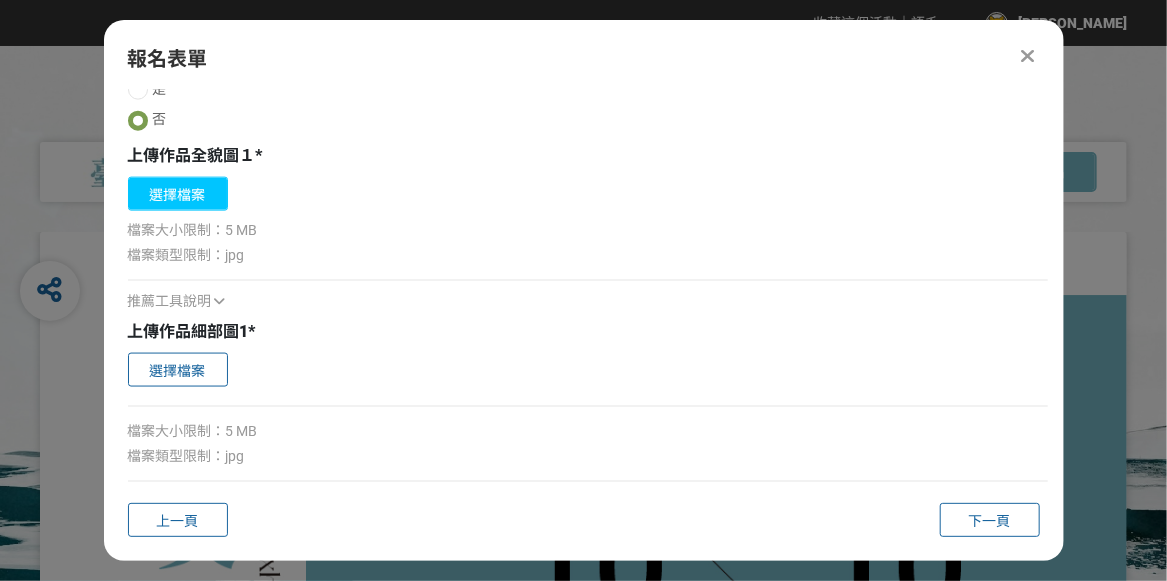 click on "選擇檔案" at bounding box center (178, 194) 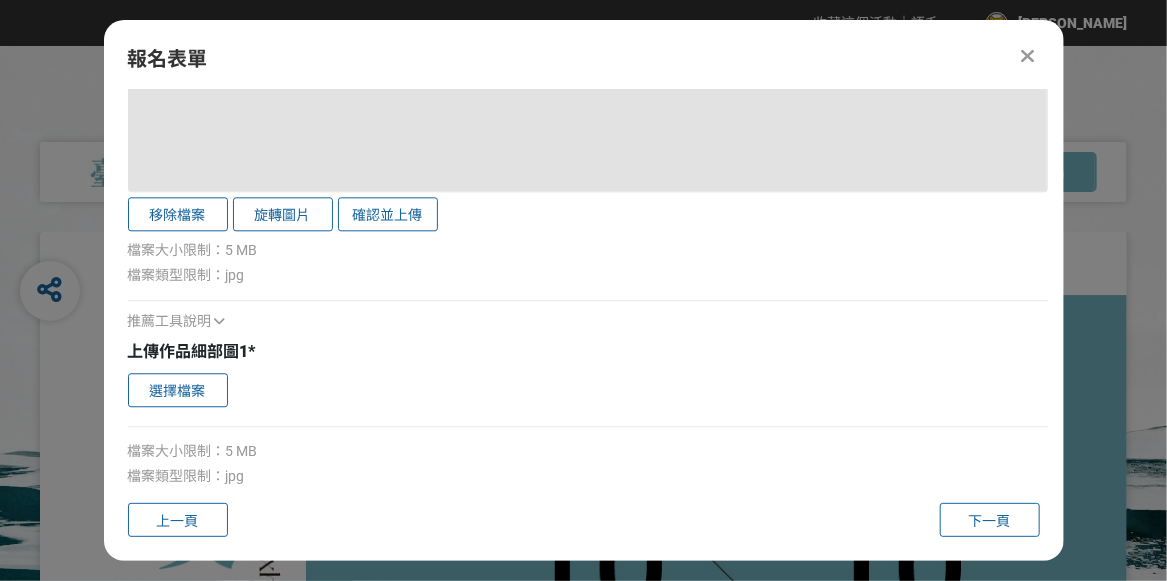 scroll, scrollTop: 1942, scrollLeft: 0, axis: vertical 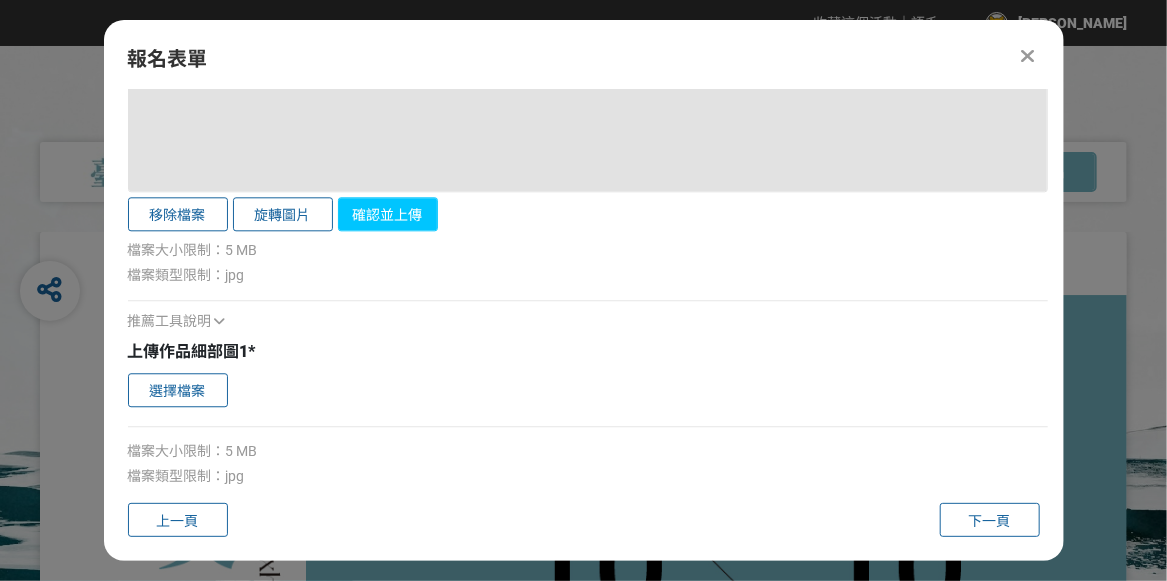 click on "確認並上傳" at bounding box center [388, 214] 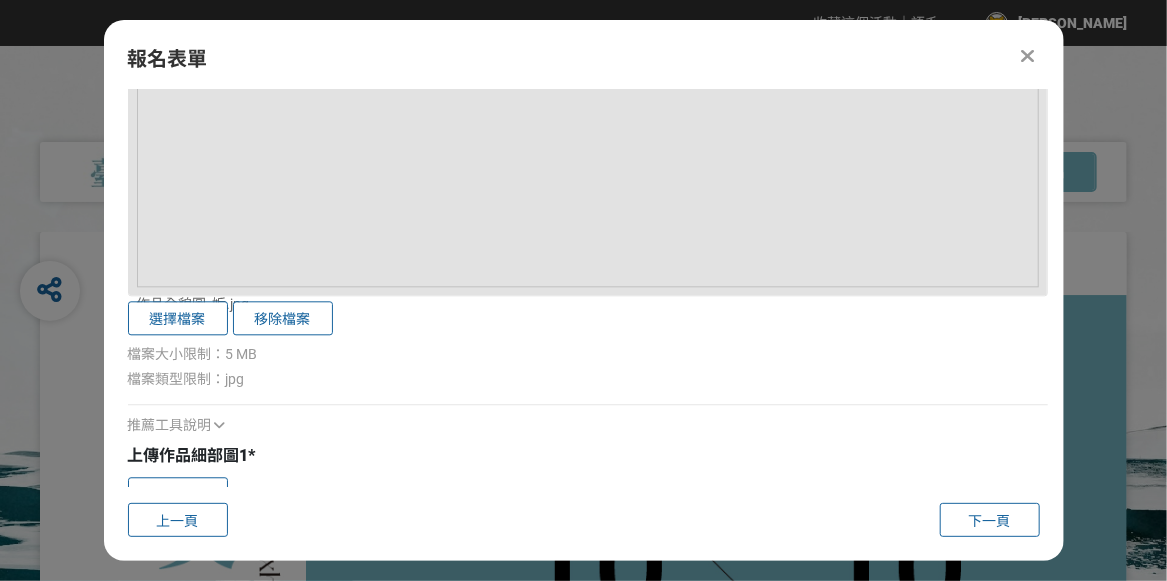 scroll, scrollTop: 1942, scrollLeft: 0, axis: vertical 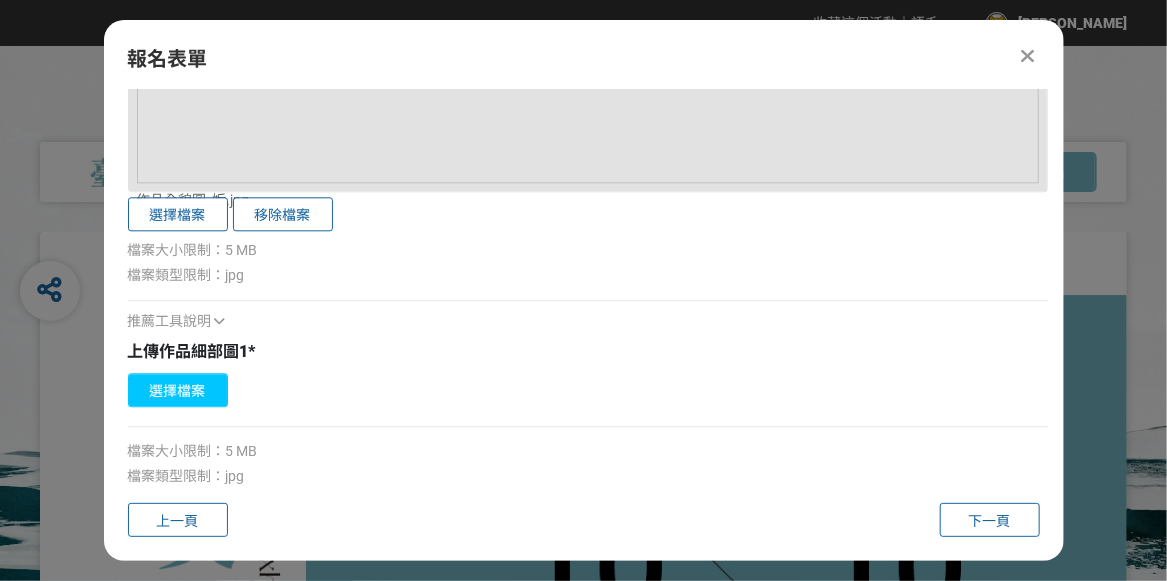 click on "選擇檔案" at bounding box center (178, 390) 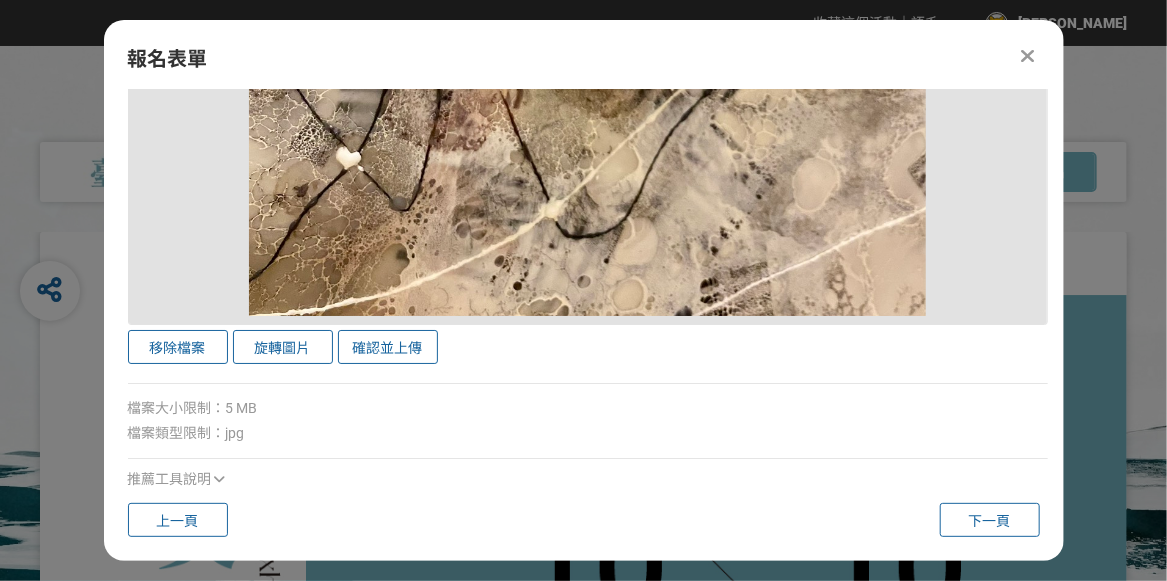 scroll, scrollTop: 3042, scrollLeft: 0, axis: vertical 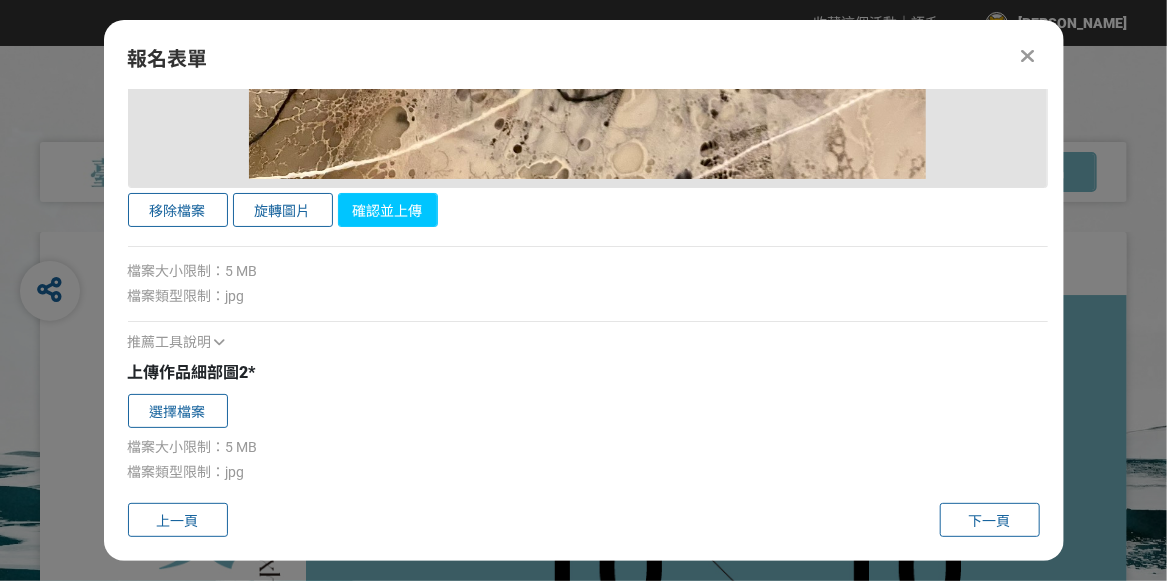 click on "確認並上傳" at bounding box center (388, 210) 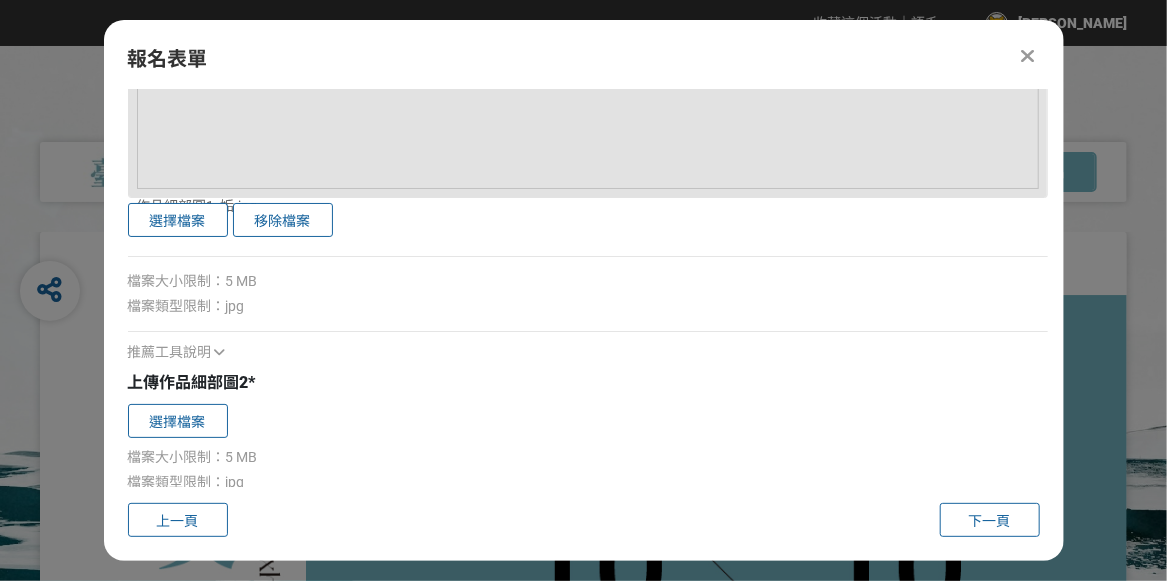 scroll, scrollTop: 3072, scrollLeft: 0, axis: vertical 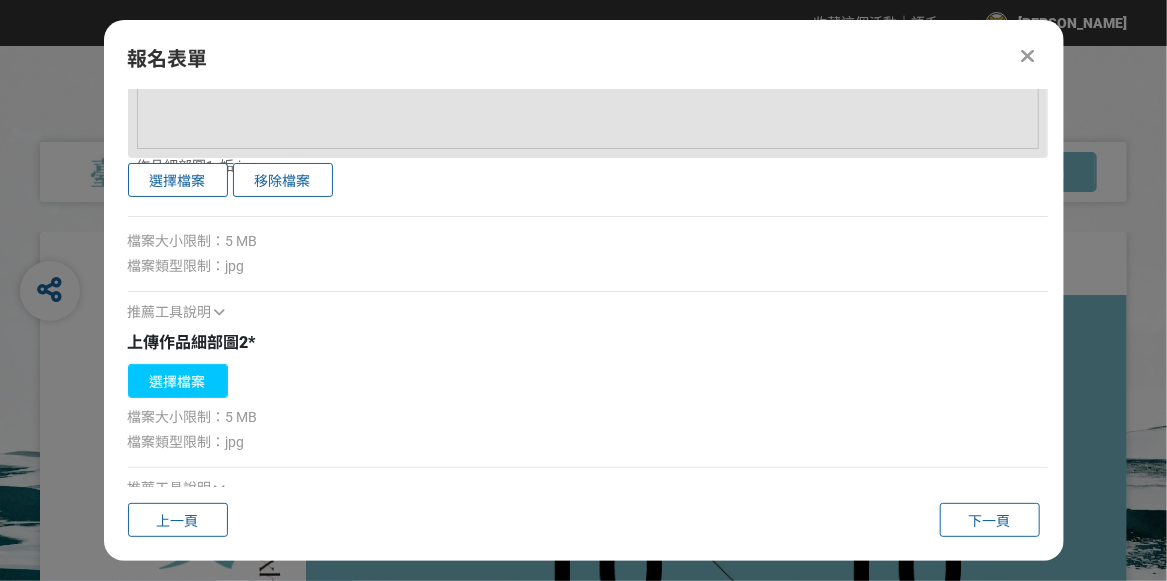 click on "選擇檔案" at bounding box center [178, 381] 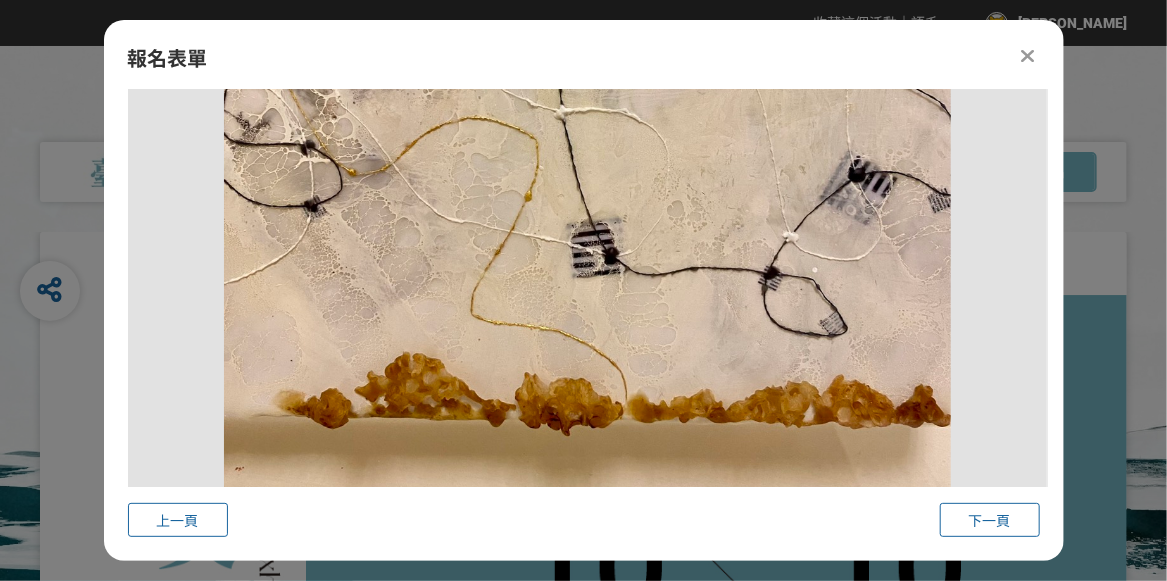scroll, scrollTop: 3972, scrollLeft: 0, axis: vertical 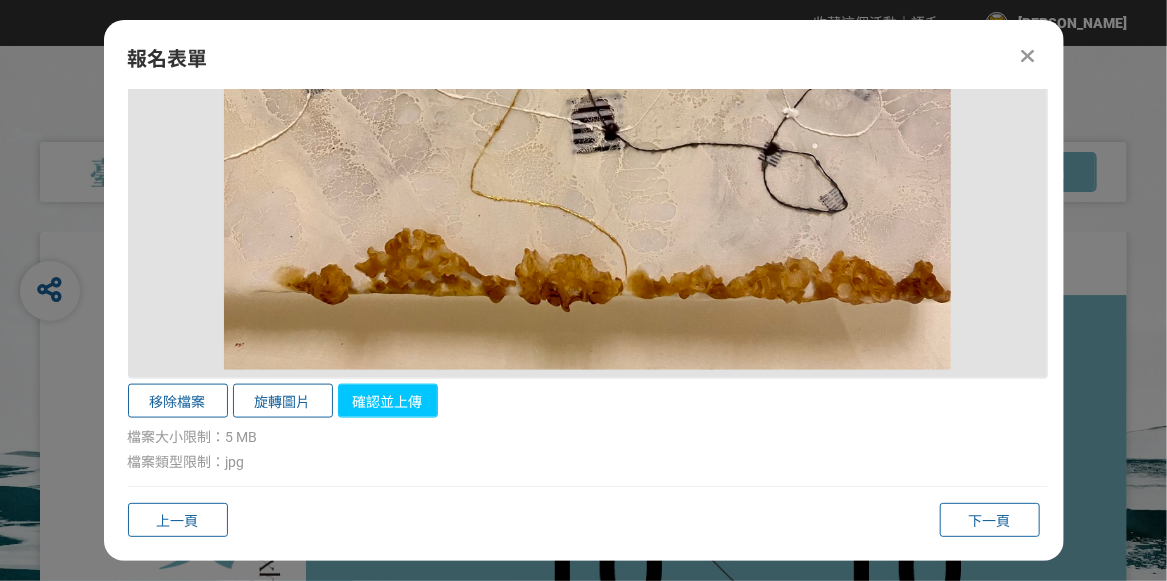 click on "確認並上傳" at bounding box center [388, 401] 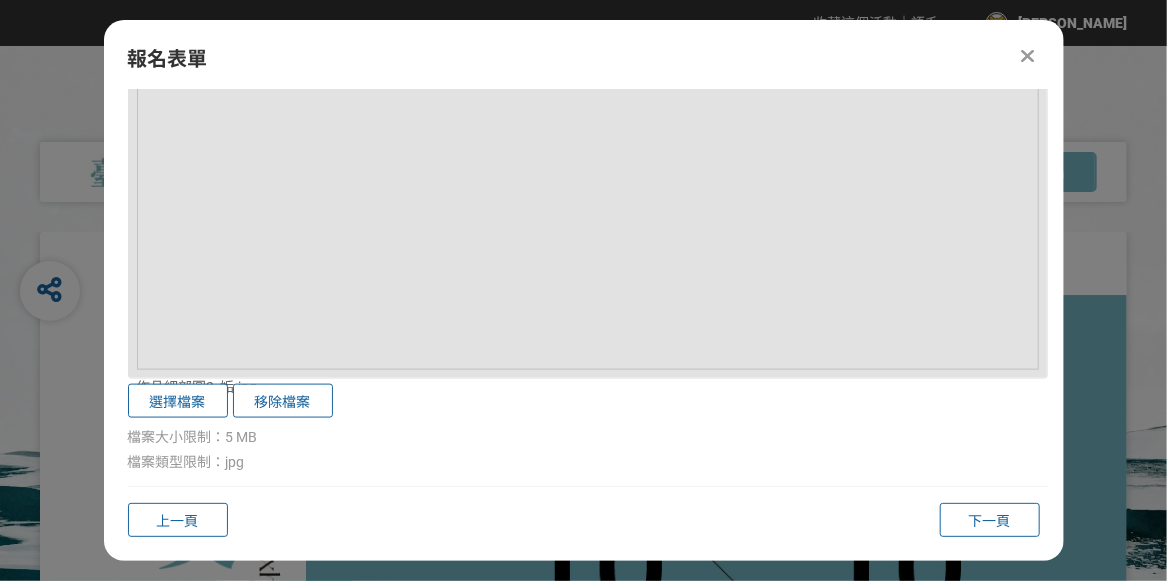 scroll, scrollTop: 3987, scrollLeft: 0, axis: vertical 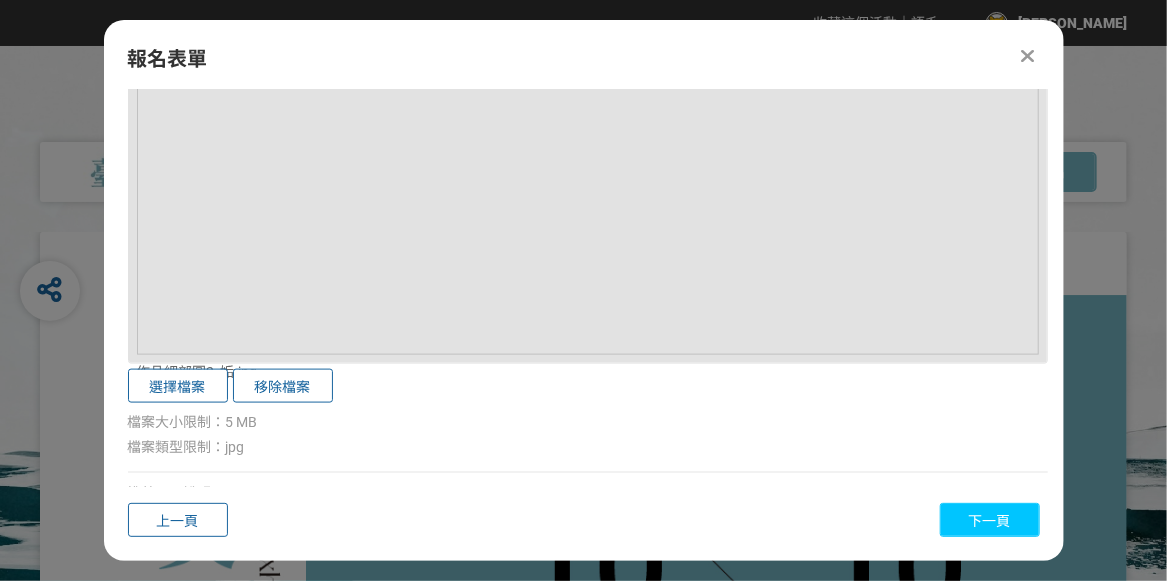 click on "下一頁" at bounding box center (990, 521) 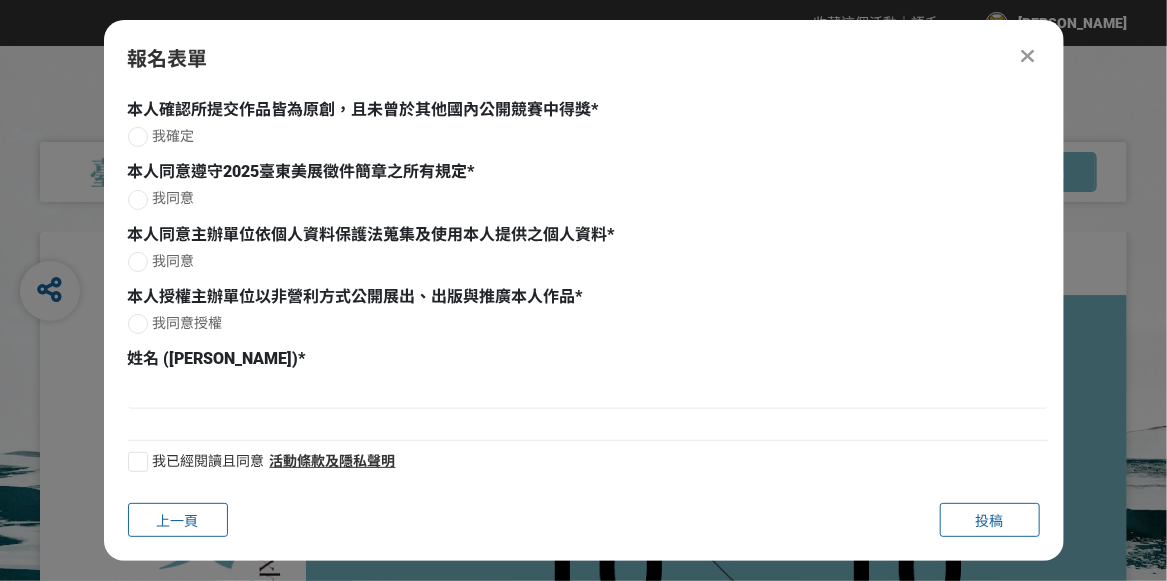 scroll, scrollTop: 0, scrollLeft: 0, axis: both 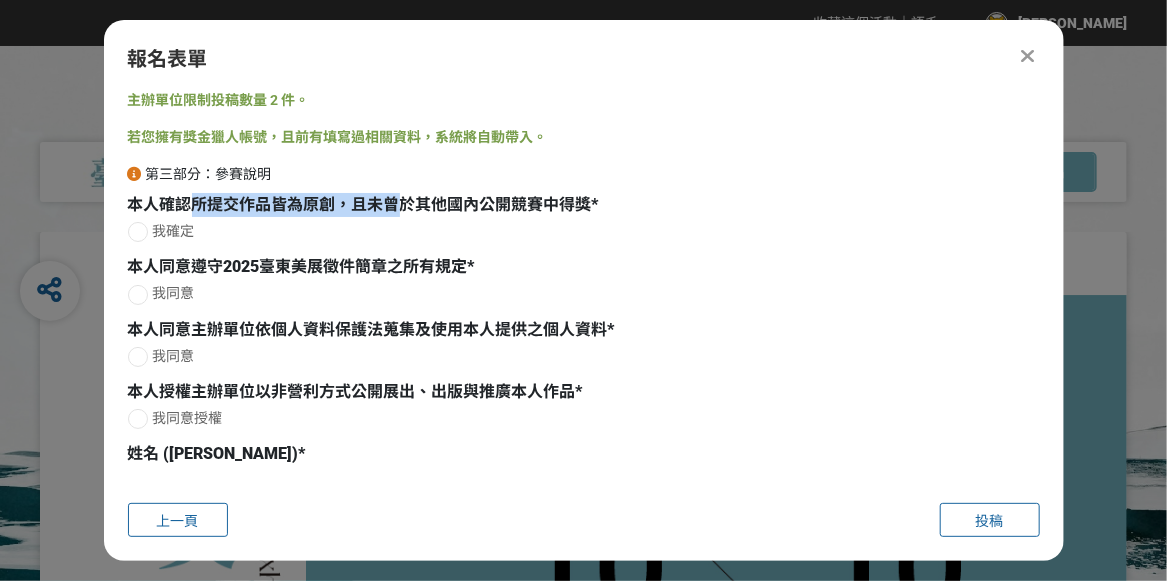 drag, startPoint x: 196, startPoint y: 205, endPoint x: 392, endPoint y: 203, distance: 196.01021 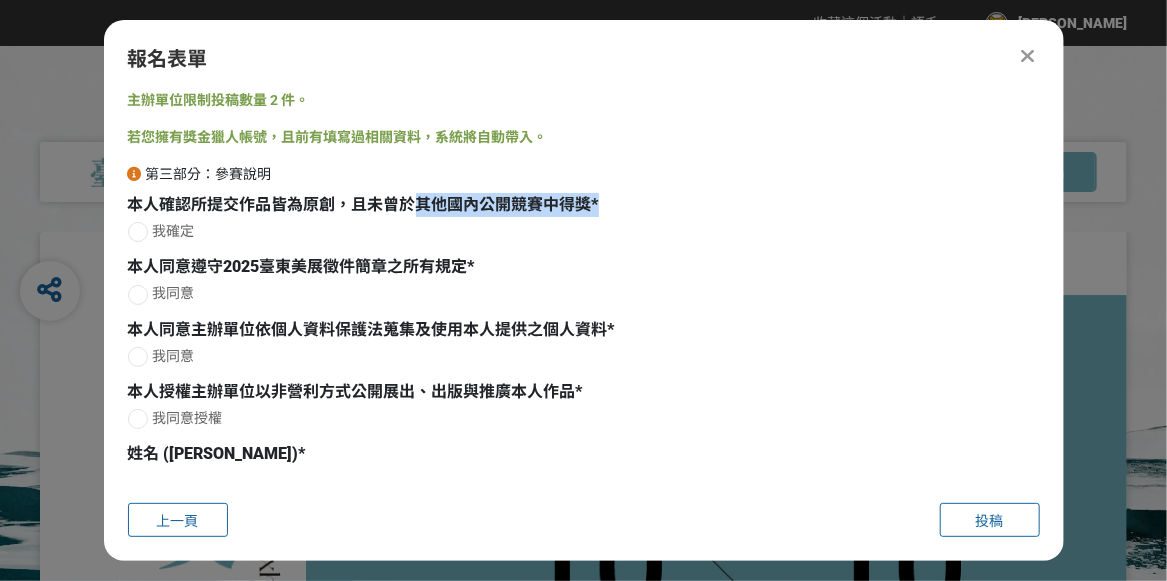 drag, startPoint x: 415, startPoint y: 205, endPoint x: 606, endPoint y: 204, distance: 191.00262 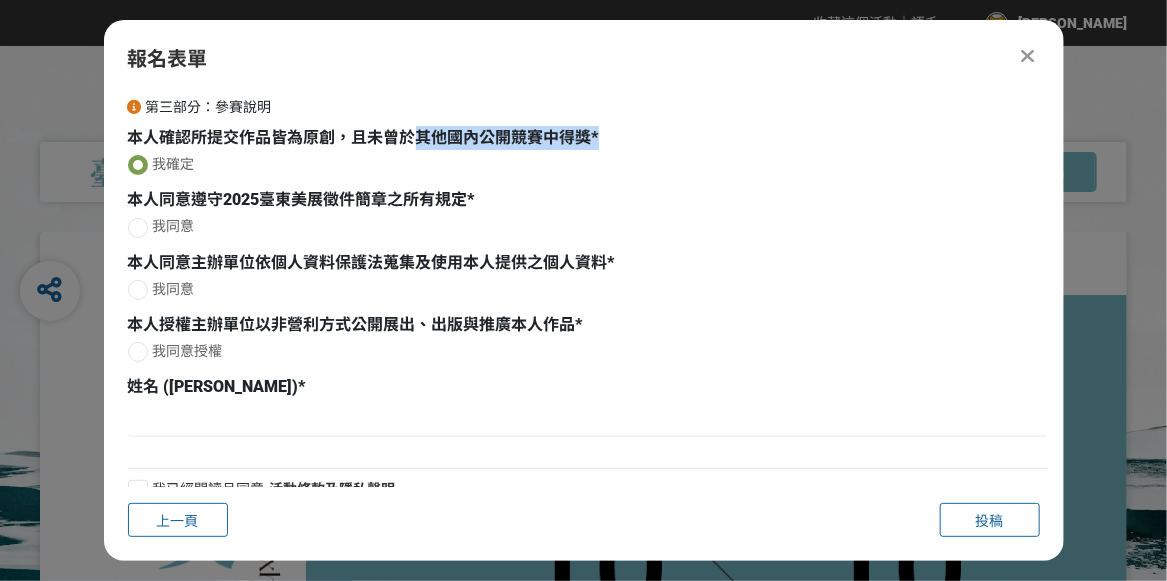 scroll, scrollTop: 96, scrollLeft: 0, axis: vertical 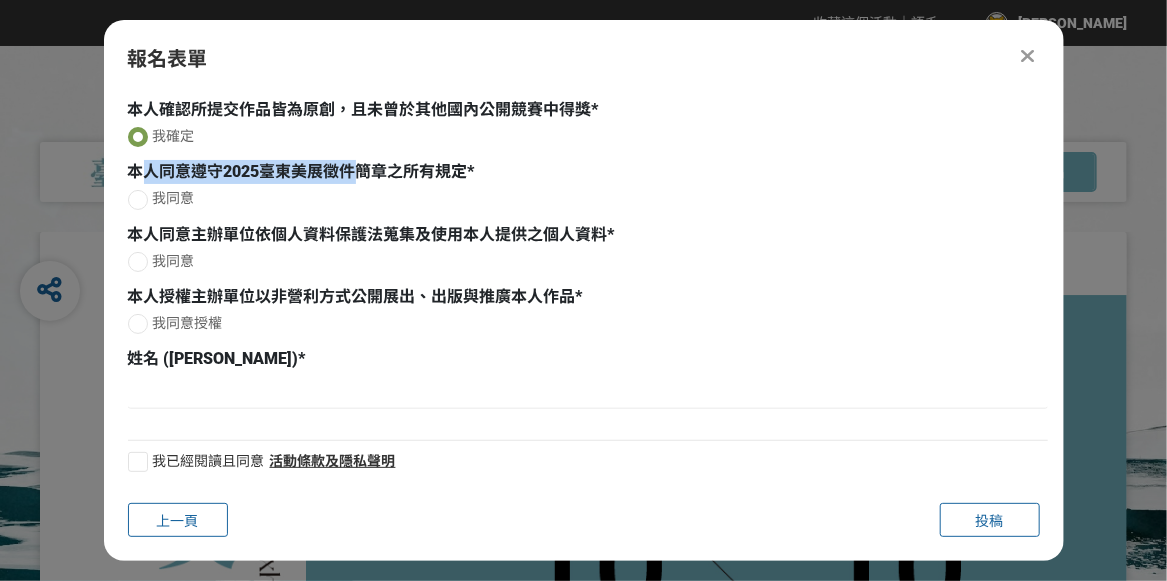 drag, startPoint x: 166, startPoint y: 172, endPoint x: 355, endPoint y: 175, distance: 189.0238 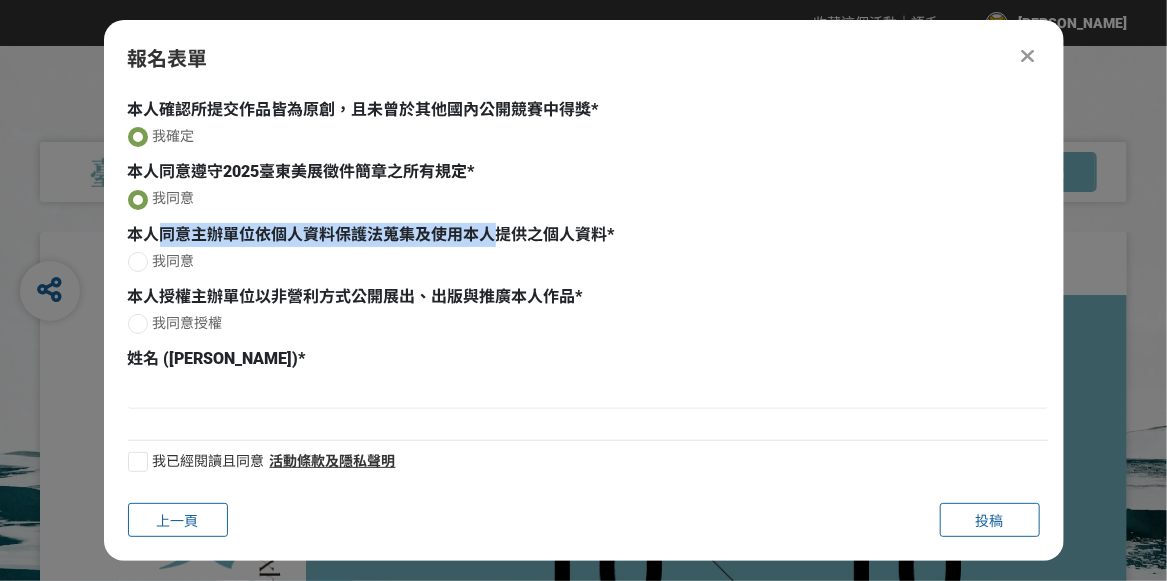 drag, startPoint x: 157, startPoint y: 236, endPoint x: 492, endPoint y: 232, distance: 335.02386 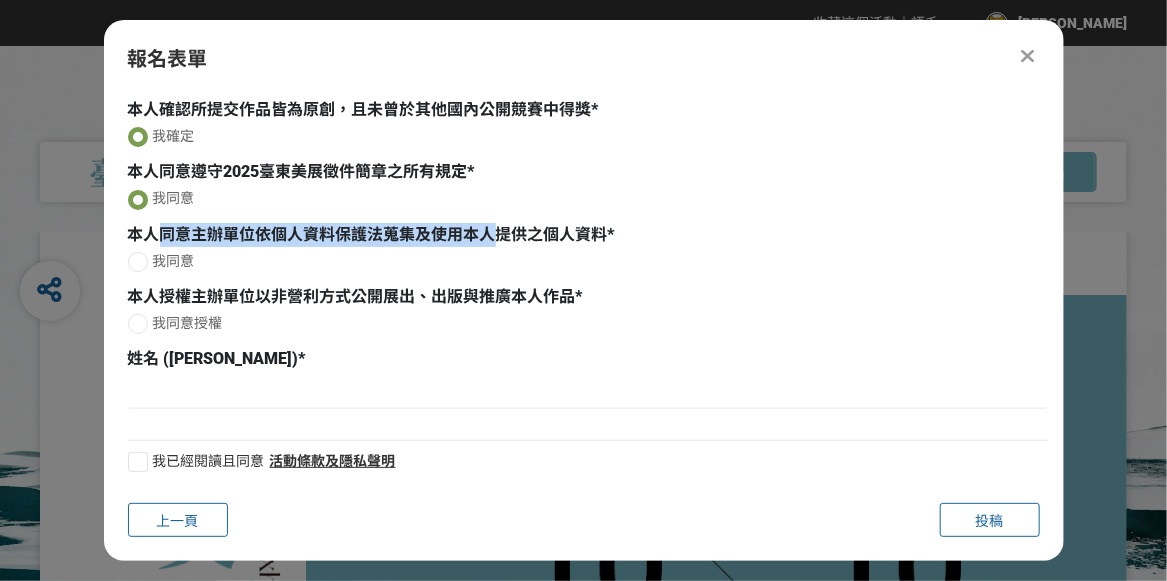 click at bounding box center [138, 262] 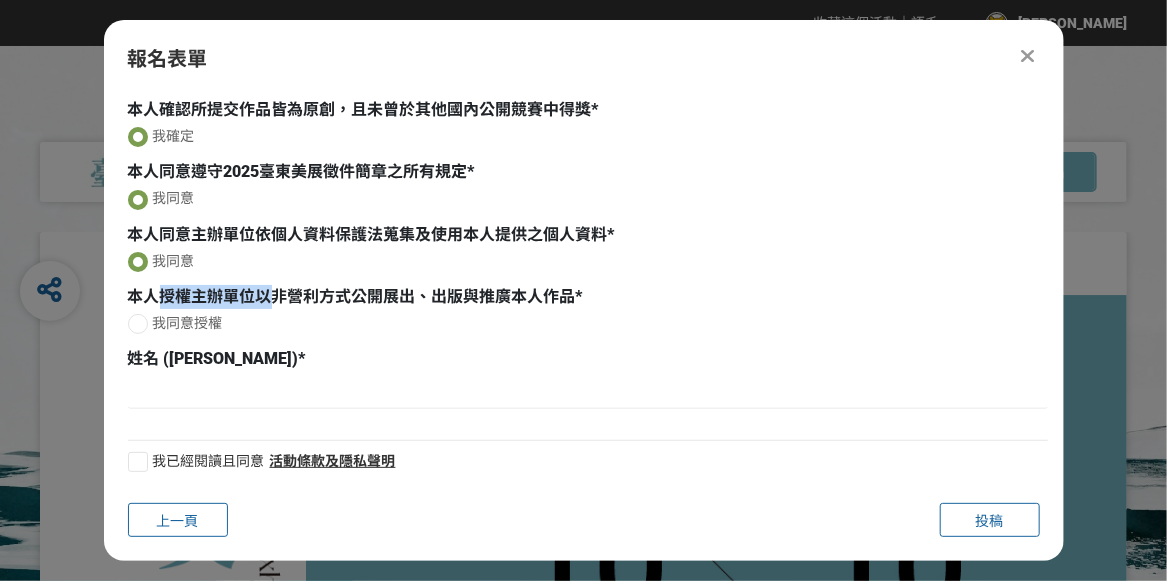 drag, startPoint x: 161, startPoint y: 294, endPoint x: 272, endPoint y: 296, distance: 111.01801 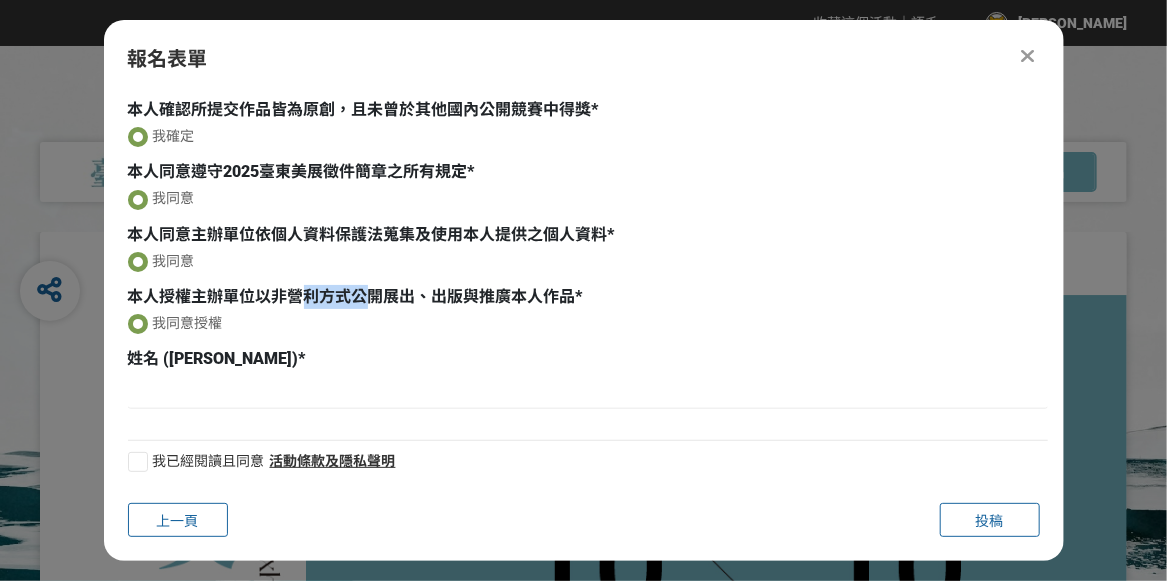 drag, startPoint x: 305, startPoint y: 299, endPoint x: 369, endPoint y: 293, distance: 64.28063 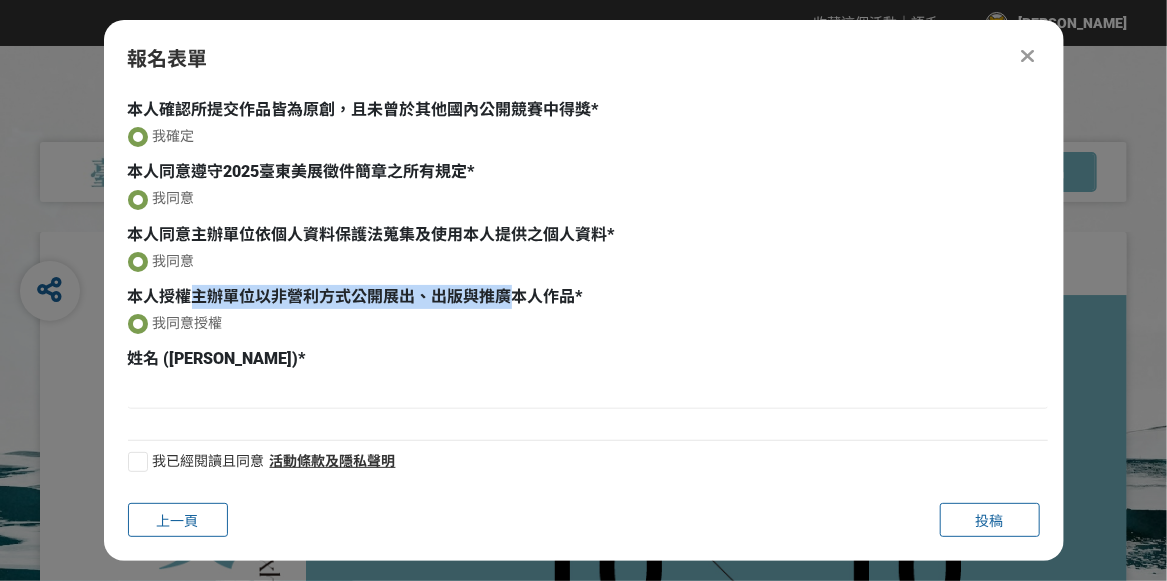 drag, startPoint x: 187, startPoint y: 294, endPoint x: 509, endPoint y: 294, distance: 322 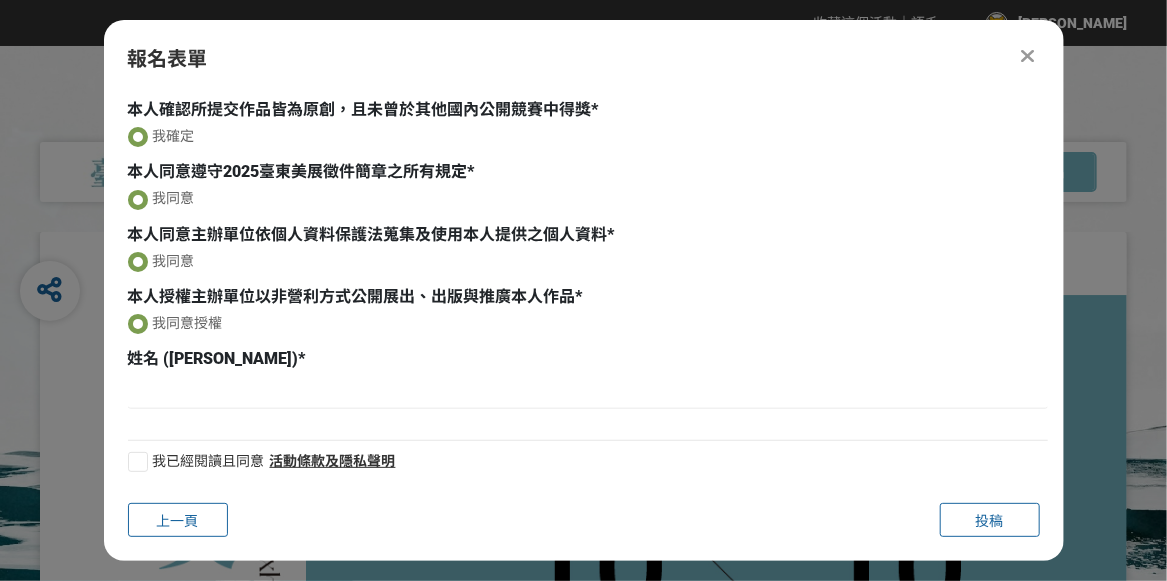 click on "姓名 ([PERSON_NAME])" at bounding box center [213, 358] 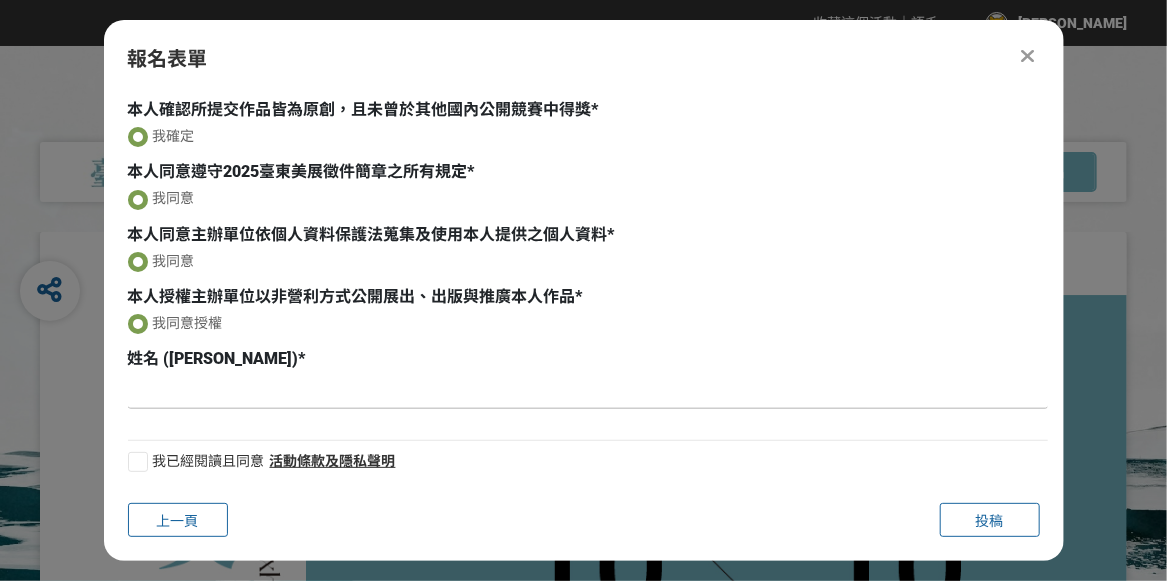 click at bounding box center [588, 392] 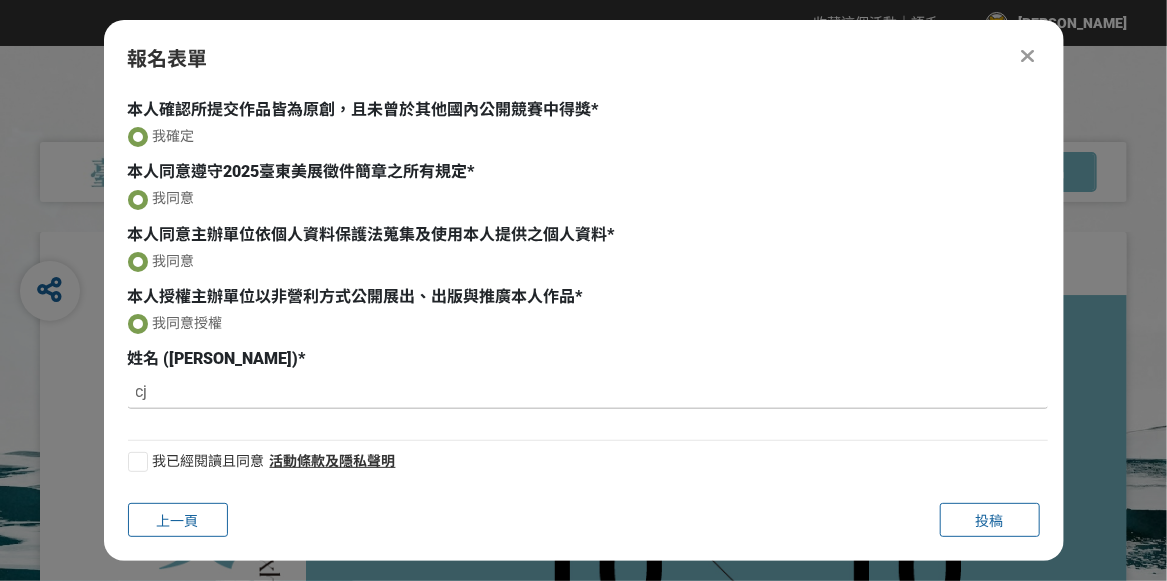 type on "c" 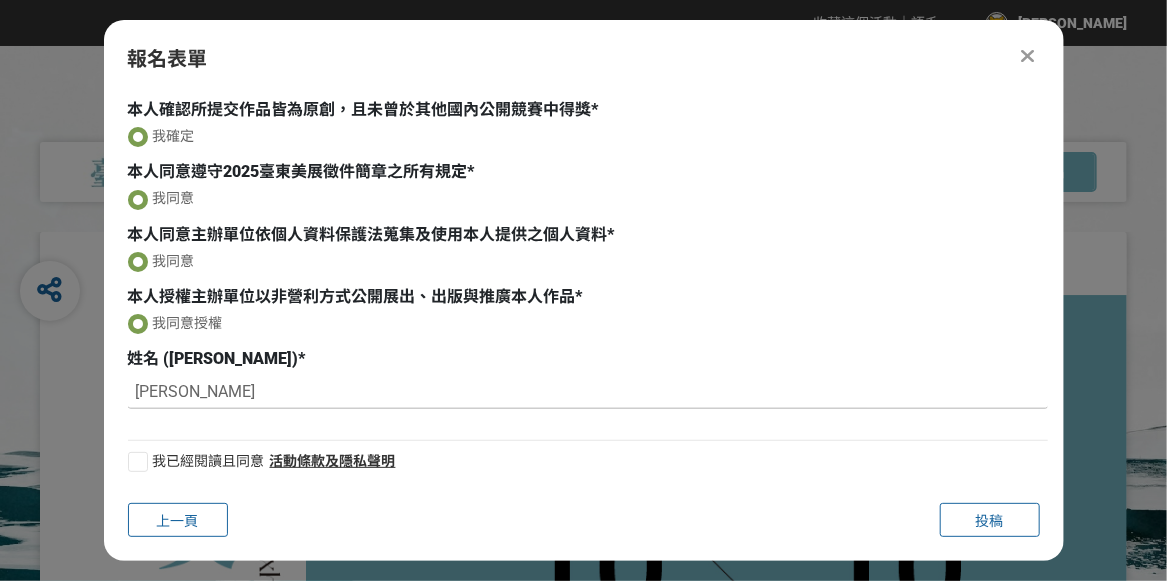 type on "[PERSON_NAME]" 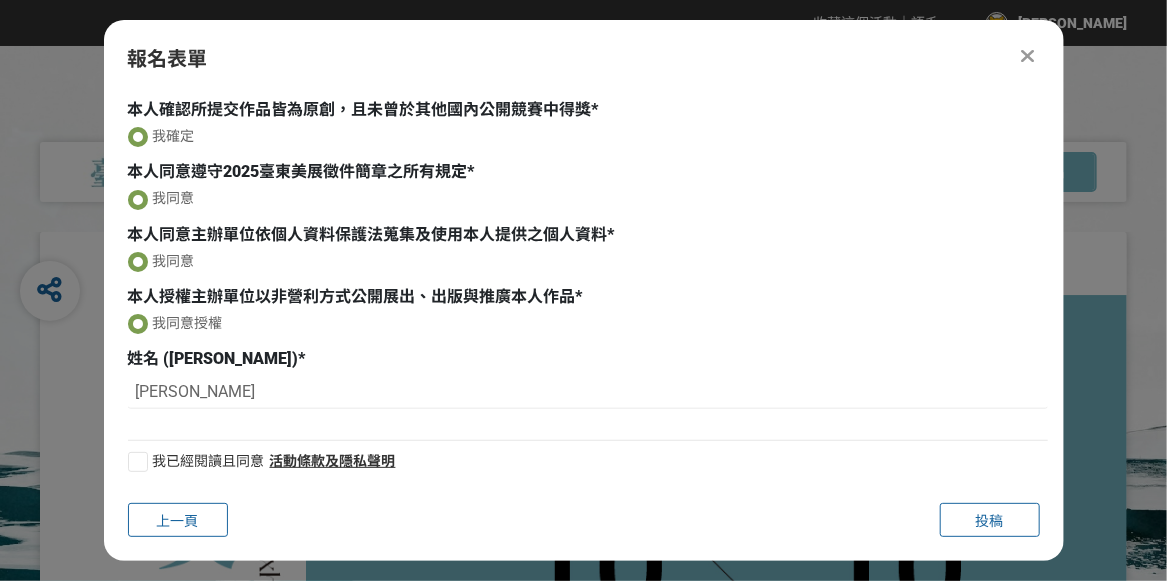click at bounding box center [138, 462] 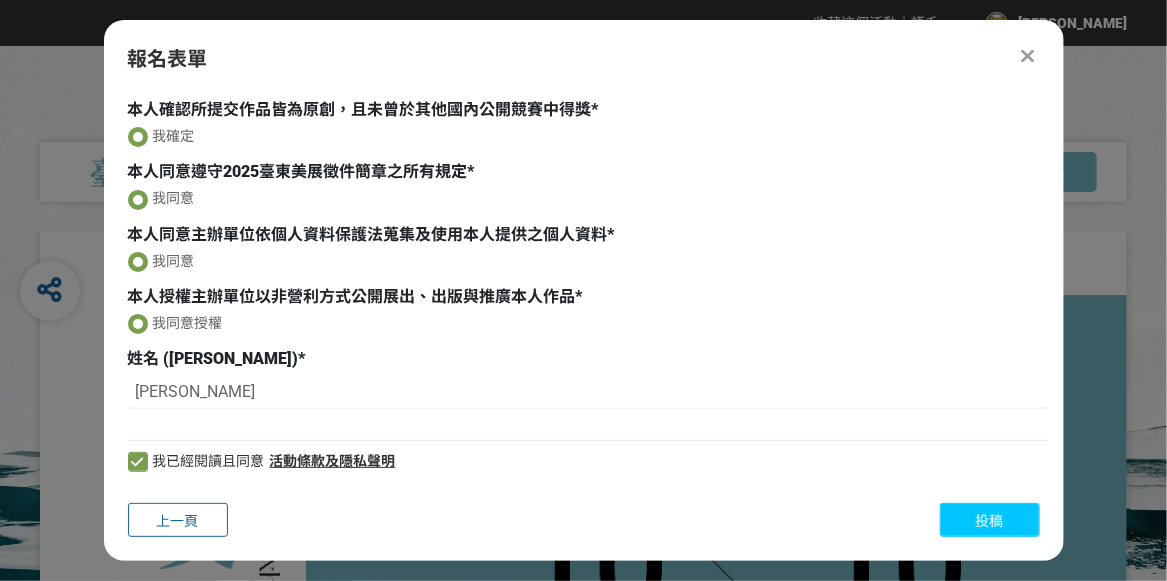 click on "投稿" at bounding box center (990, 521) 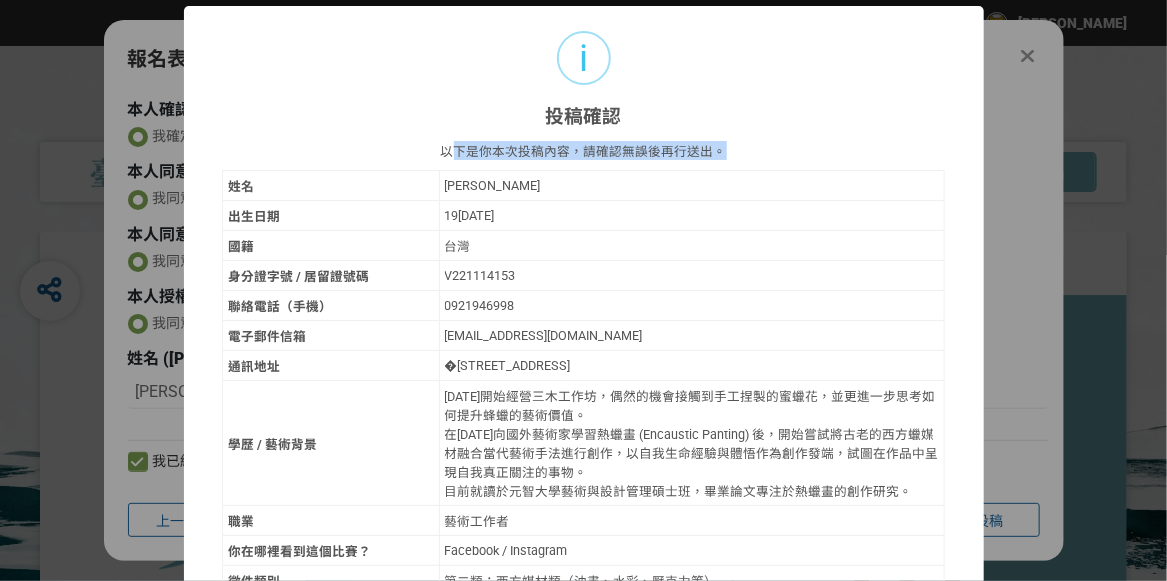 drag, startPoint x: 454, startPoint y: 147, endPoint x: 713, endPoint y: 150, distance: 259.01736 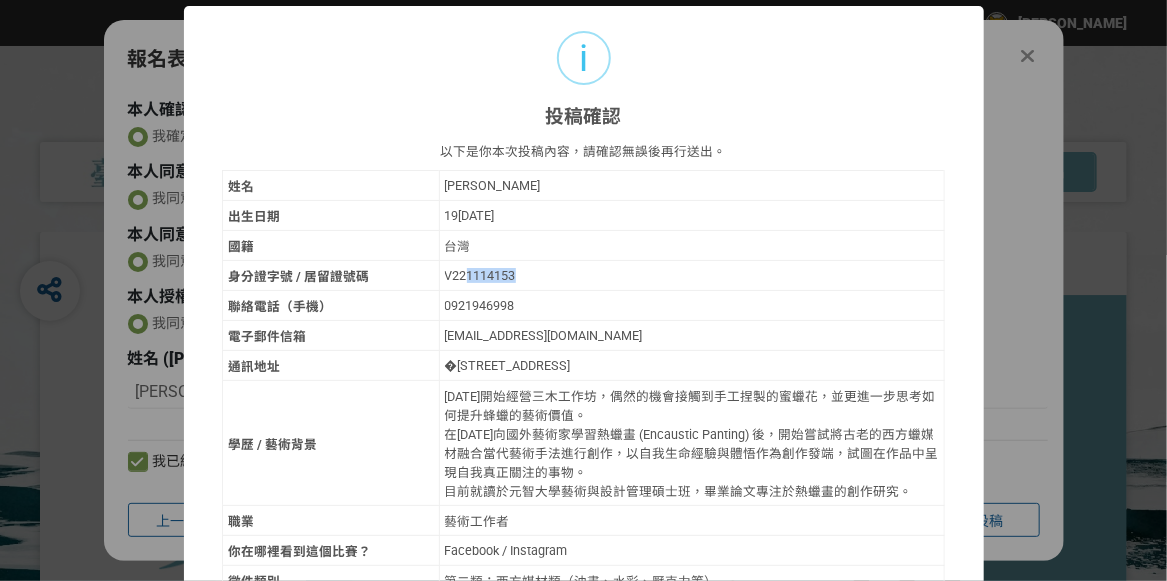 drag, startPoint x: 456, startPoint y: 270, endPoint x: 510, endPoint y: 271, distance: 54.00926 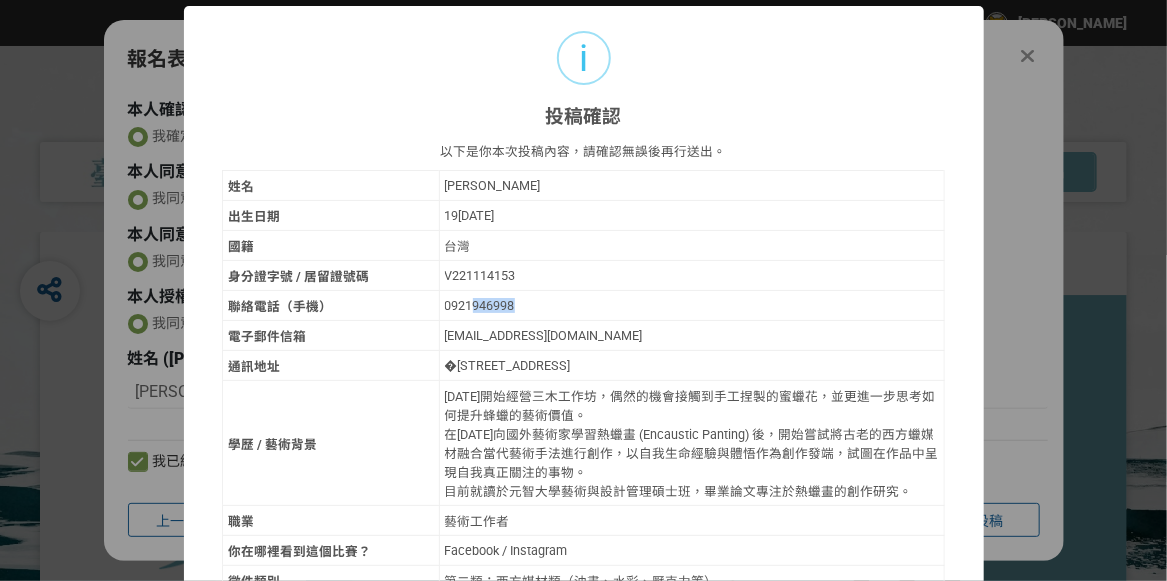 drag, startPoint x: 466, startPoint y: 296, endPoint x: 520, endPoint y: 302, distance: 54.33231 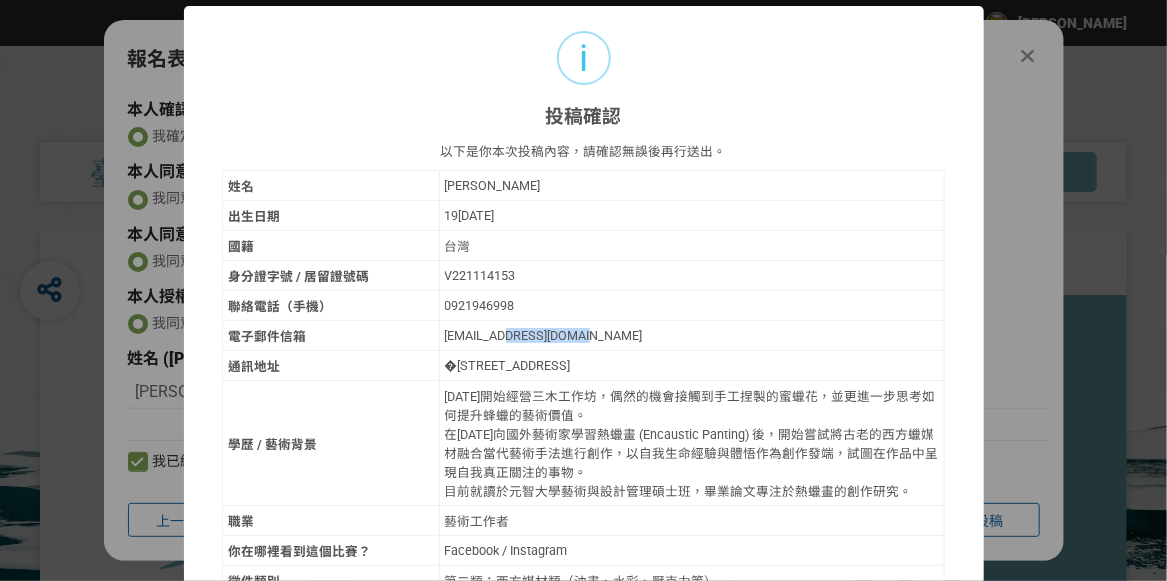 drag, startPoint x: 497, startPoint y: 329, endPoint x: 629, endPoint y: 333, distance: 132.0606 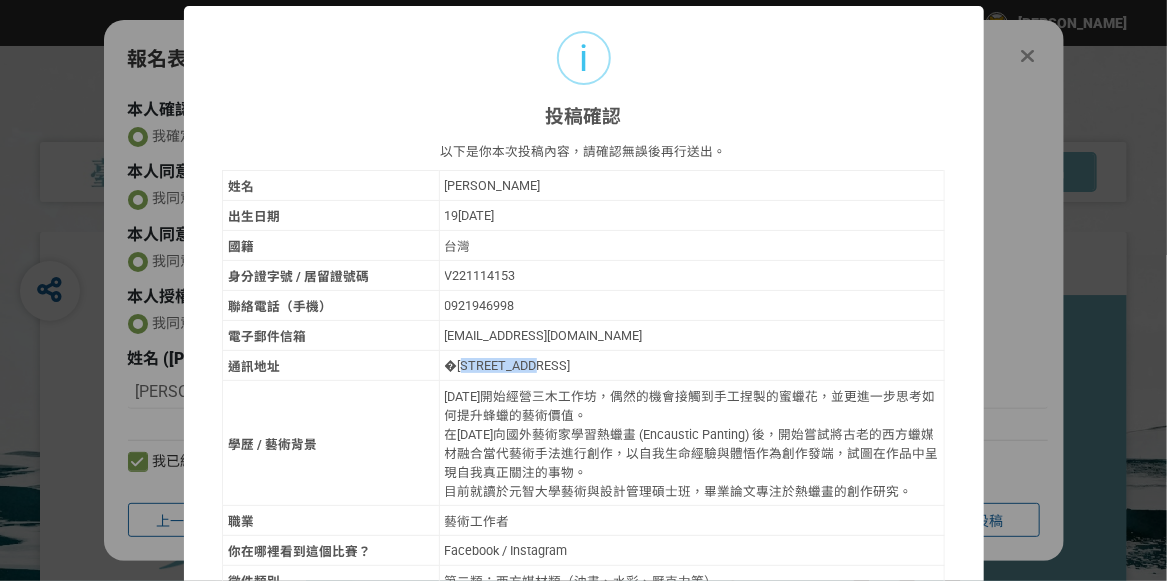 drag, startPoint x: 459, startPoint y: 359, endPoint x: 588, endPoint y: 362, distance: 129.03488 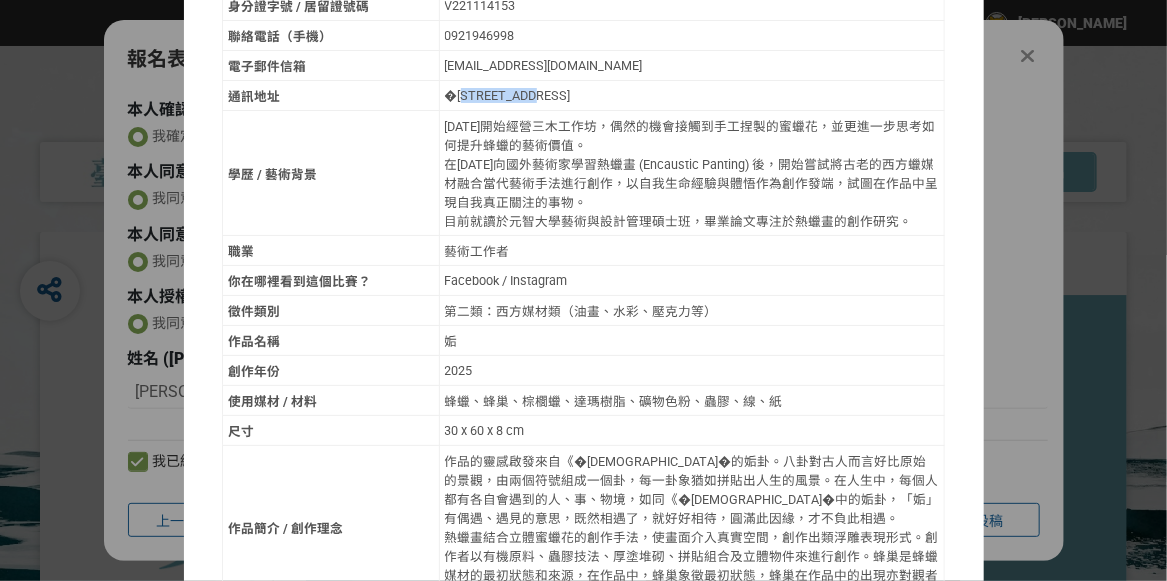 scroll, scrollTop: 300, scrollLeft: 0, axis: vertical 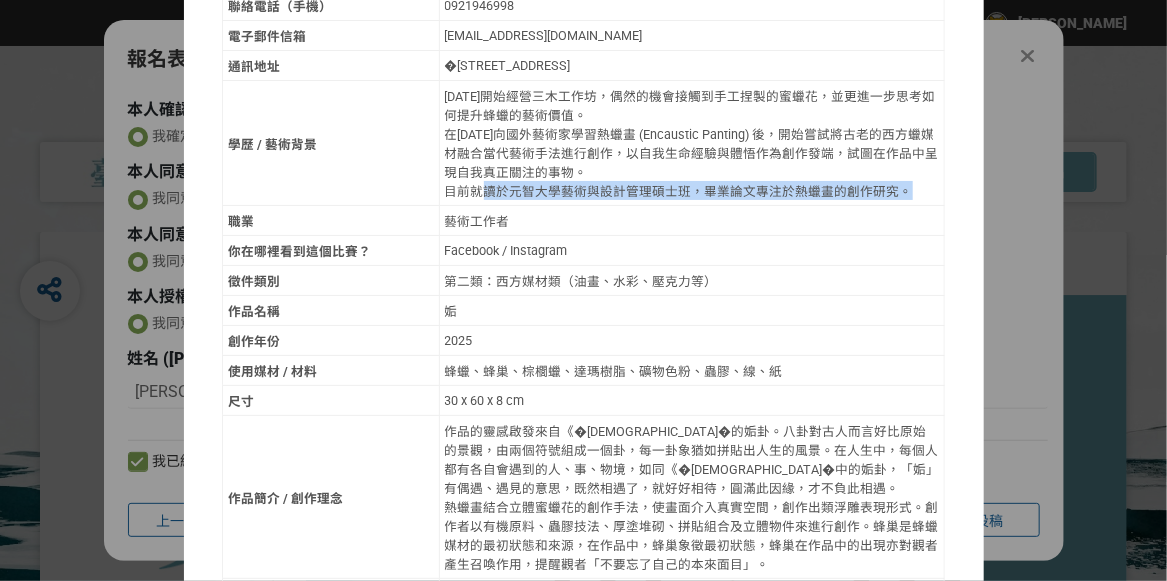 drag, startPoint x: 473, startPoint y: 178, endPoint x: 890, endPoint y: 178, distance: 417 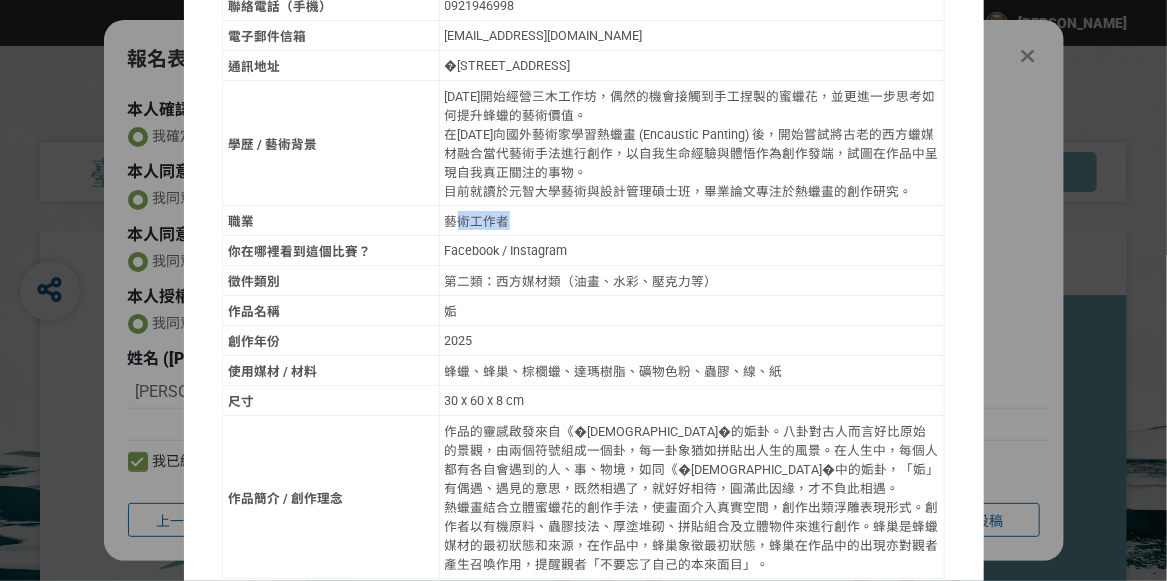 drag, startPoint x: 446, startPoint y: 210, endPoint x: 523, endPoint y: 211, distance: 77.00649 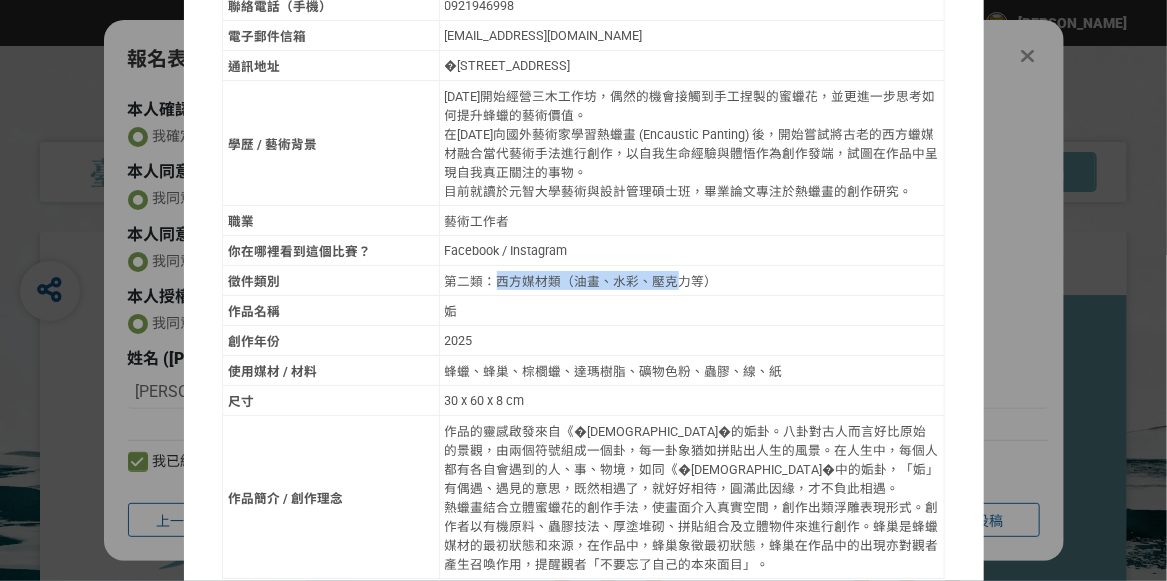 drag, startPoint x: 492, startPoint y: 267, endPoint x: 663, endPoint y: 272, distance: 171.07309 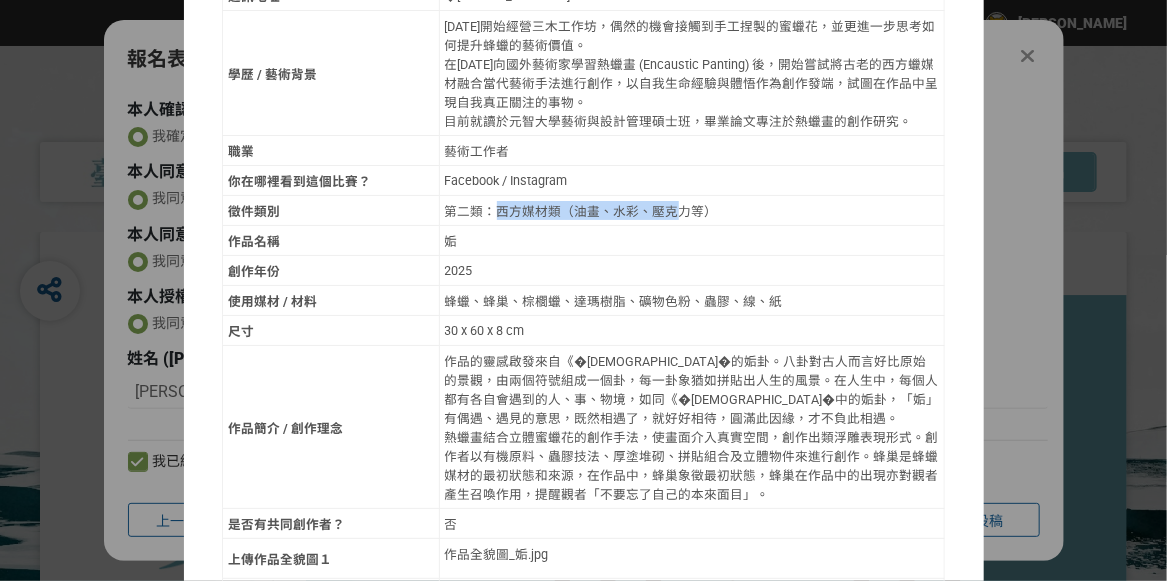 scroll, scrollTop: 400, scrollLeft: 0, axis: vertical 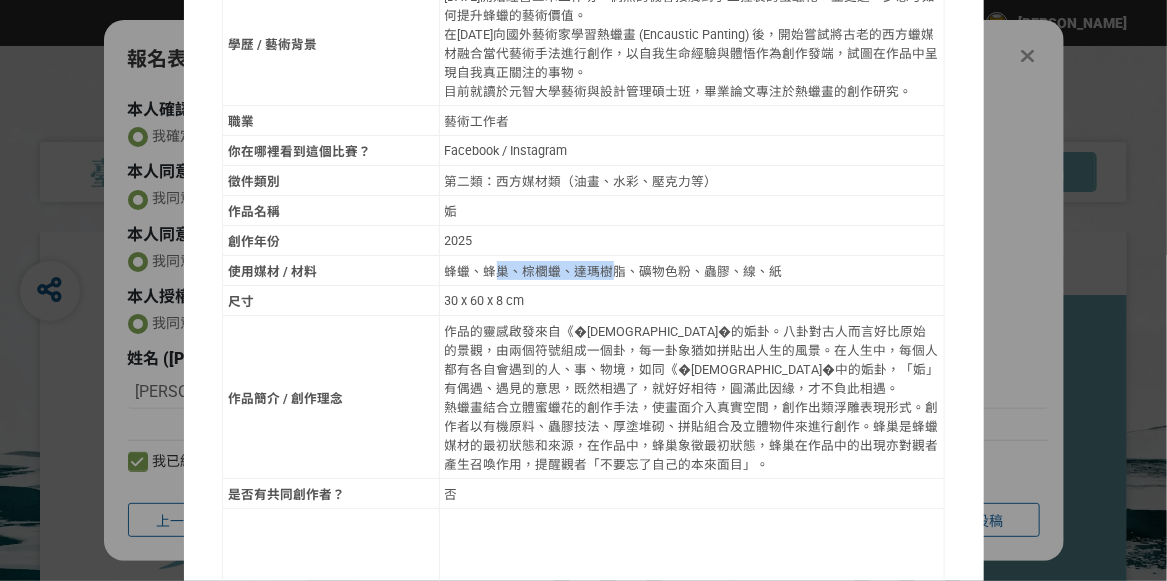 drag, startPoint x: 490, startPoint y: 259, endPoint x: 595, endPoint y: 259, distance: 105 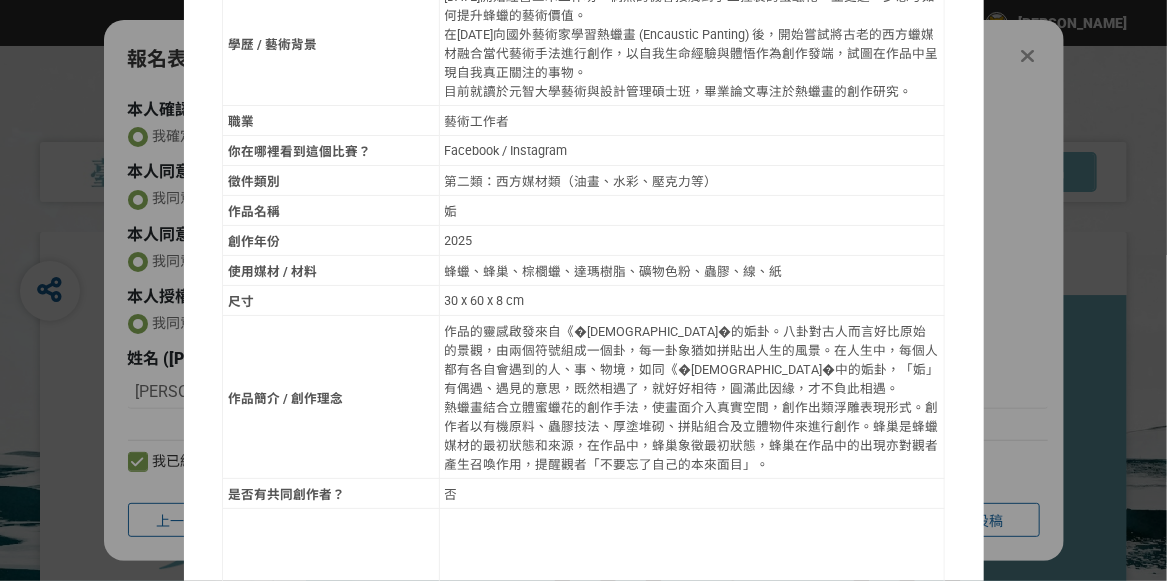 click on "30 x 60 x 8 cm" at bounding box center (692, 300) 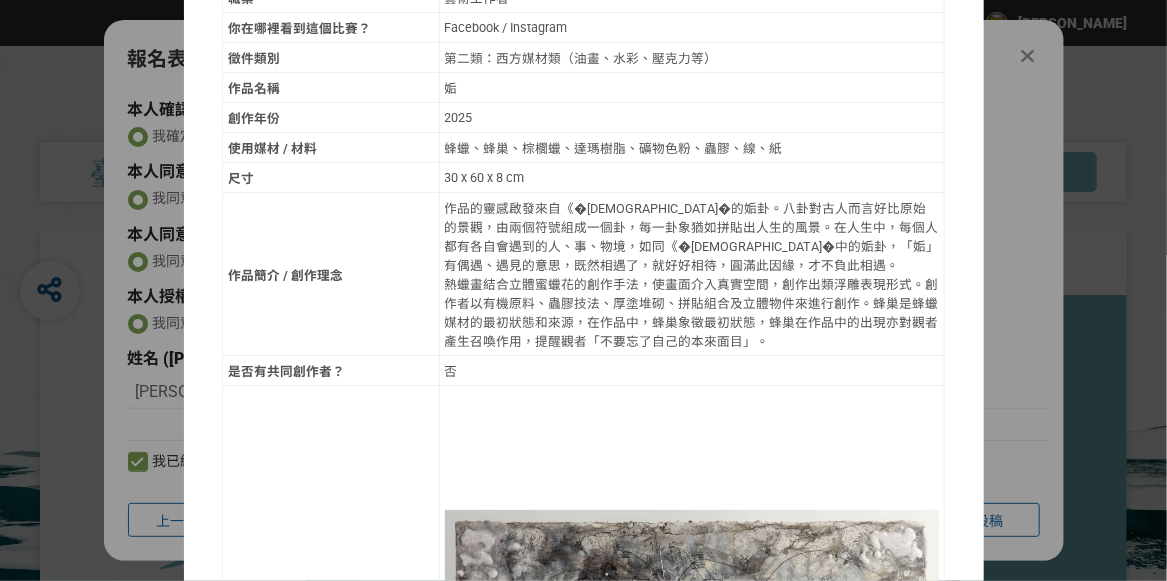 scroll, scrollTop: 500, scrollLeft: 0, axis: vertical 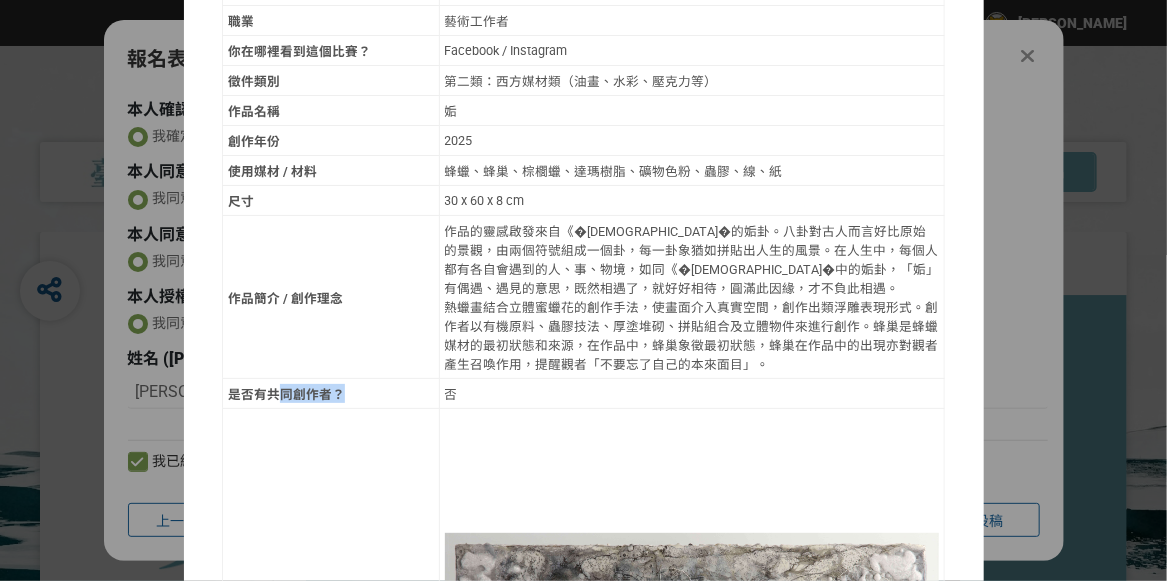 drag, startPoint x: 269, startPoint y: 367, endPoint x: 408, endPoint y: 370, distance: 139.03236 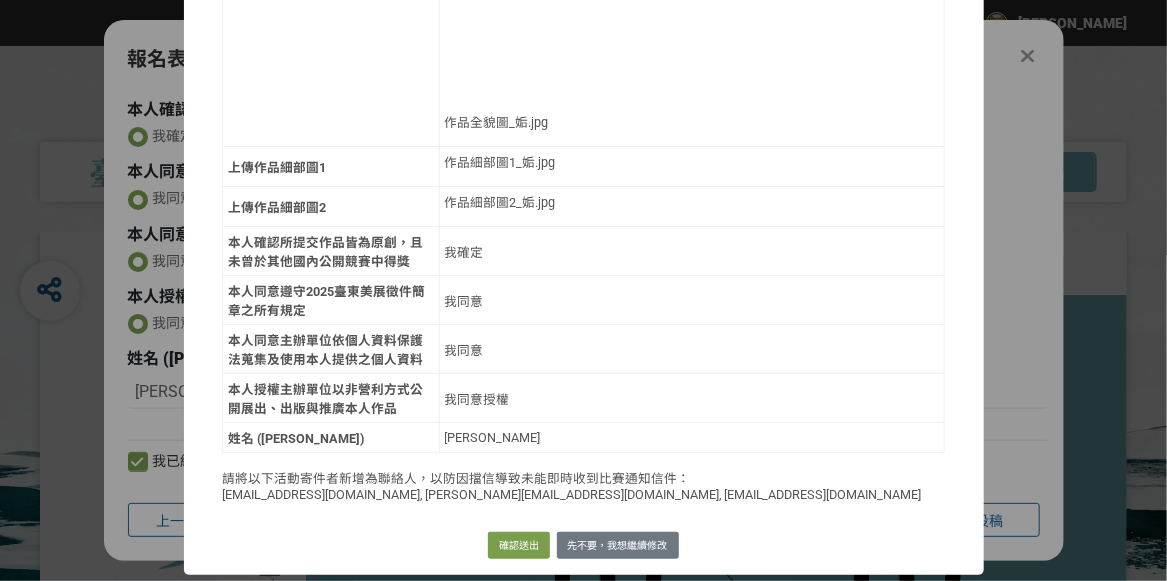 scroll, scrollTop: 2256, scrollLeft: 0, axis: vertical 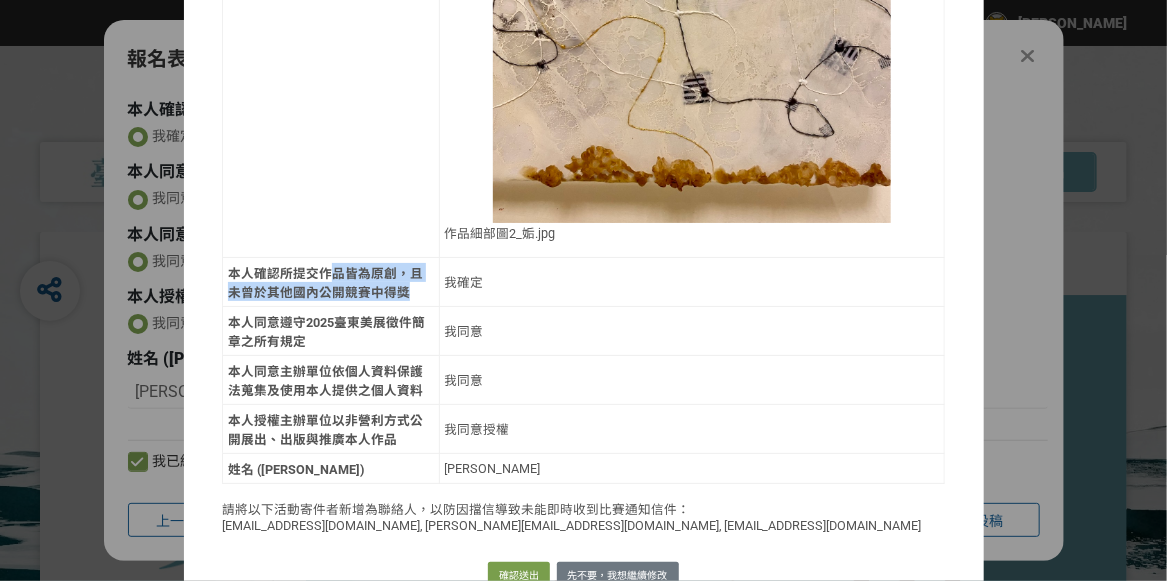 drag, startPoint x: 325, startPoint y: 250, endPoint x: 394, endPoint y: 259, distance: 69.58448 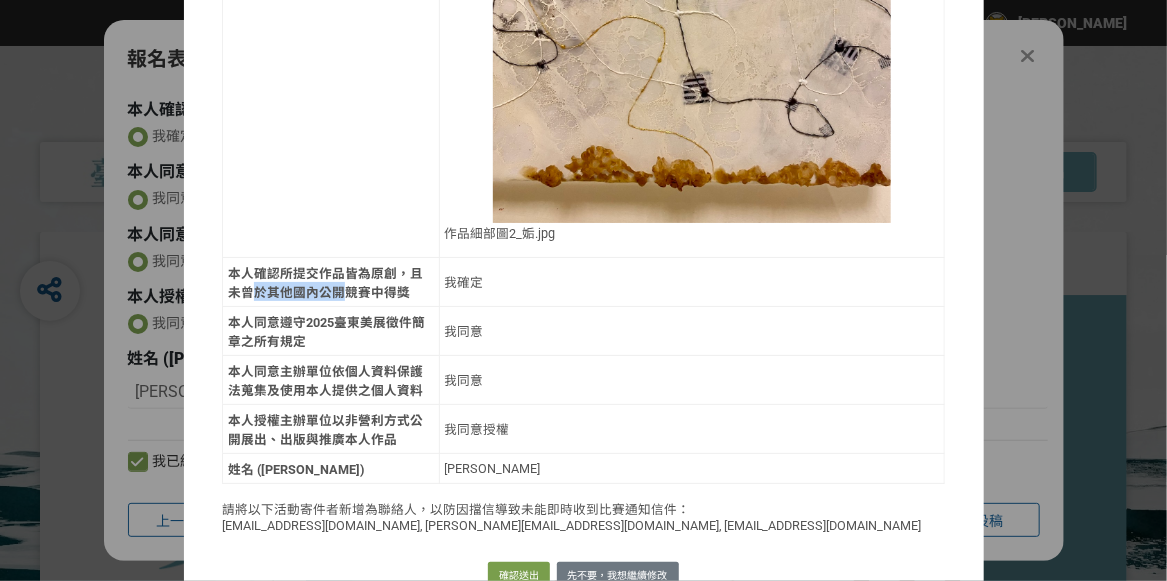 drag, startPoint x: 227, startPoint y: 269, endPoint x: 326, endPoint y: 269, distance: 99 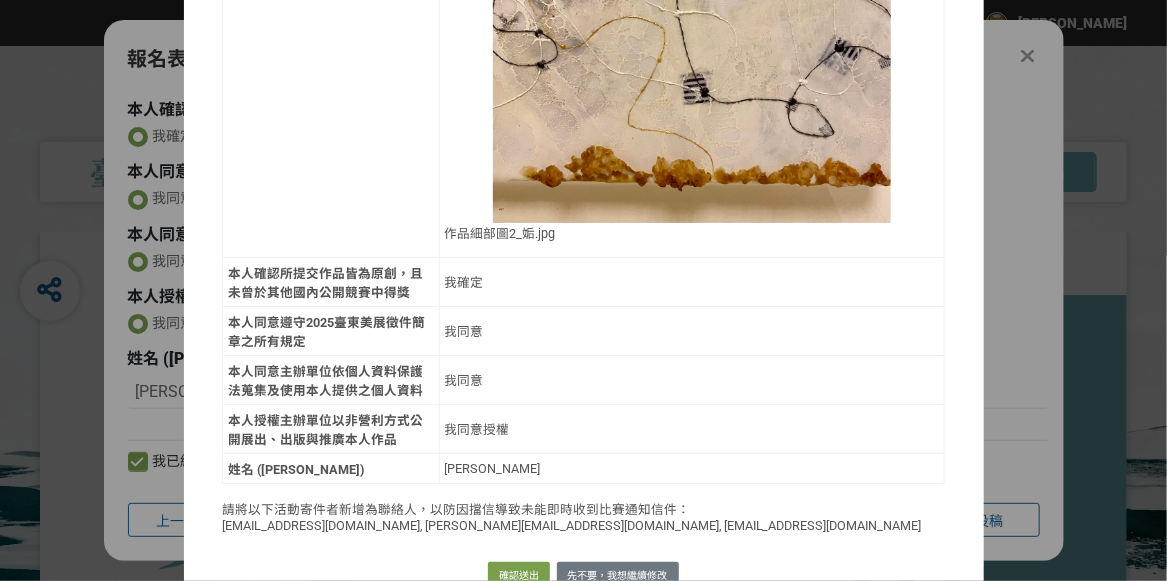 drag, startPoint x: 453, startPoint y: 297, endPoint x: 463, endPoint y: 342, distance: 46.09772 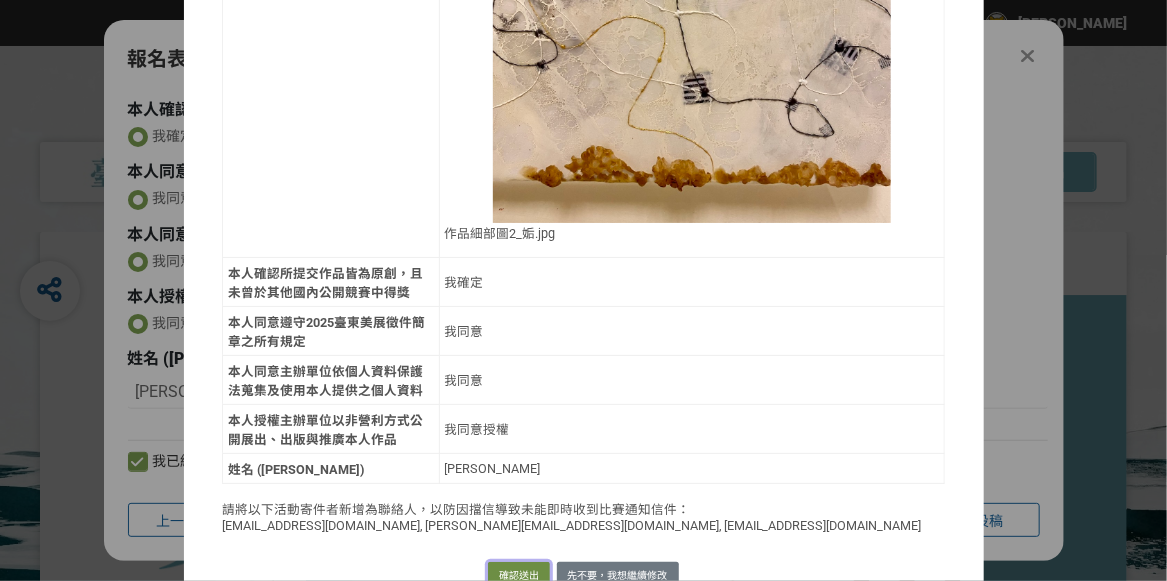 click on "確認送出" at bounding box center (519, 576) 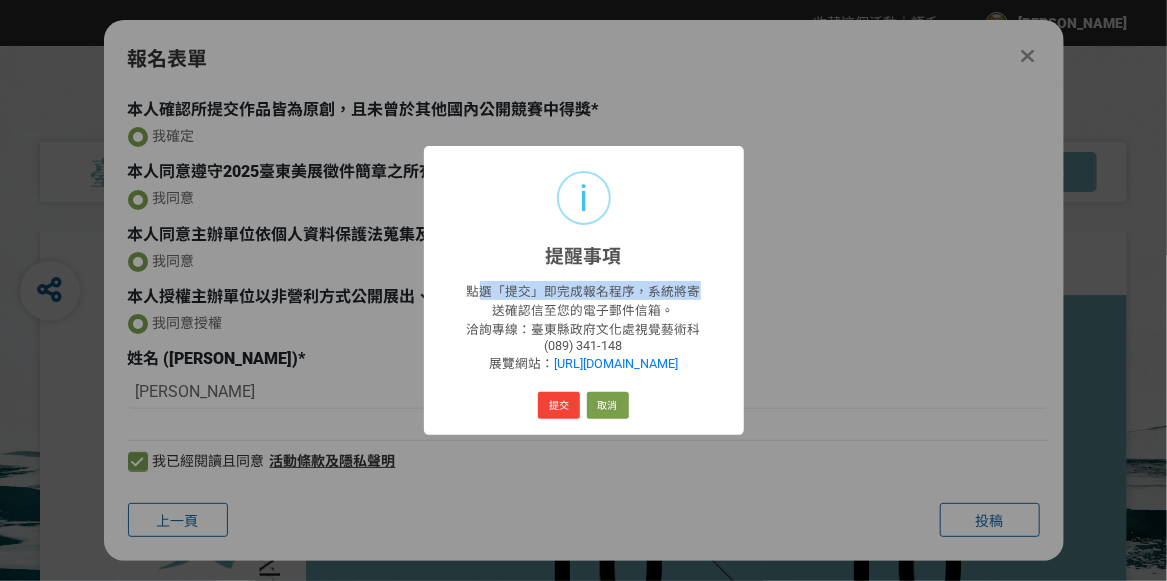 drag, startPoint x: 478, startPoint y: 289, endPoint x: 696, endPoint y: 295, distance: 218.08255 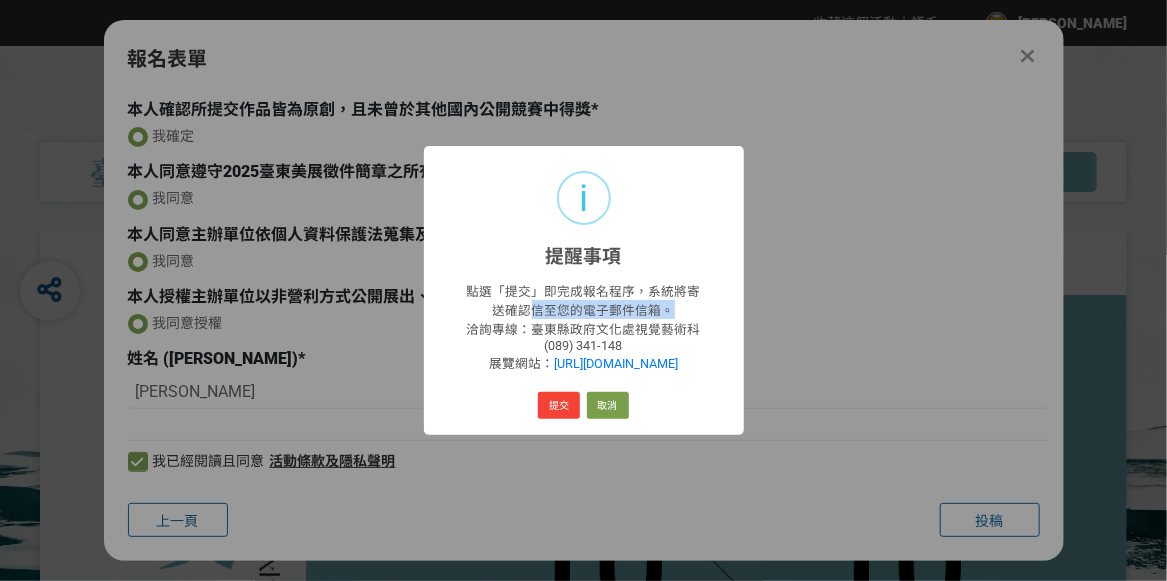 drag, startPoint x: 526, startPoint y: 307, endPoint x: 676, endPoint y: 312, distance: 150.08331 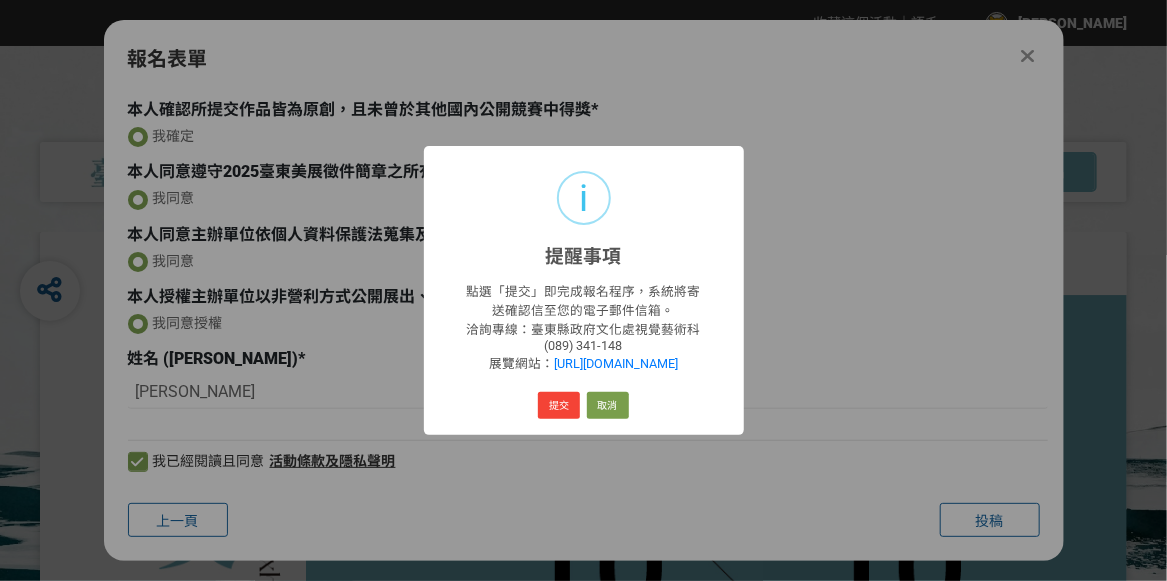 click on "點選「提交」即完成報名程序，系統將寄送確認信至您的電子郵件信箱。 洽詢專線：臺東縣政府文化處視覺藝術科 (089) 341-148 展覽網站： [URL][DOMAIN_NAME]" at bounding box center (584, 326) 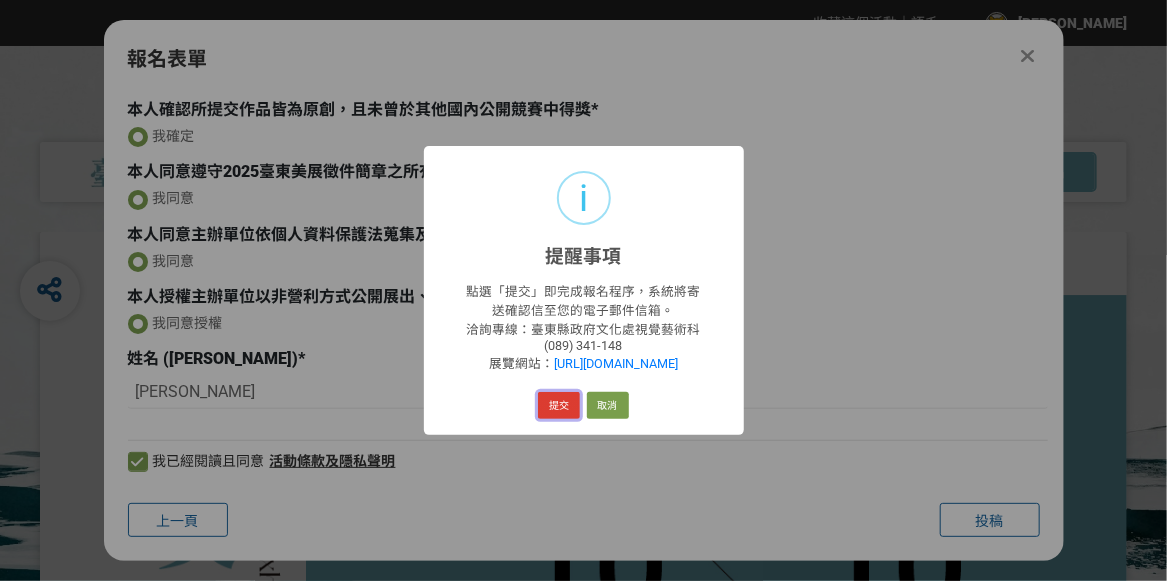 click on "提交" at bounding box center [559, 406] 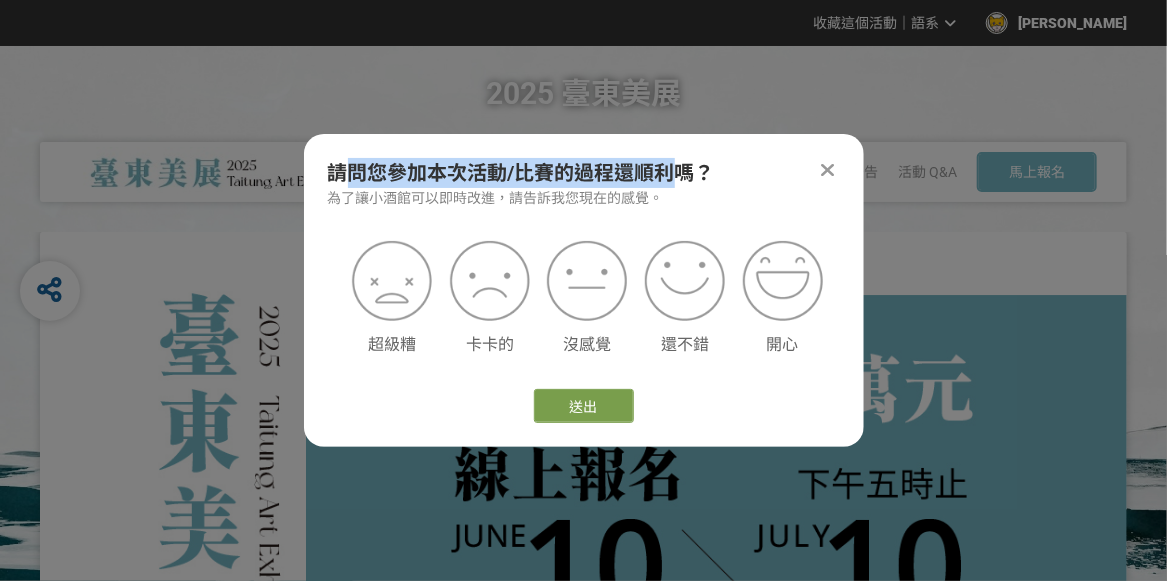 drag, startPoint x: 351, startPoint y: 167, endPoint x: 684, endPoint y: 174, distance: 333.07358 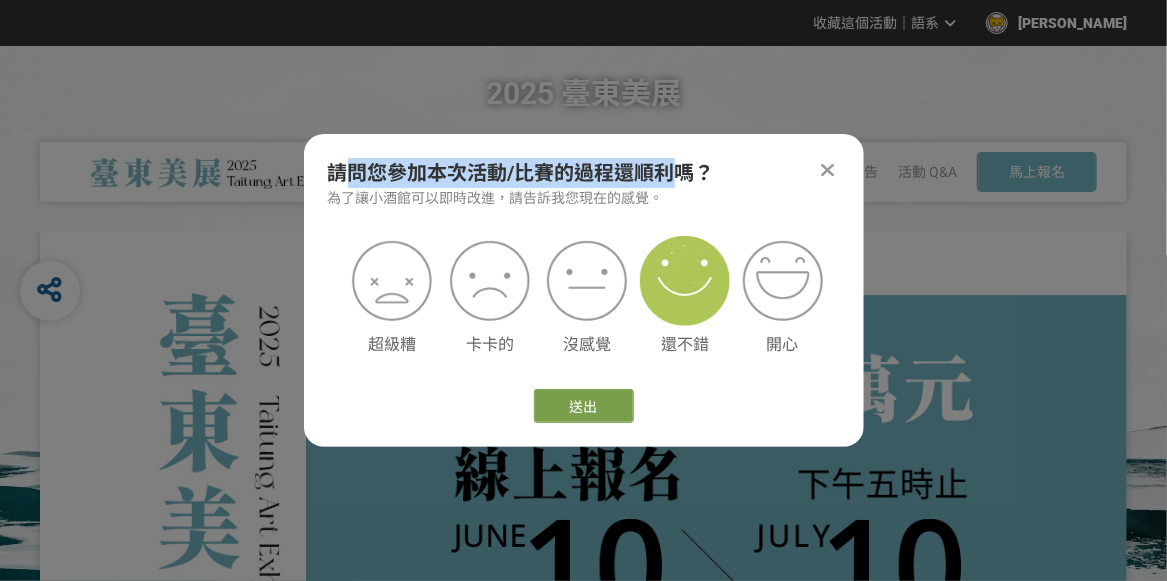 click at bounding box center [685, 281] 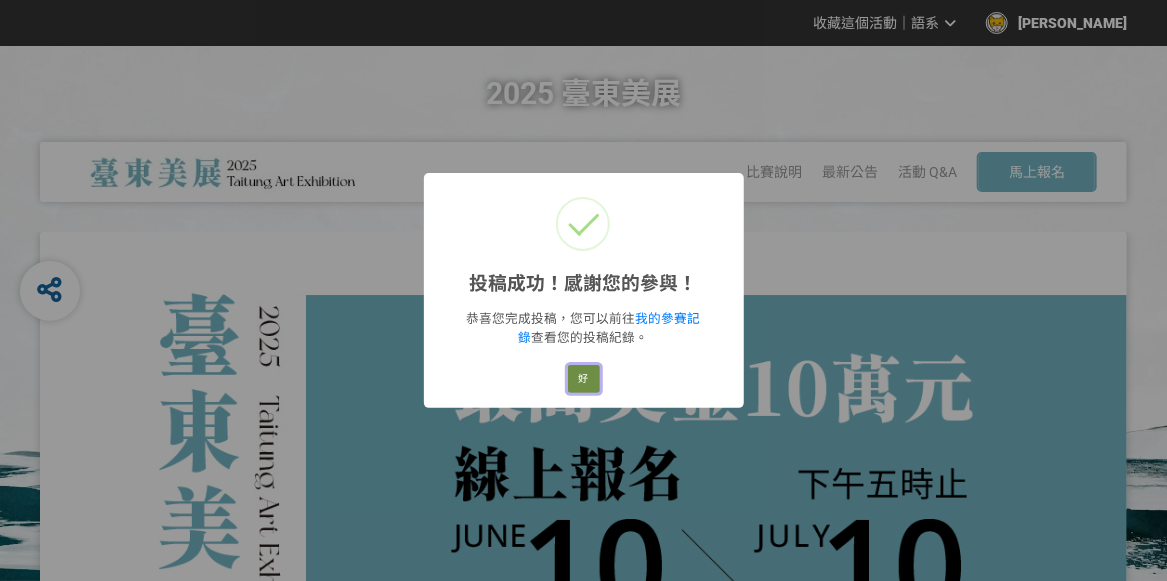 click on "好" at bounding box center (584, 379) 